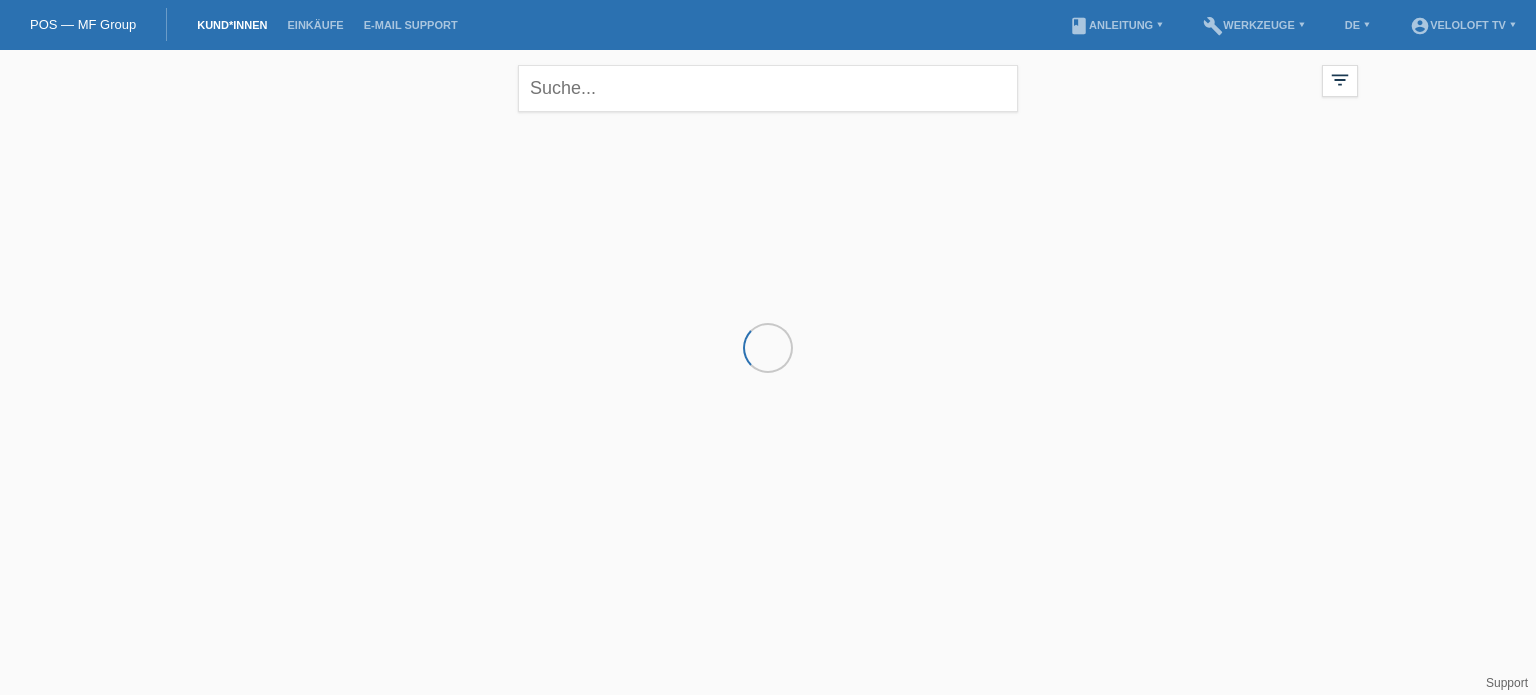 scroll, scrollTop: 0, scrollLeft: 0, axis: both 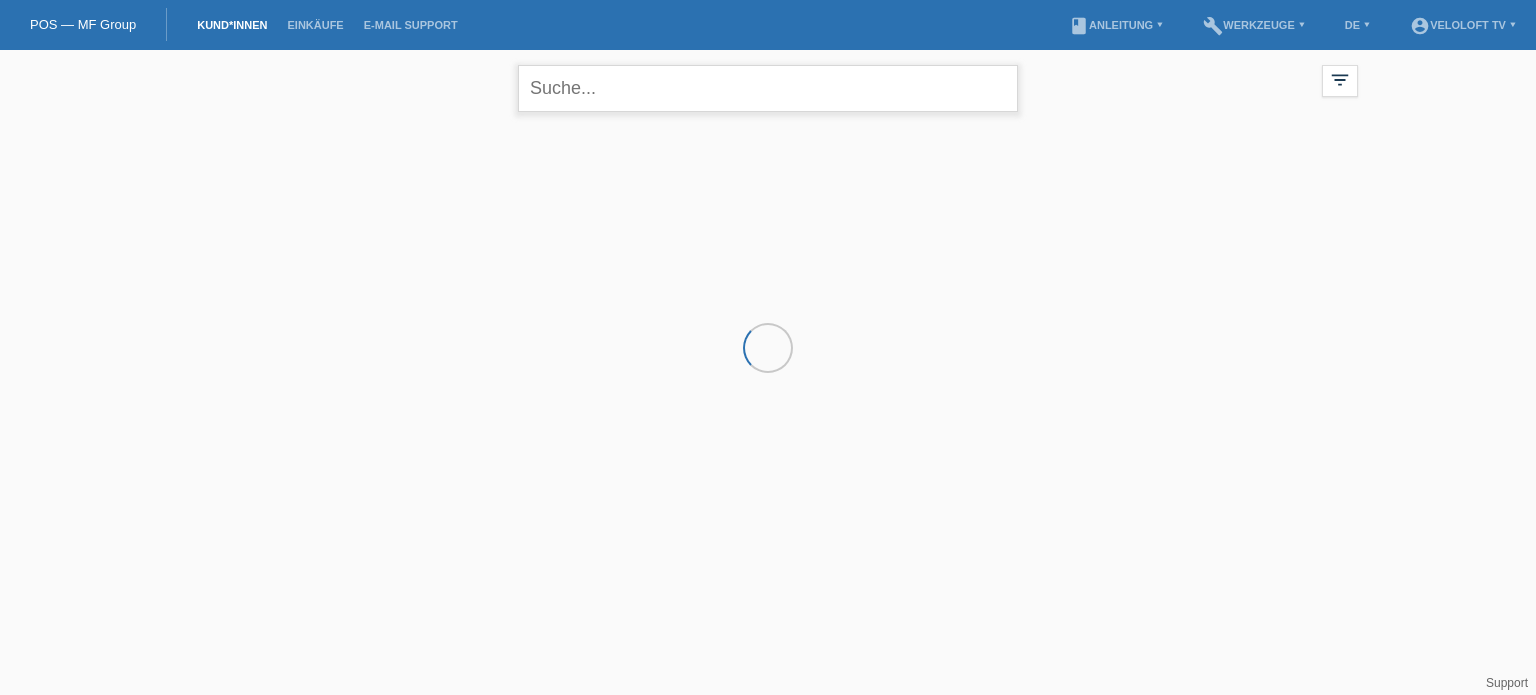 click at bounding box center (768, 88) 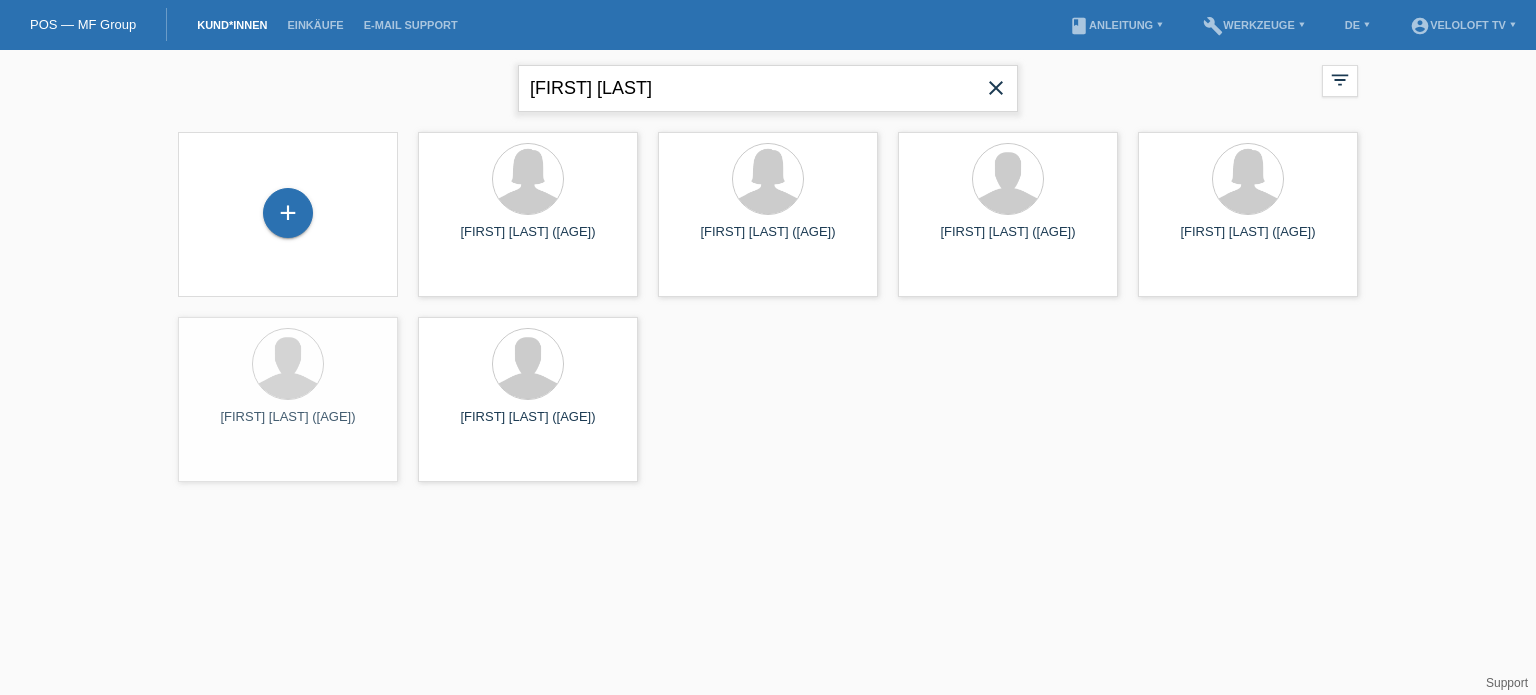 type on "[FIRST] [LAST]" 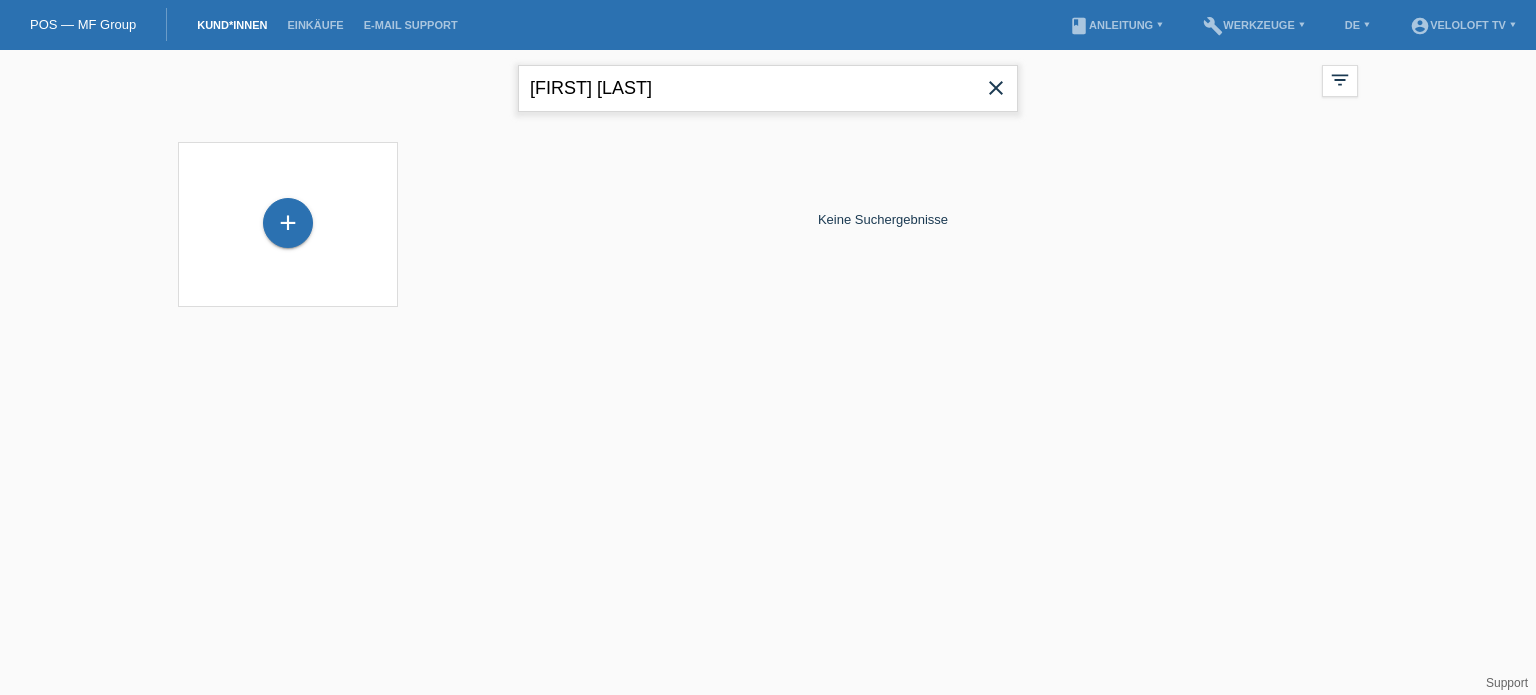 drag, startPoint x: 670, startPoint y: 98, endPoint x: 478, endPoint y: 90, distance: 192.1666 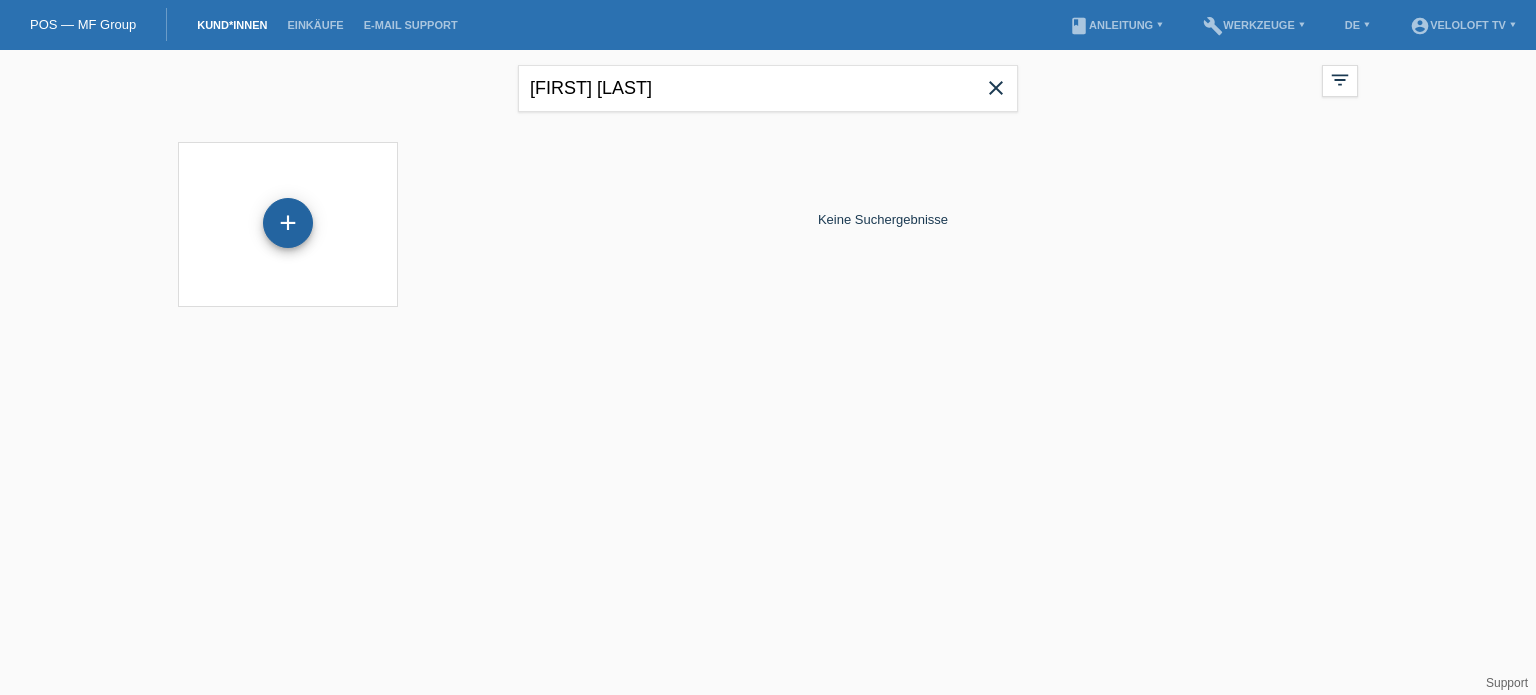 drag, startPoint x: 258, startPoint y: 213, endPoint x: 288, endPoint y: 220, distance: 30.805843 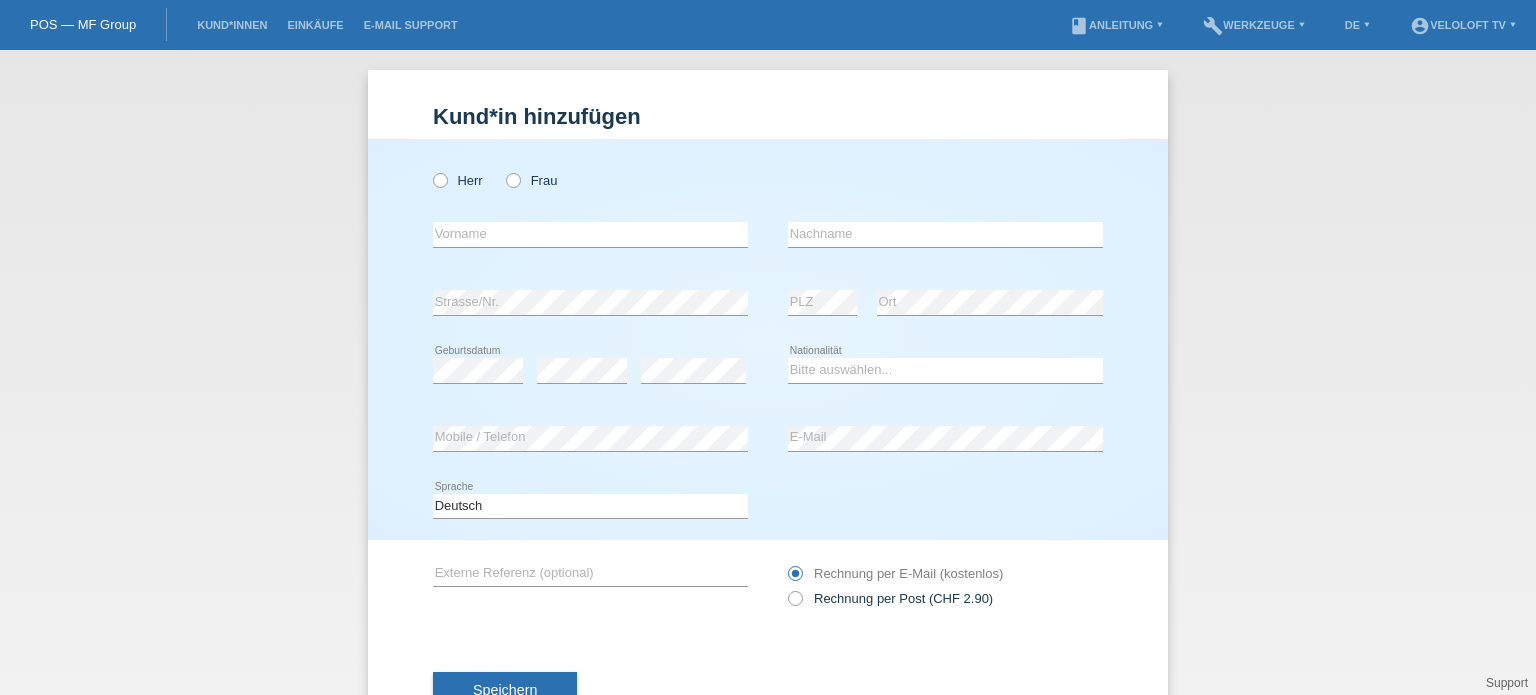 scroll, scrollTop: 0, scrollLeft: 0, axis: both 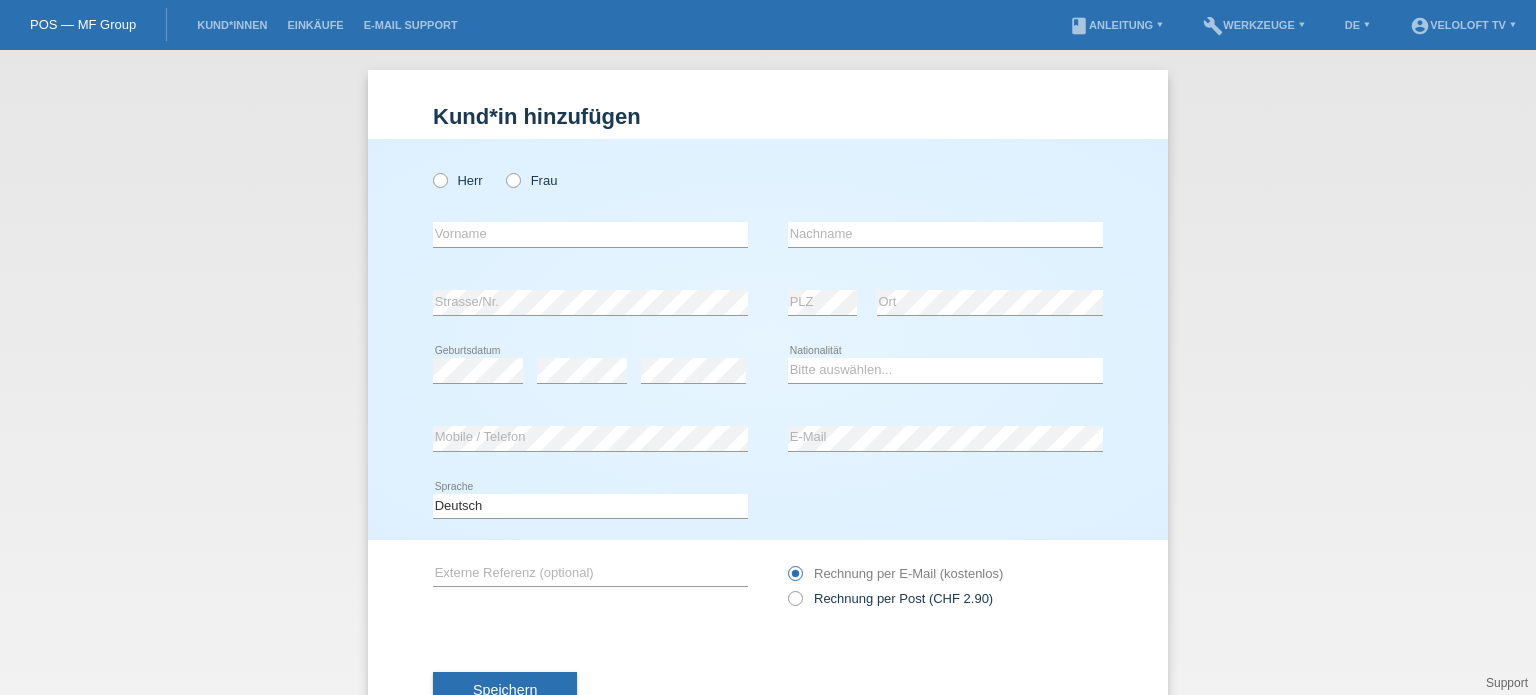 drag, startPoint x: 432, startPoint y: 181, endPoint x: 478, endPoint y: 243, distance: 77.201035 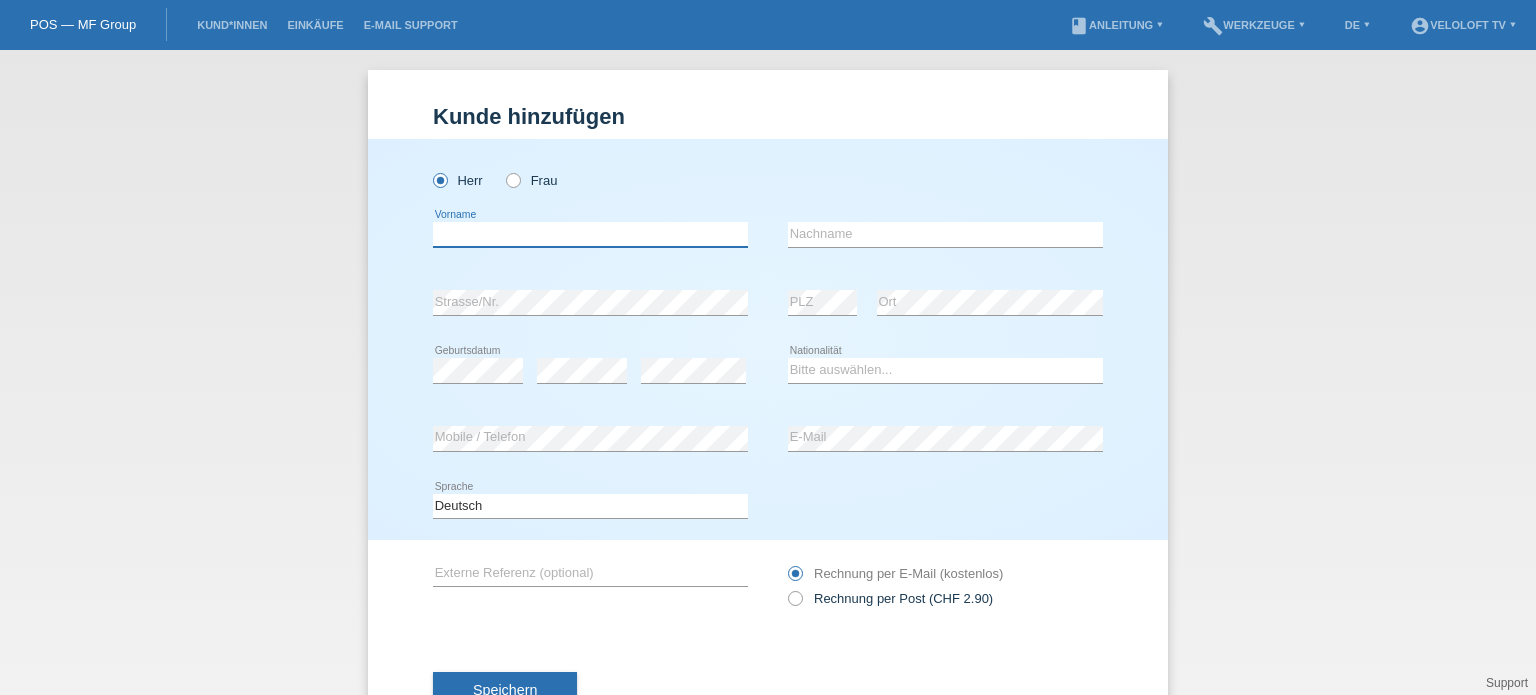 click at bounding box center [590, 234] 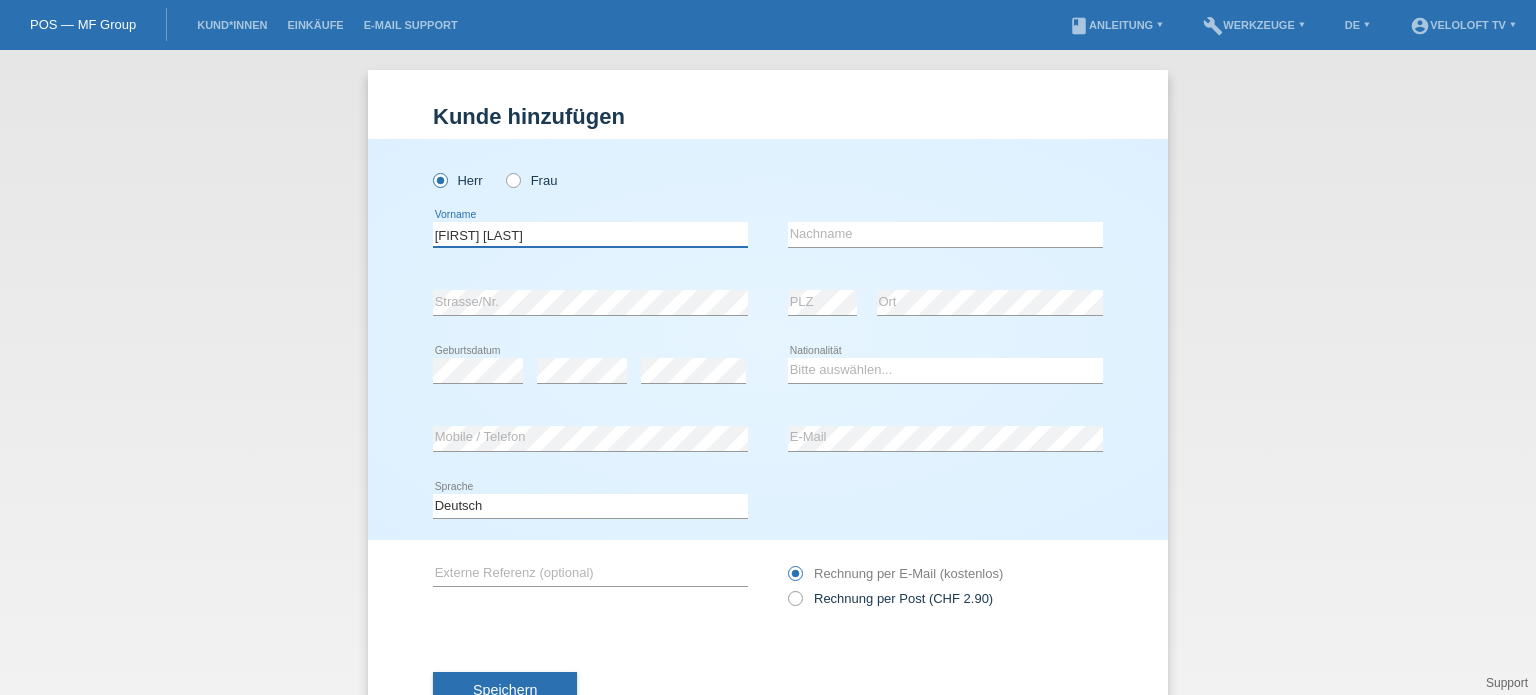 click on "[FIRST] [LAST]" at bounding box center (590, 234) 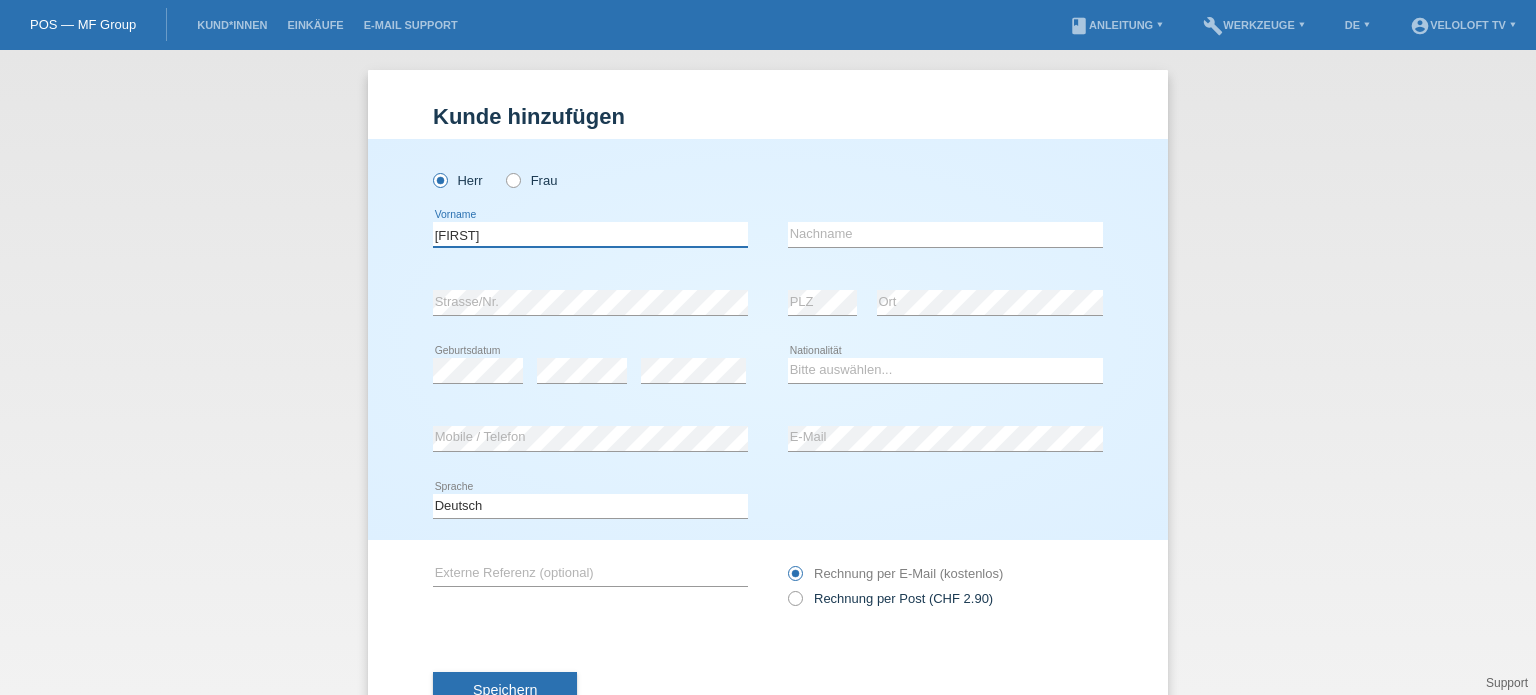 type on "[FIRST]" 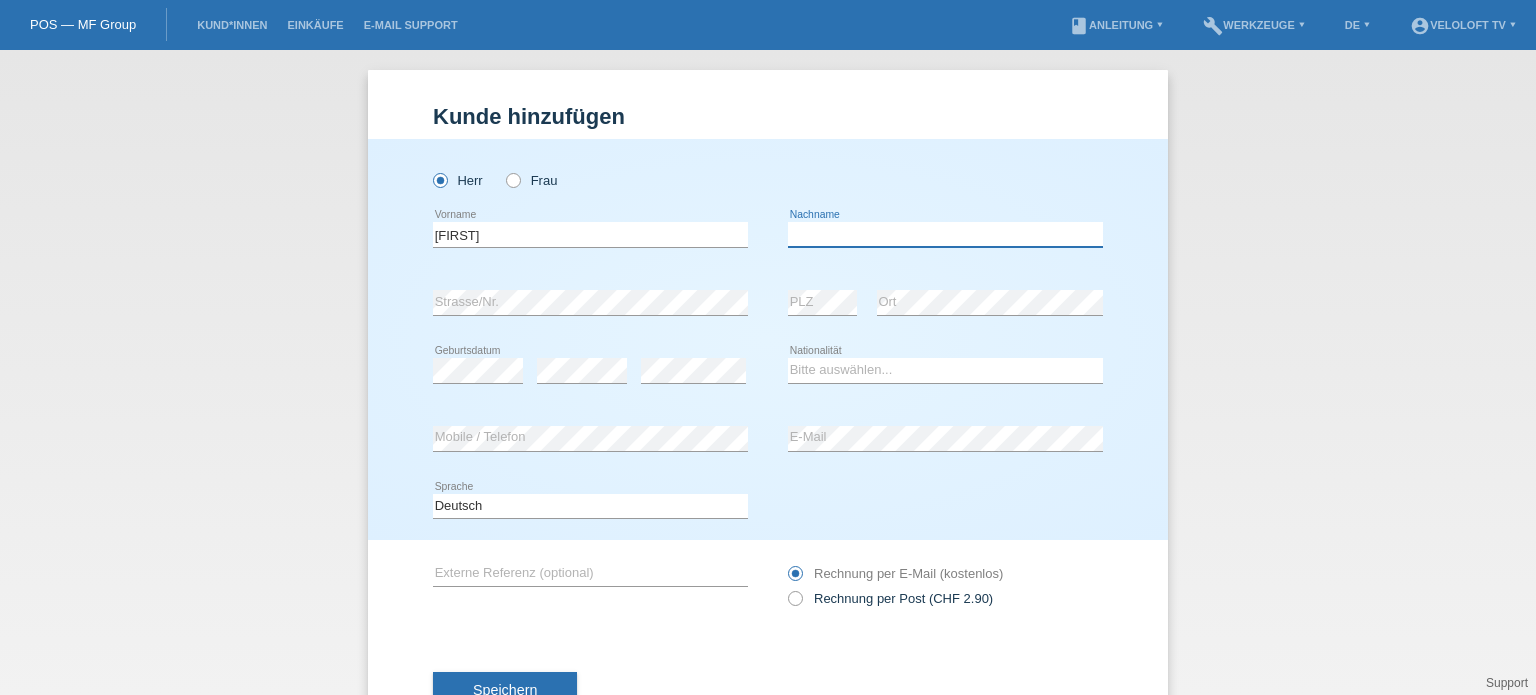 click at bounding box center [945, 234] 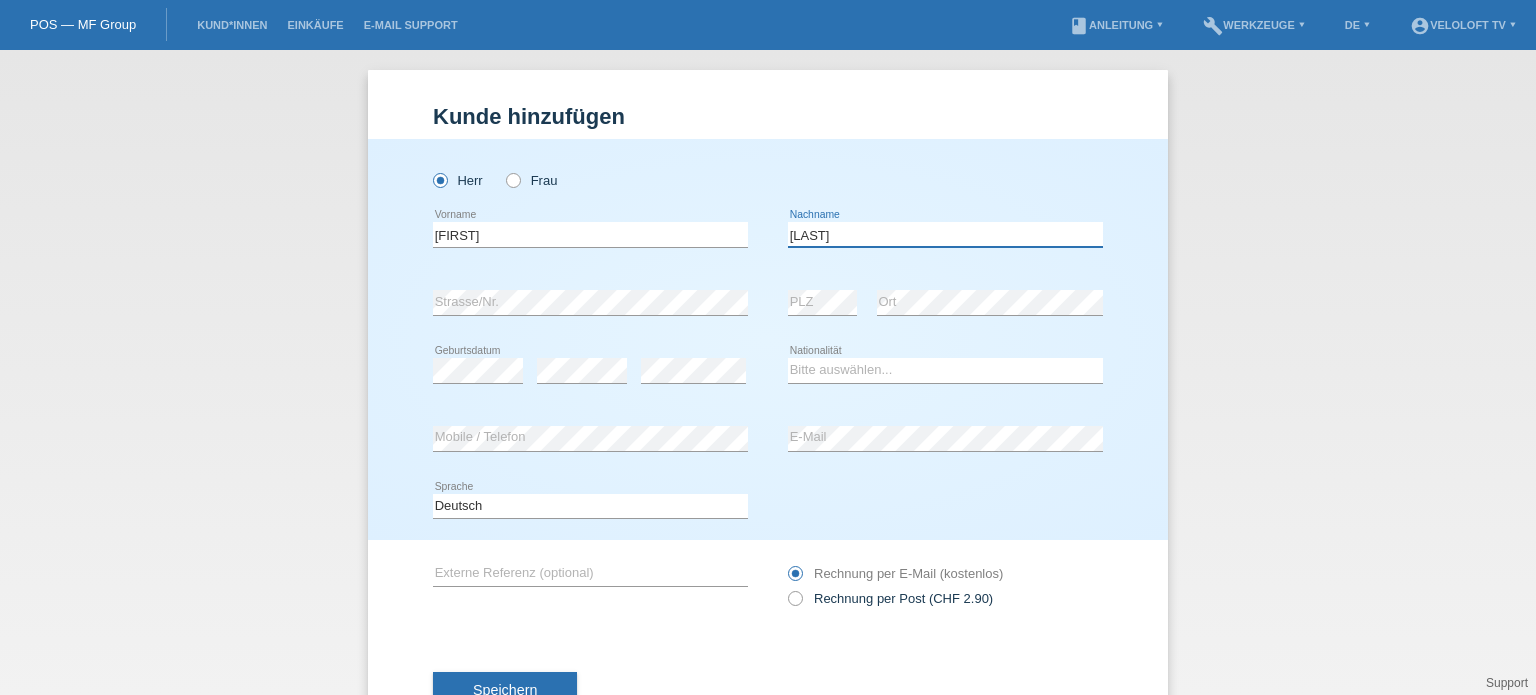 type on "[LAST]" 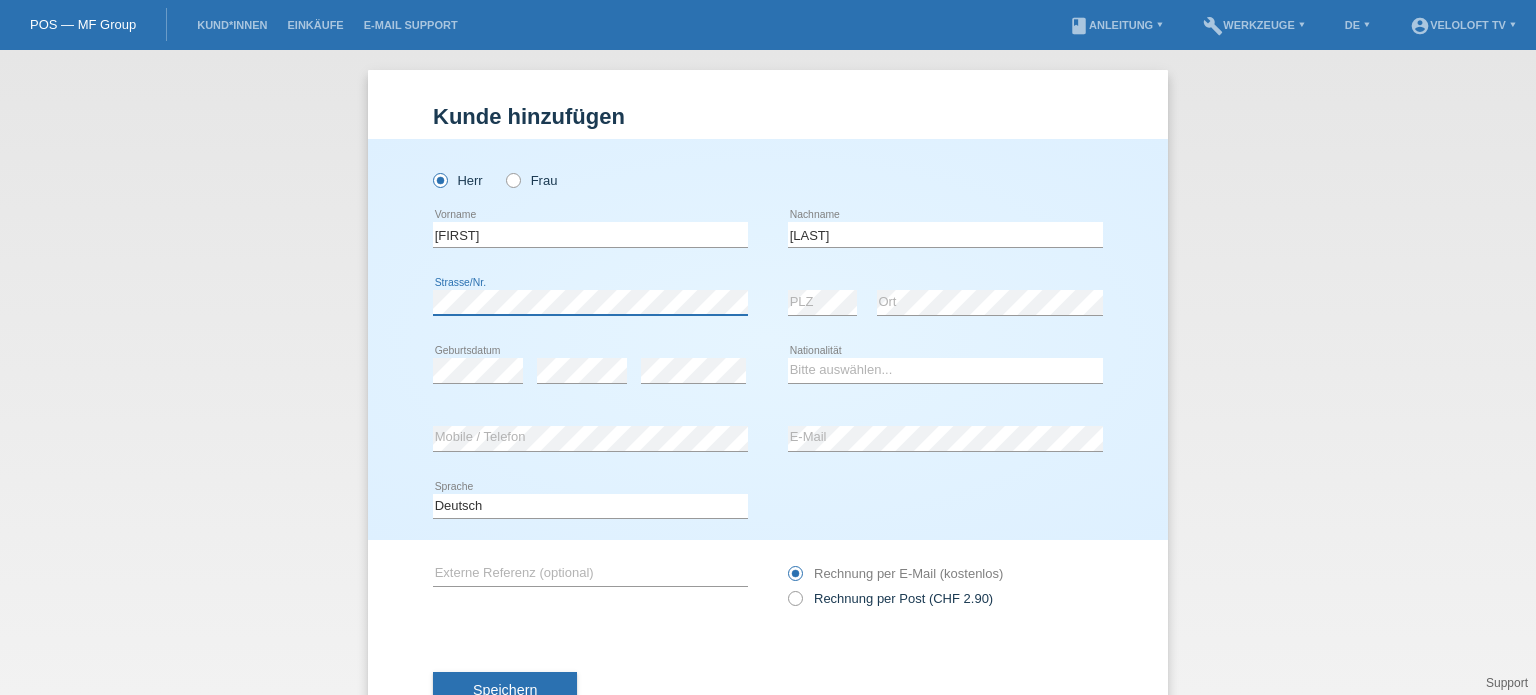 click on "Herr
Frau
Vasilj
error
Vorname
C" at bounding box center (768, 339) 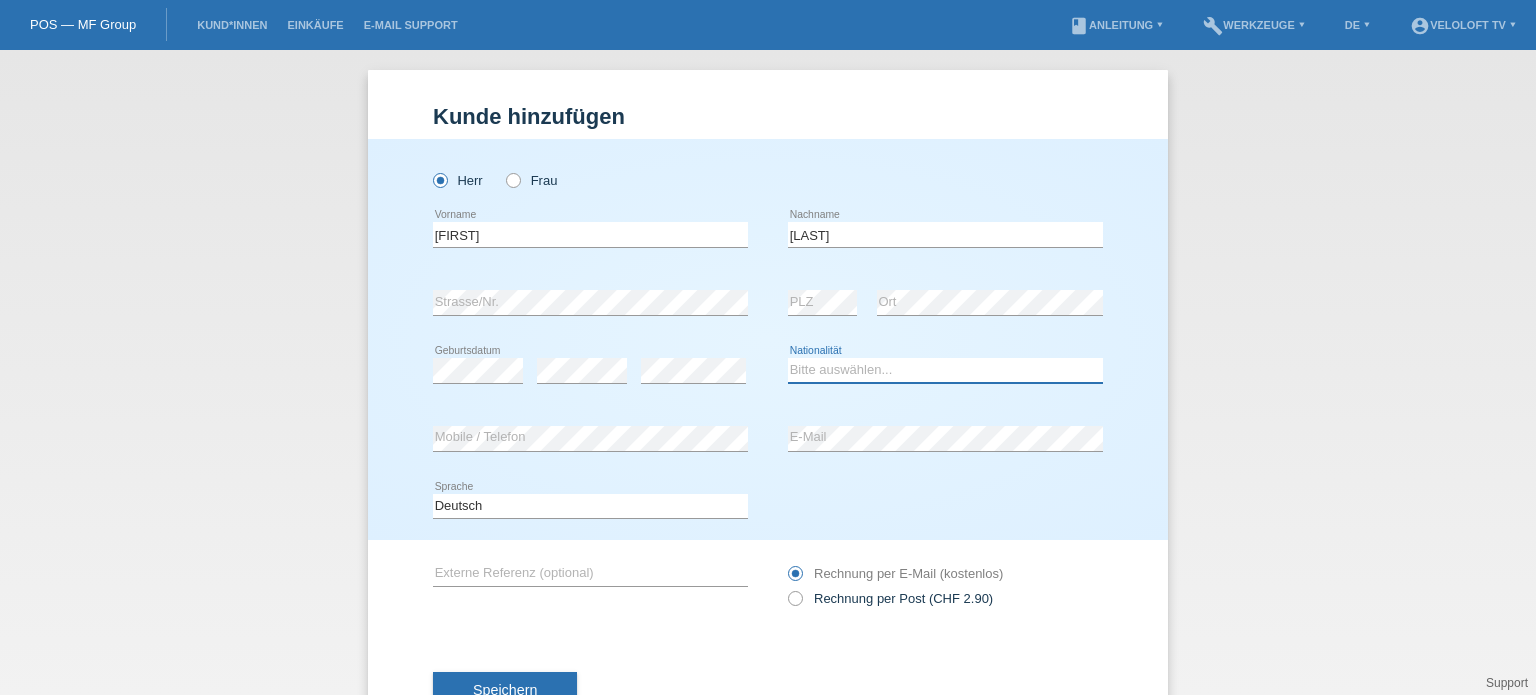 click on "Bitte auswählen...
Schweiz
Deutschland
Liechtenstein
Österreich
------------
Afghanistan
Ägypten
Åland
Albanien
Algerien" at bounding box center [945, 370] 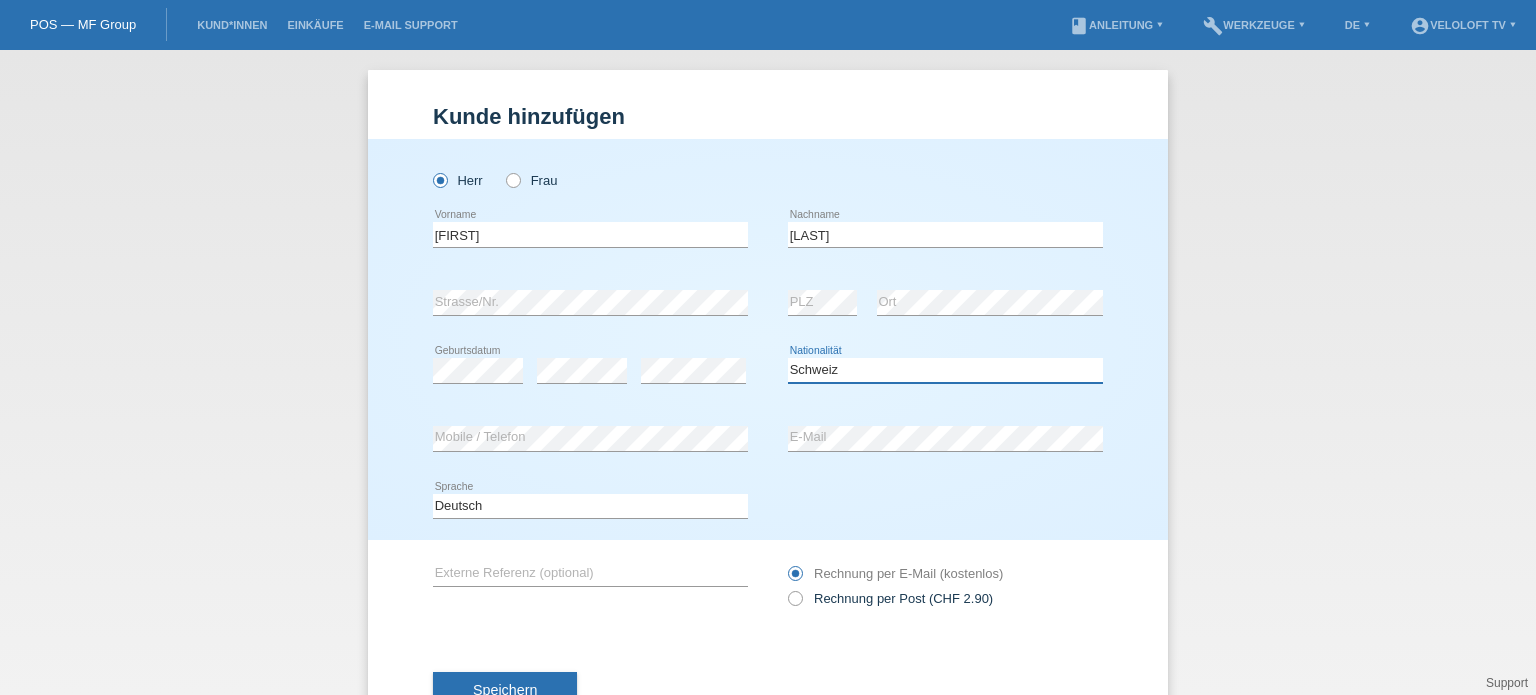 click on "Bitte auswählen...
Schweiz
Deutschland
Liechtenstein
Österreich
------------
Afghanistan
Ägypten
Åland
Albanien
Algerien" at bounding box center [945, 370] 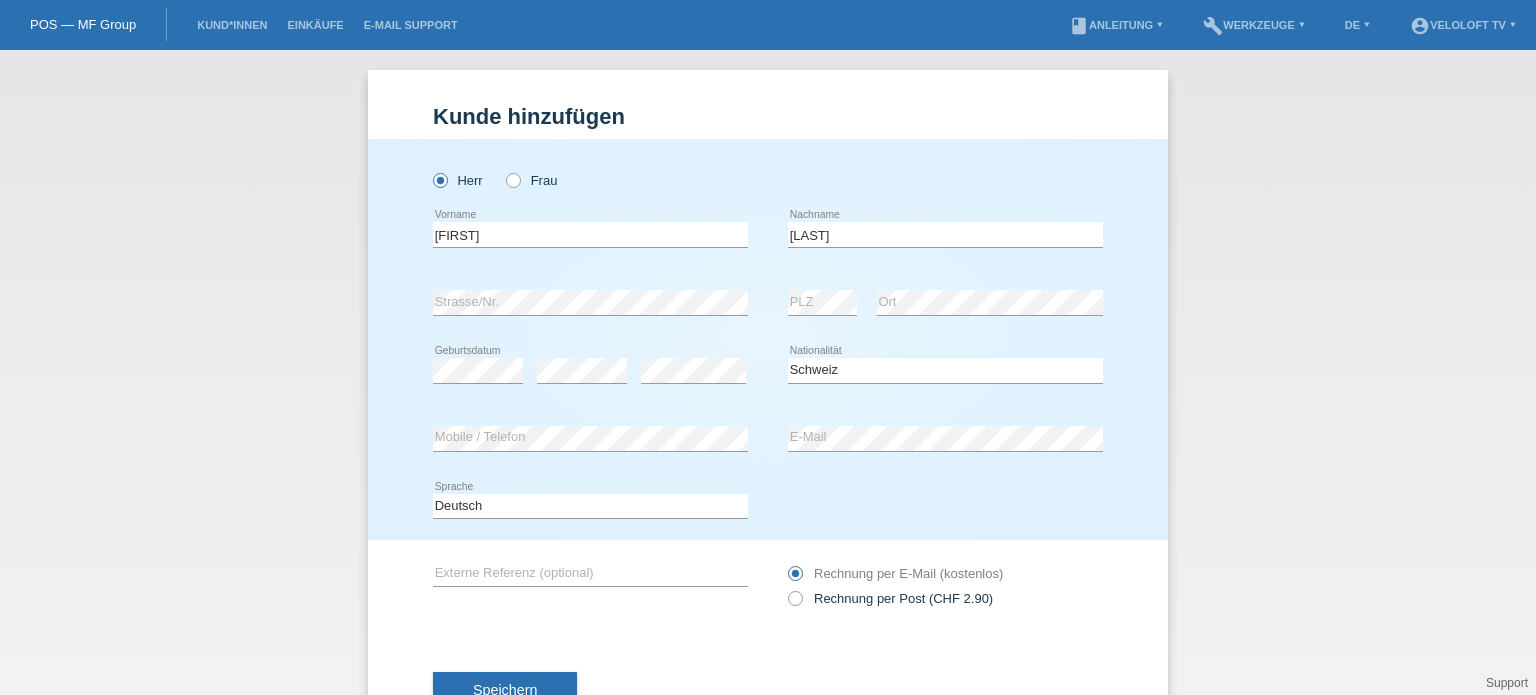 click on "error
Mobile / Telefon" at bounding box center (590, 439) 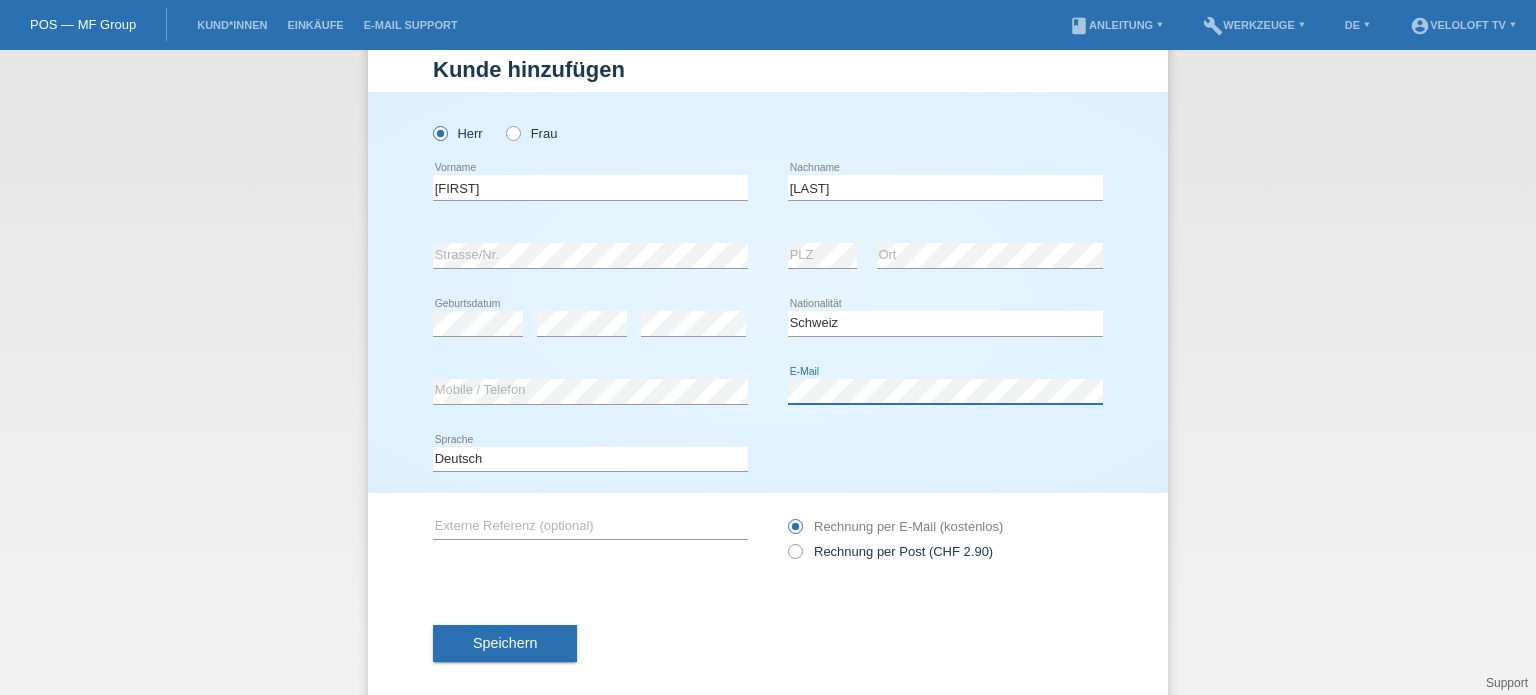 scroll, scrollTop: 72, scrollLeft: 0, axis: vertical 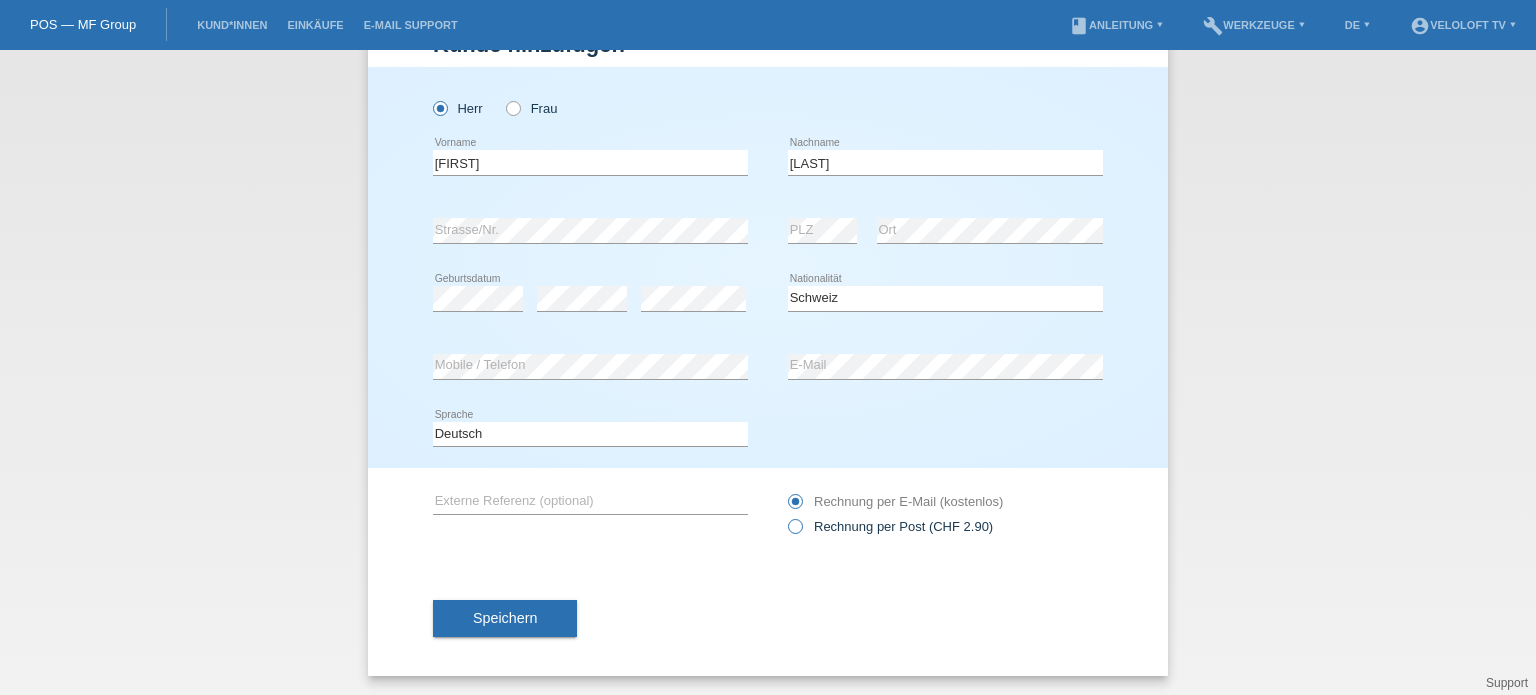 click at bounding box center [785, 516] 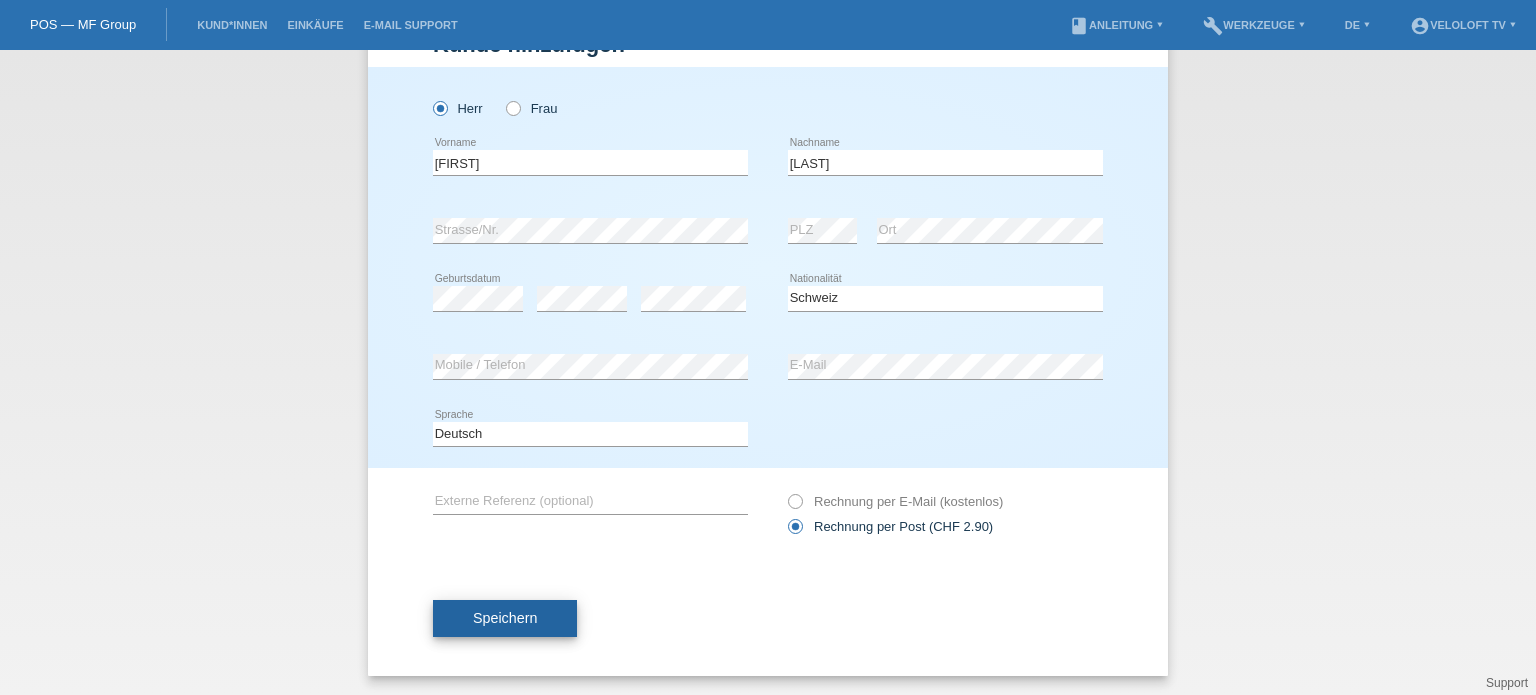 click on "Speichern" at bounding box center (505, 618) 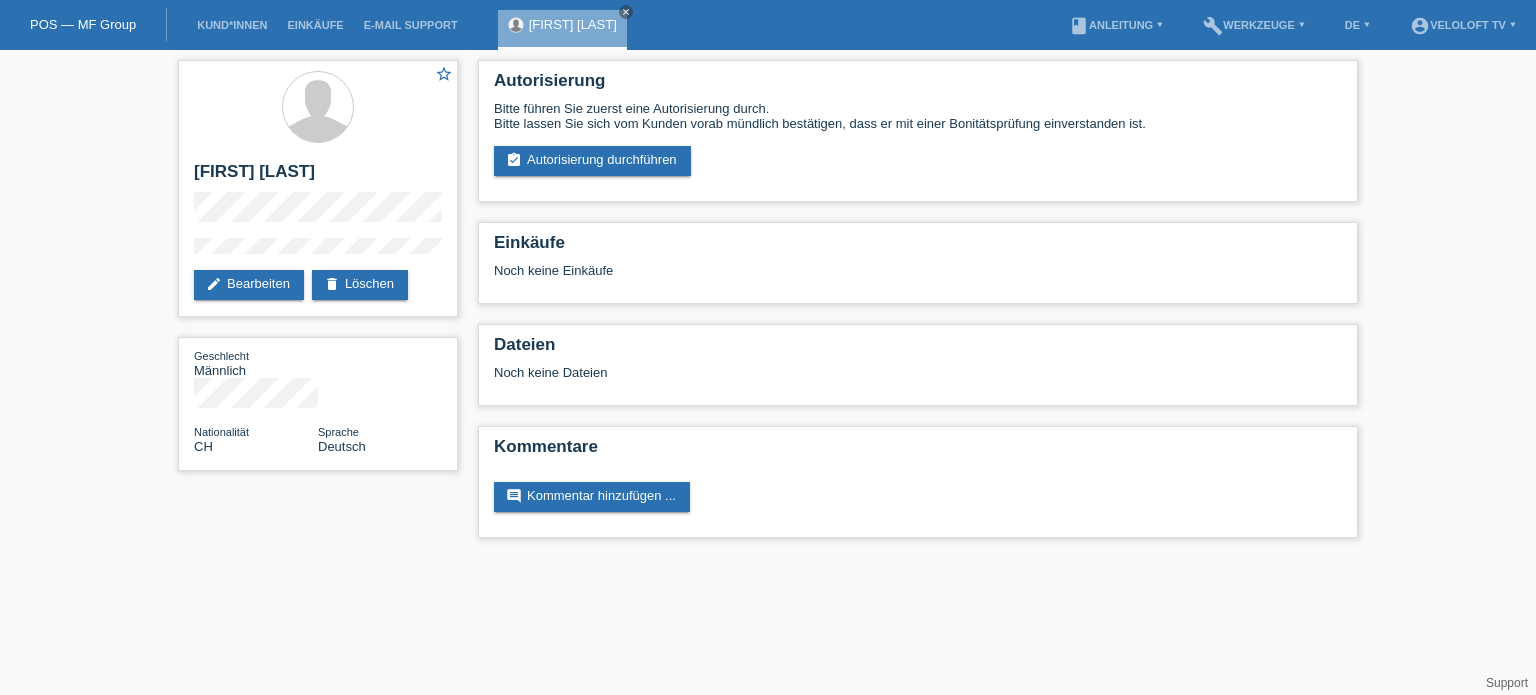 scroll, scrollTop: 0, scrollLeft: 0, axis: both 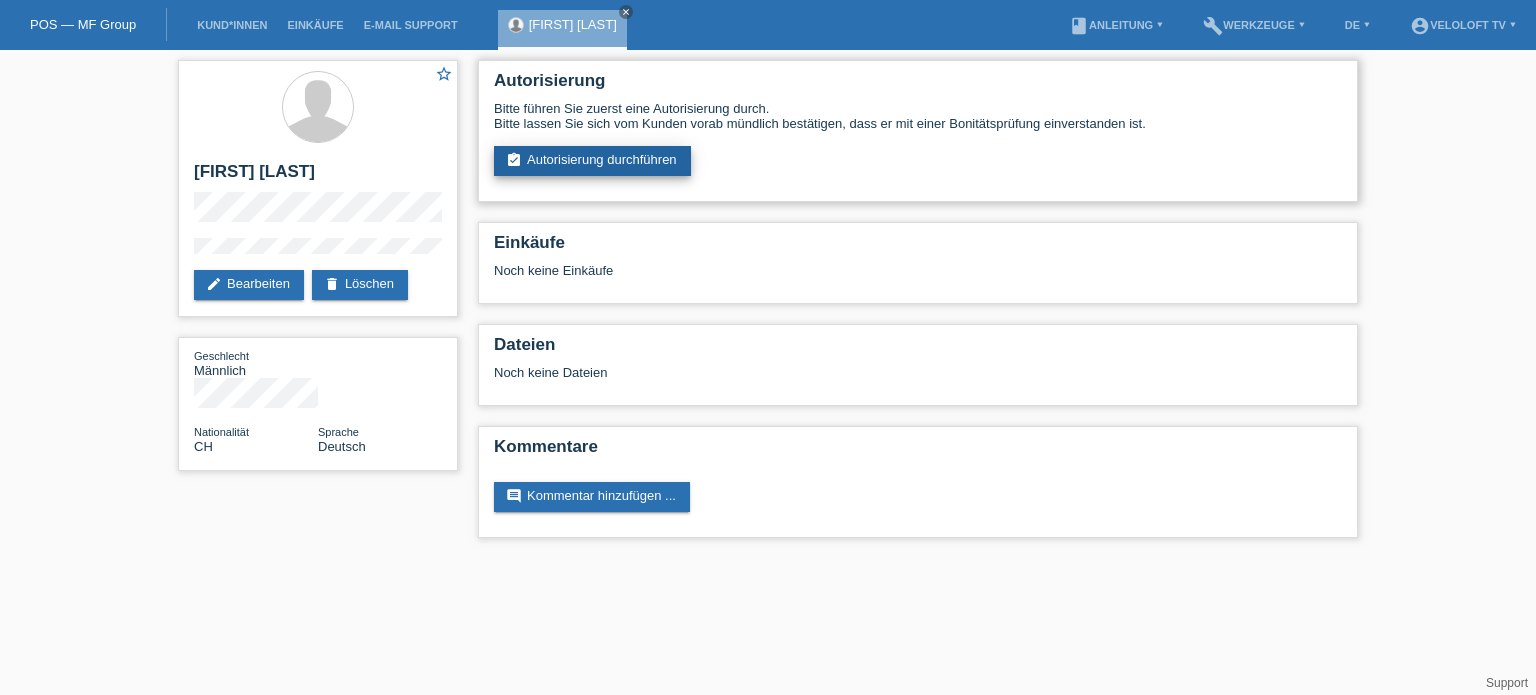 click on "assignment_turned_in  Autorisierung durchführen" at bounding box center (592, 161) 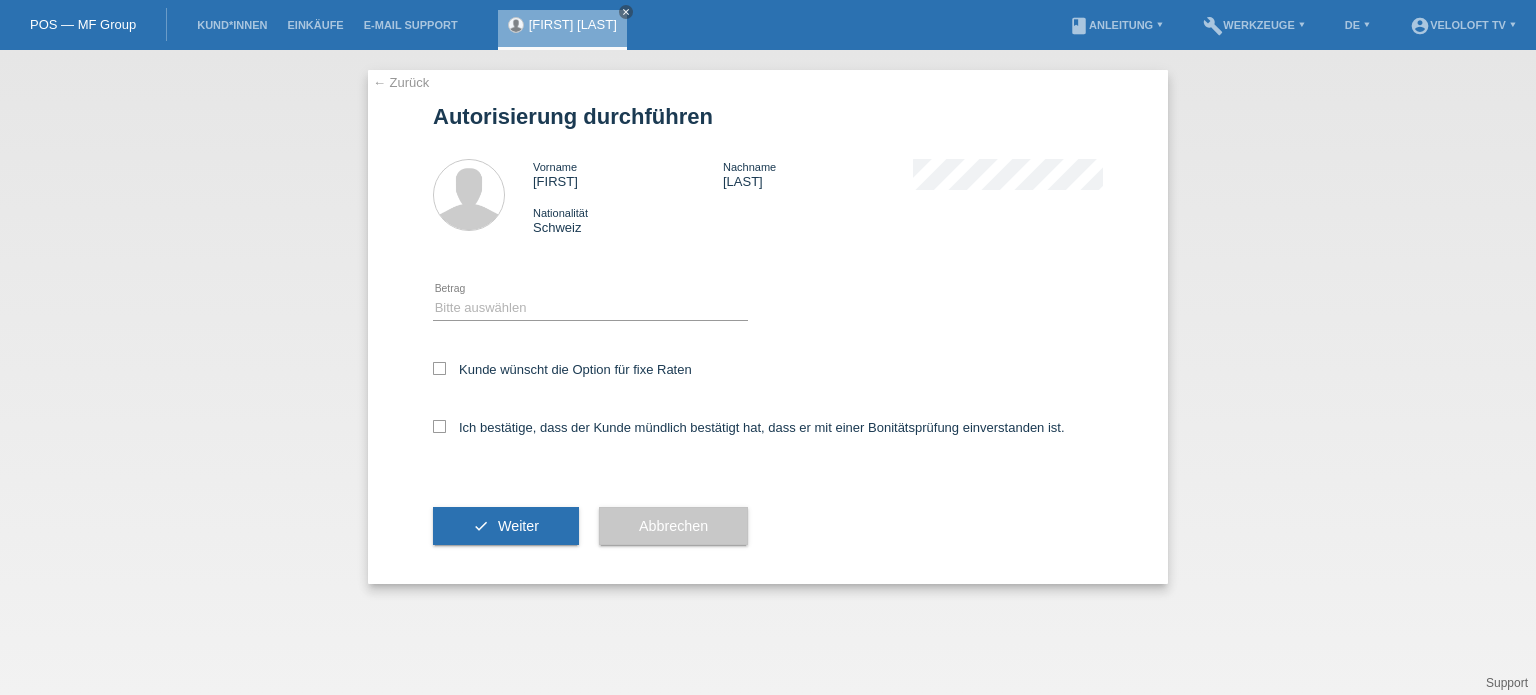 scroll, scrollTop: 0, scrollLeft: 0, axis: both 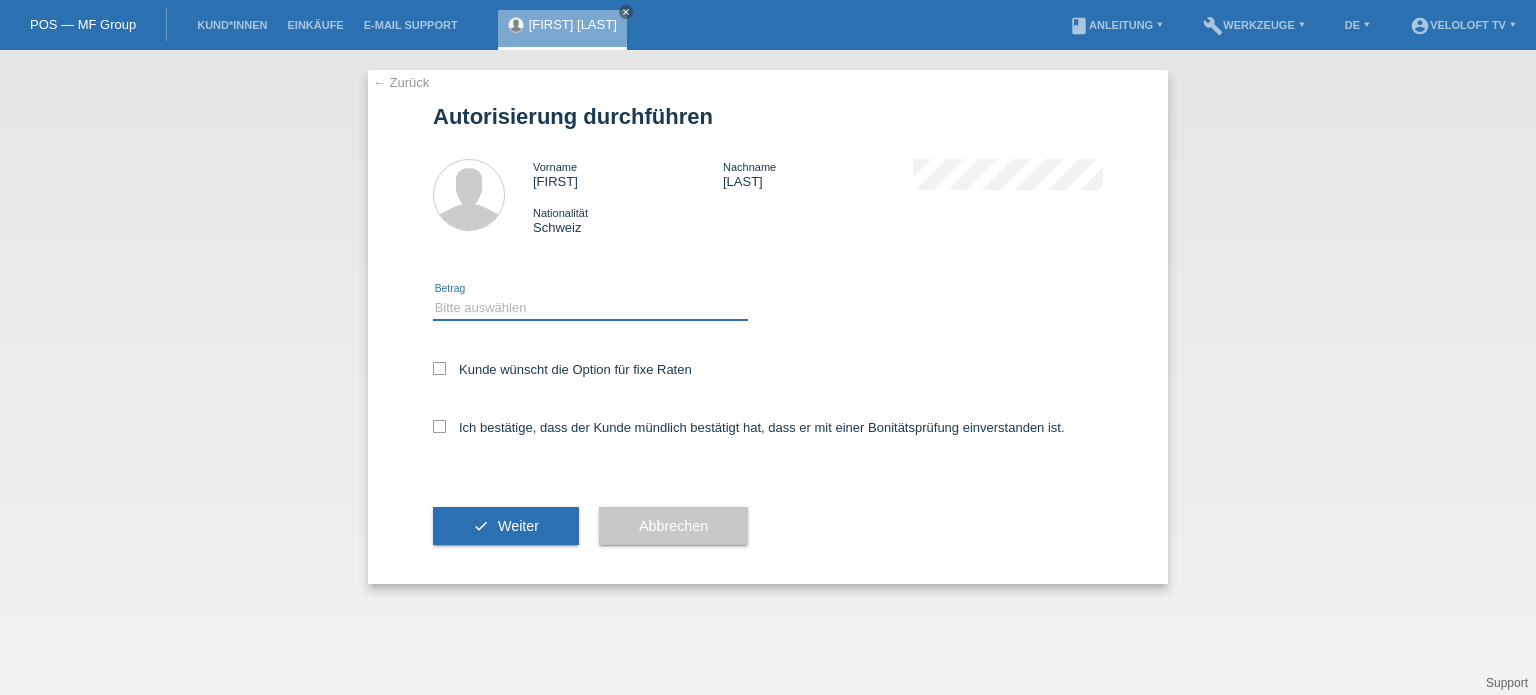 click on "Bitte auswählen
CHF 1.00 - CHF 499.00
CHF 500.00 - CHF 1'999.00
CHF 2'000.00 - CHF 15'000.00" at bounding box center [590, 308] 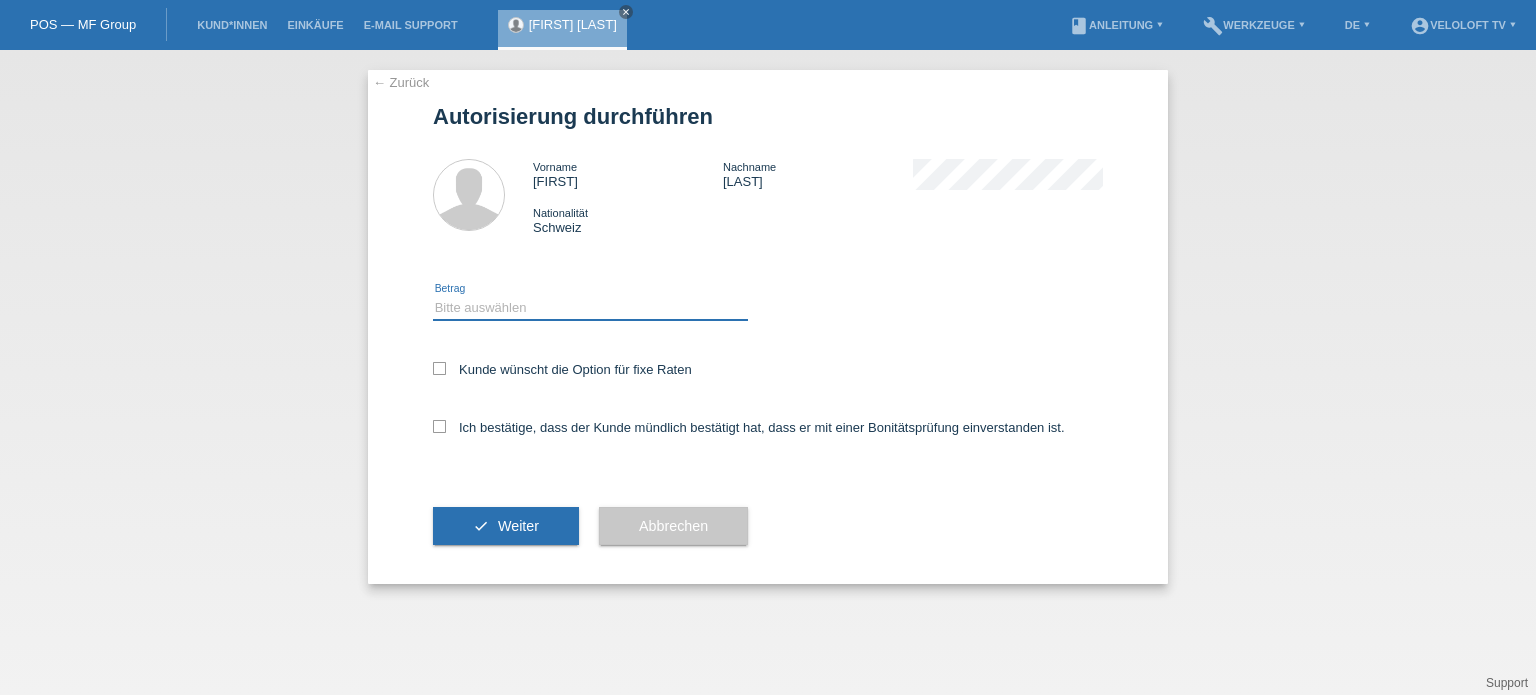 select on "2" 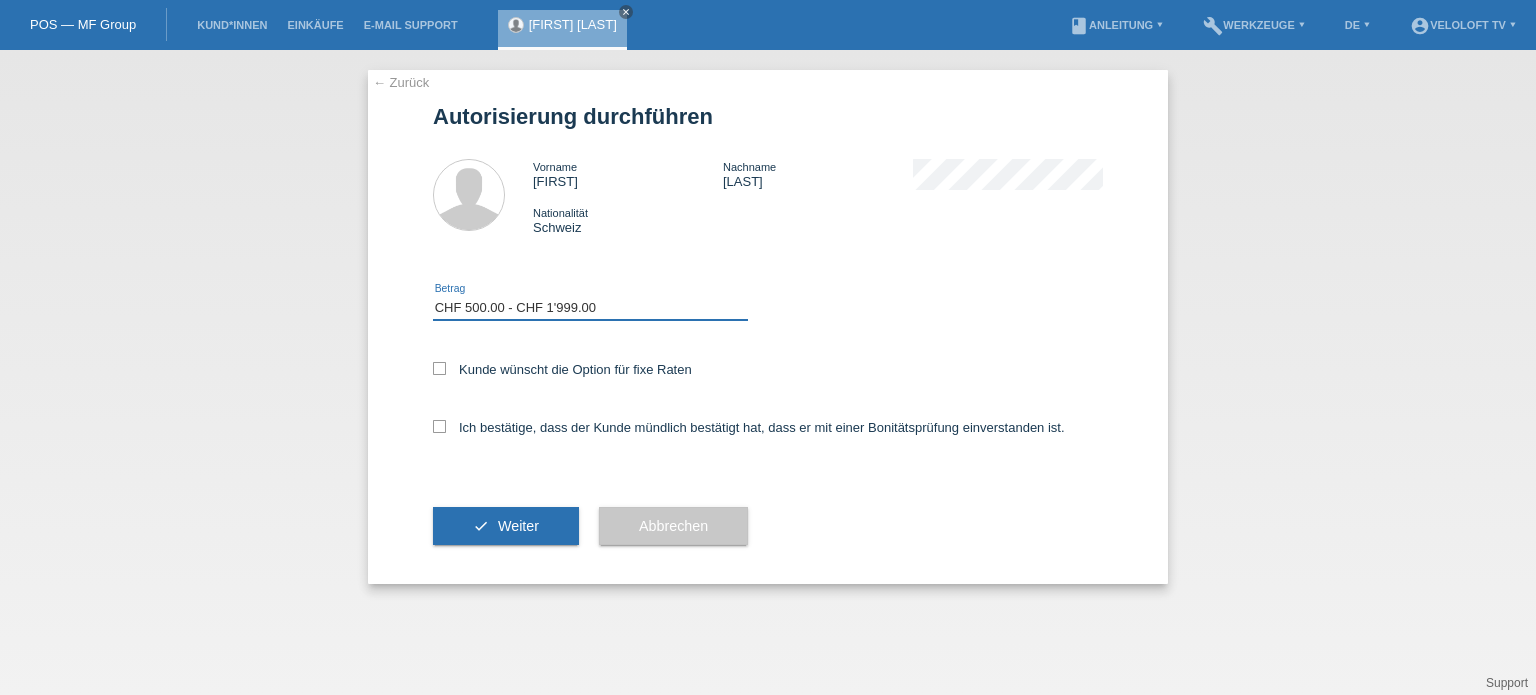 click on "Bitte auswählen
CHF 1.00 - CHF 499.00
CHF 500.00 - CHF 1'999.00
CHF 2'000.00 - CHF 15'000.00" at bounding box center (590, 308) 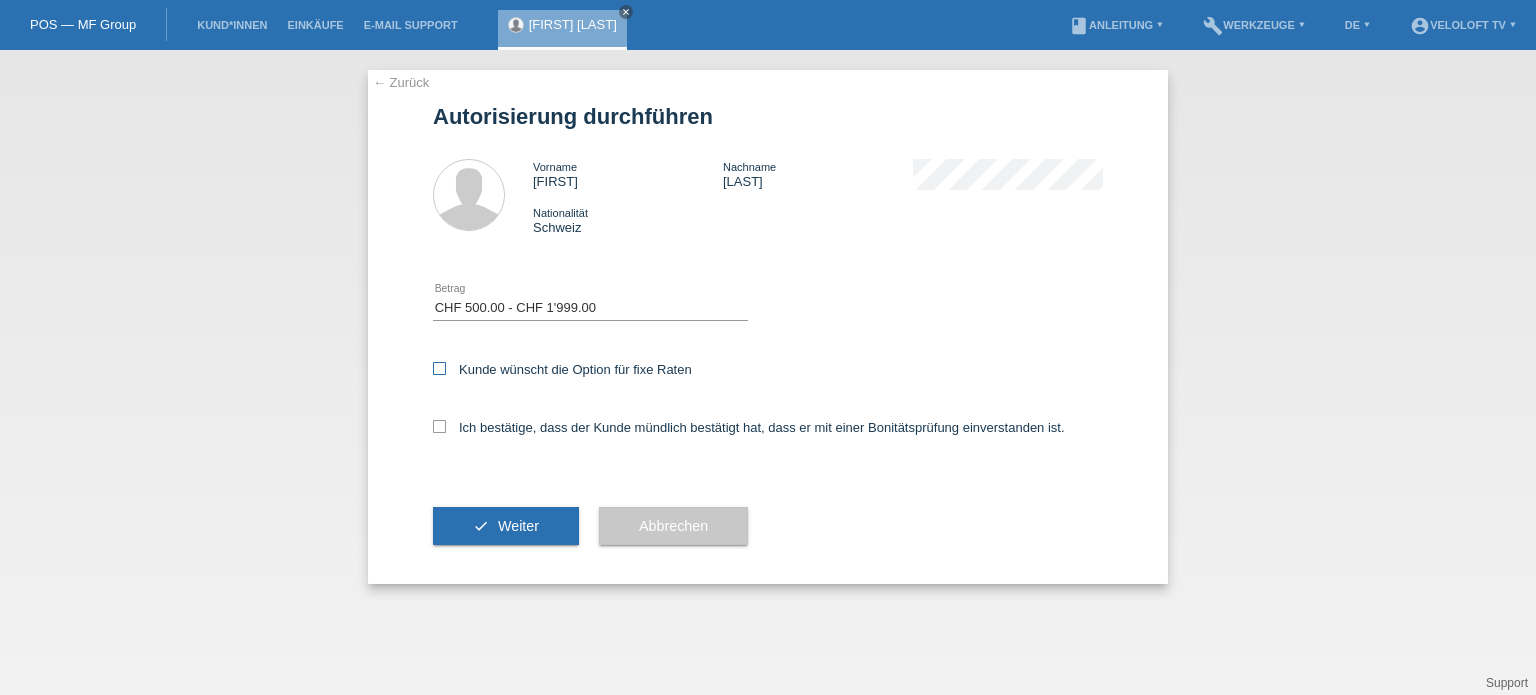 click at bounding box center [439, 368] 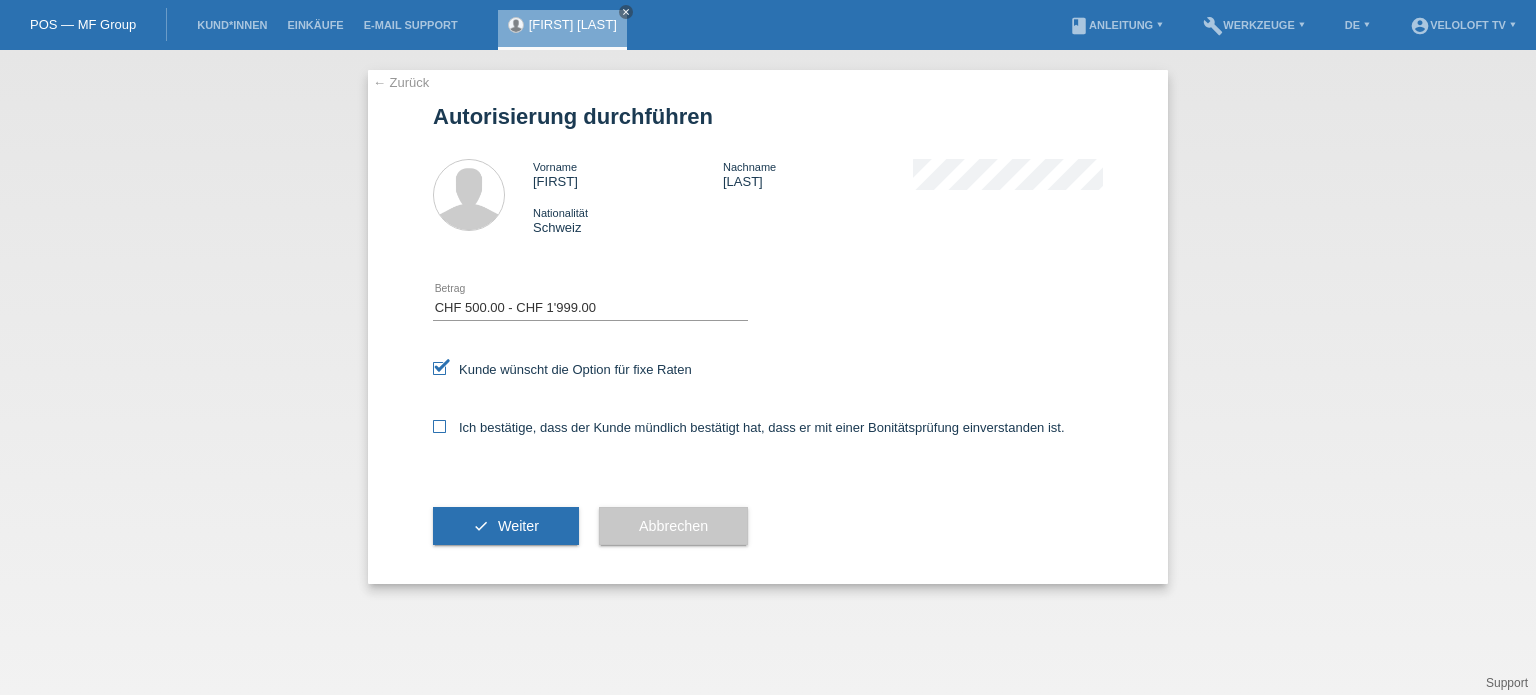 click at bounding box center [439, 426] 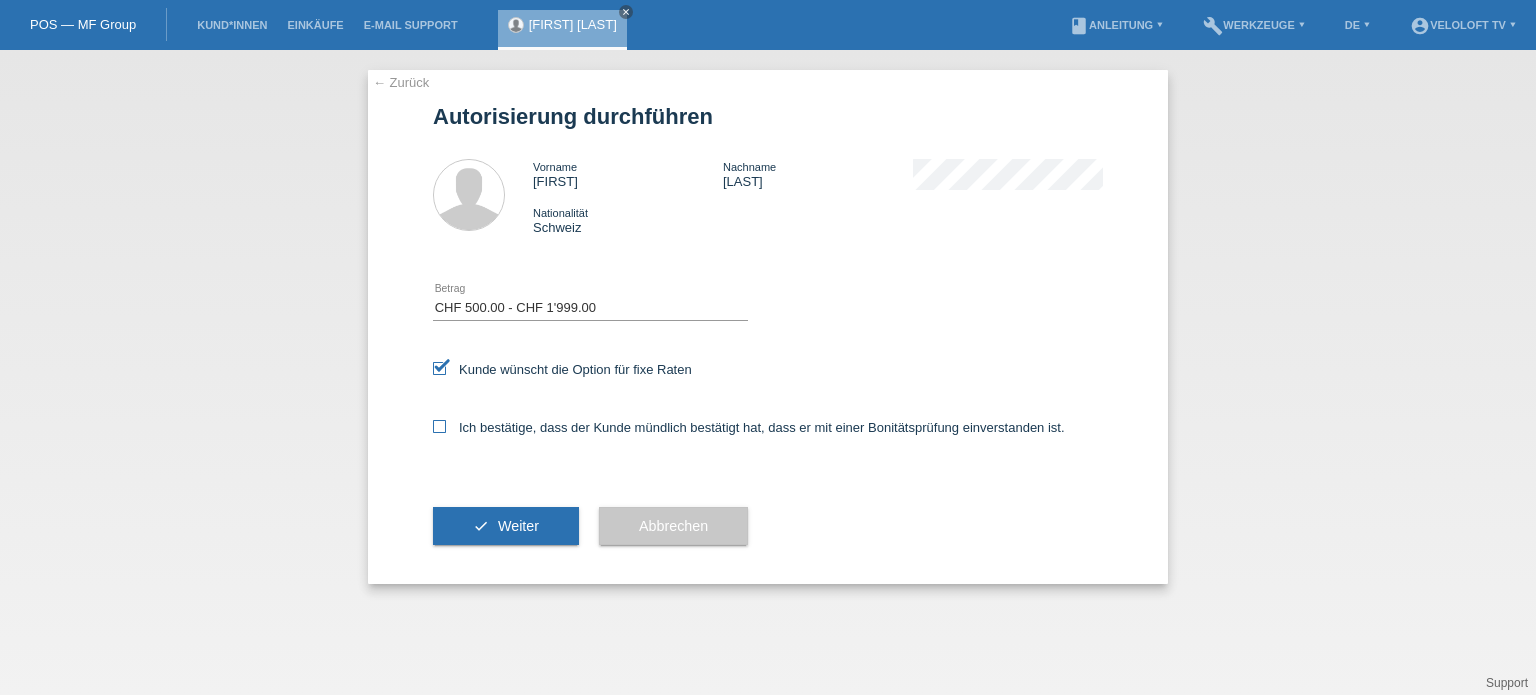 click on "Ich bestätige, dass der Kunde mündlich bestätigt hat, dass er mit einer Bonitätsprüfung einverstanden ist." at bounding box center (439, 426) 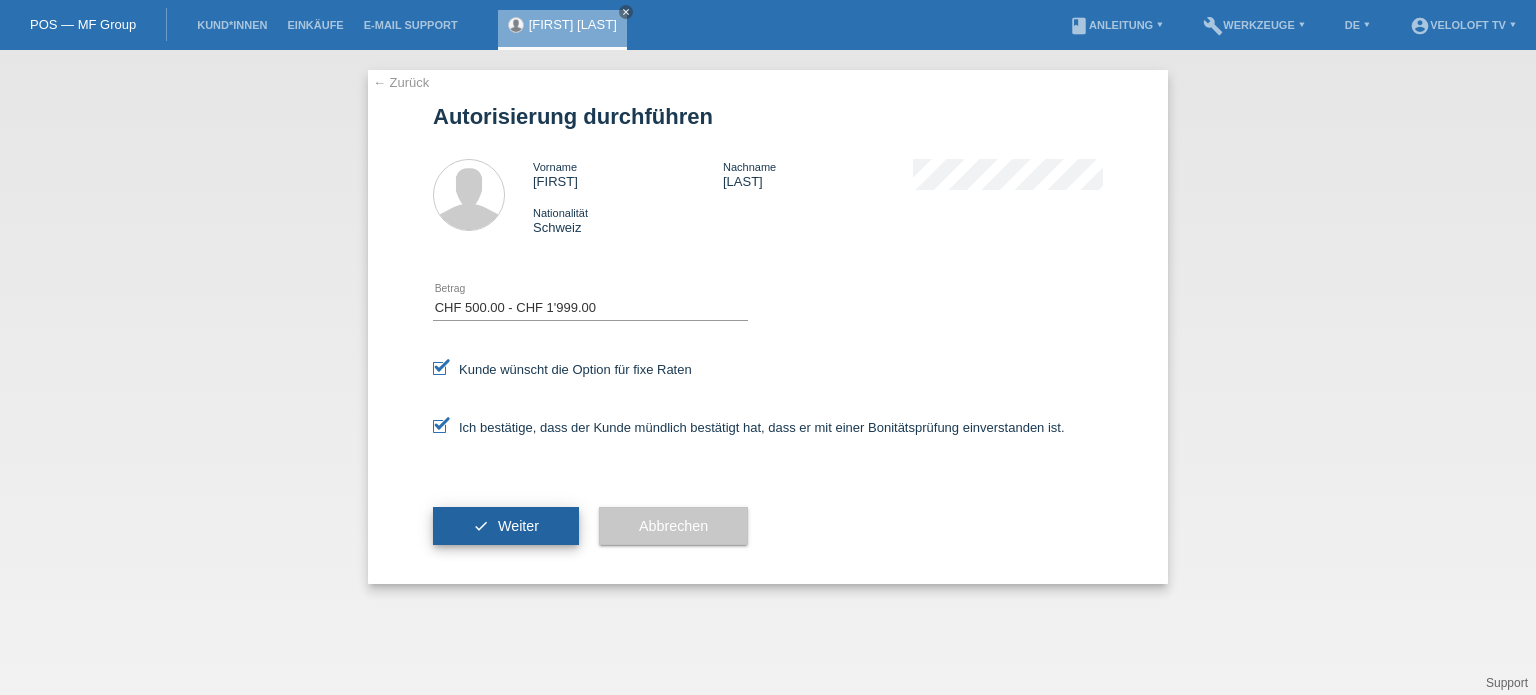 click on "Weiter" at bounding box center [518, 526] 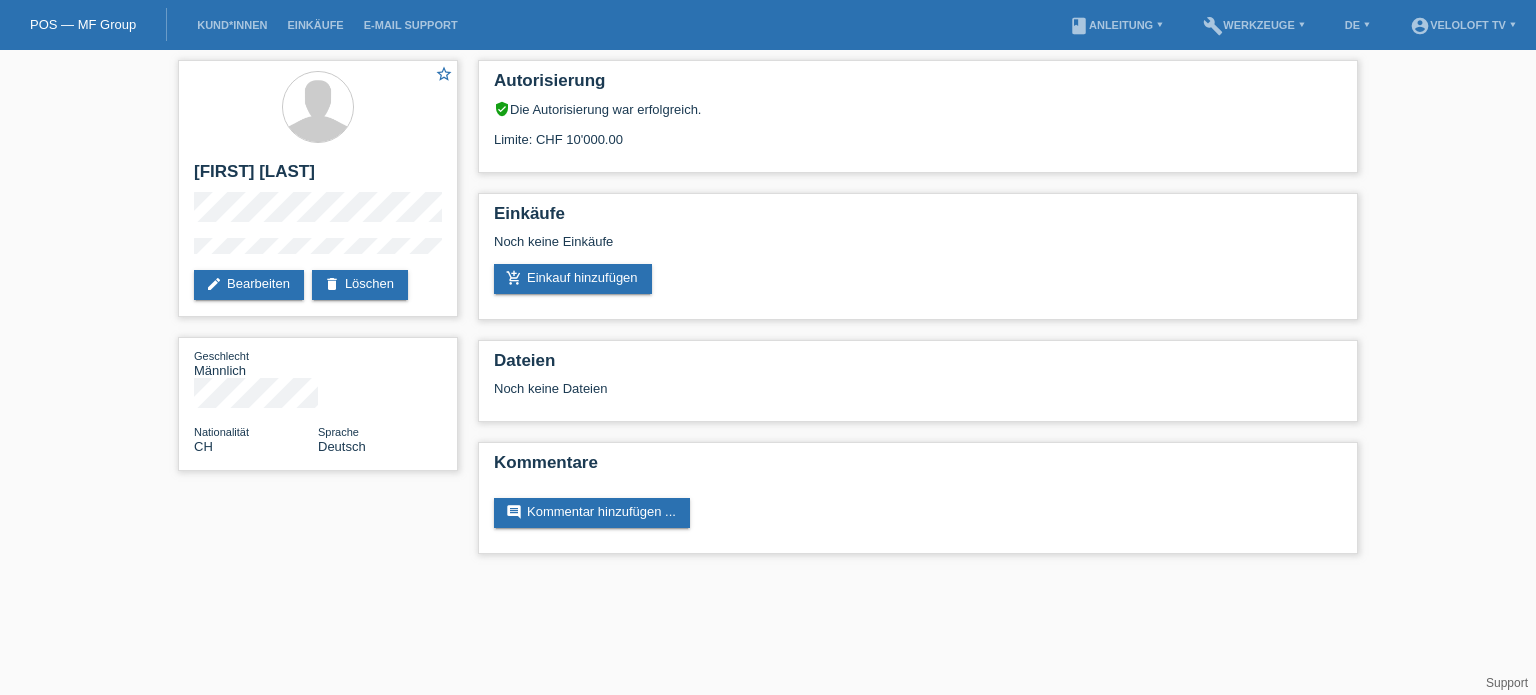 scroll, scrollTop: 0, scrollLeft: 0, axis: both 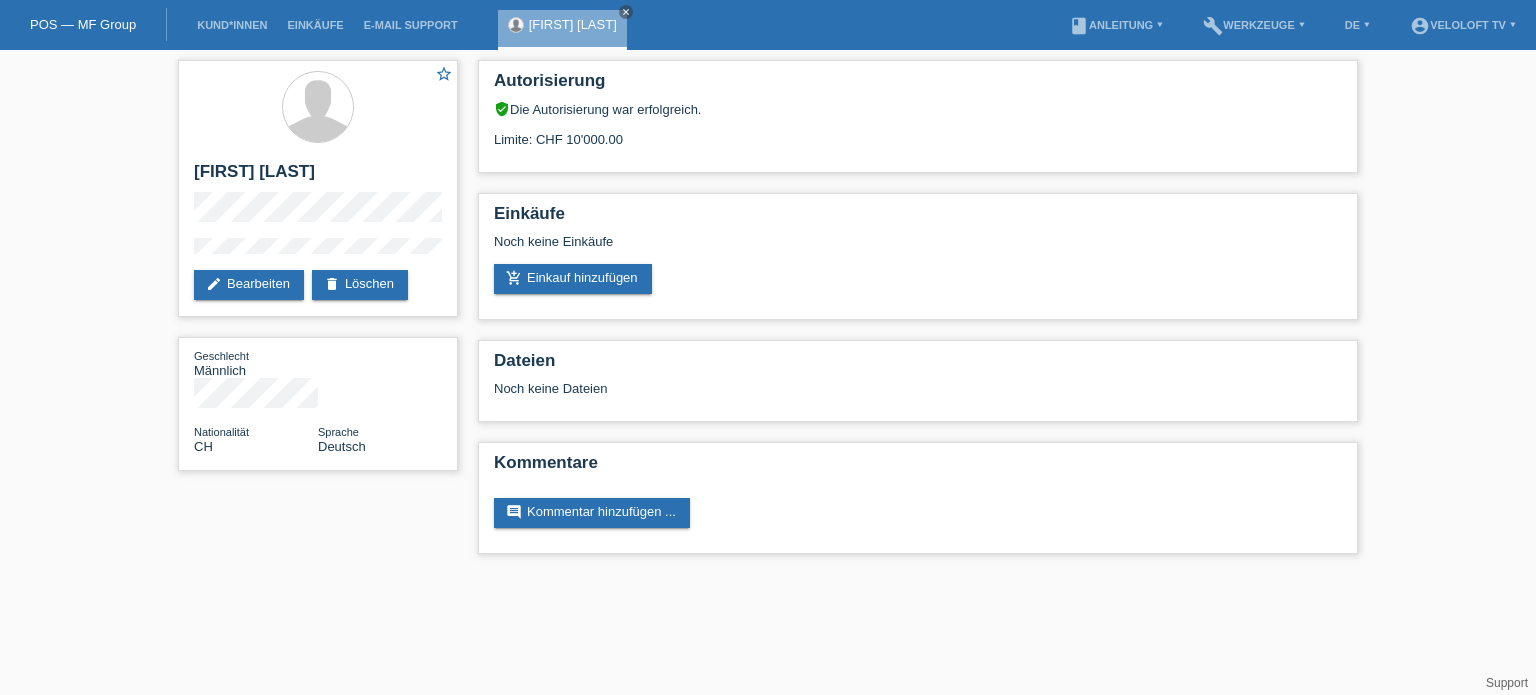 drag, startPoint x: 2, startPoint y: 219, endPoint x: 15, endPoint y: 211, distance: 15.264338 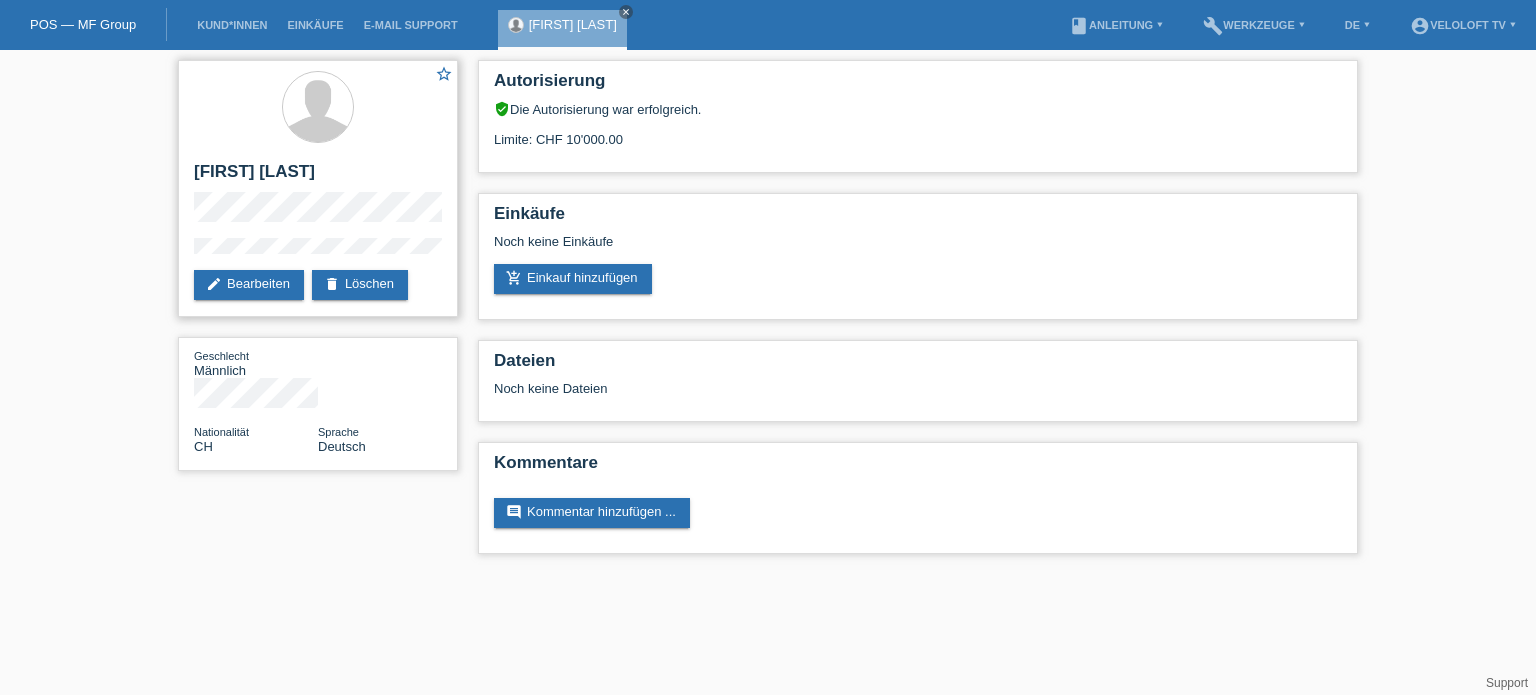 click at bounding box center [318, 108] 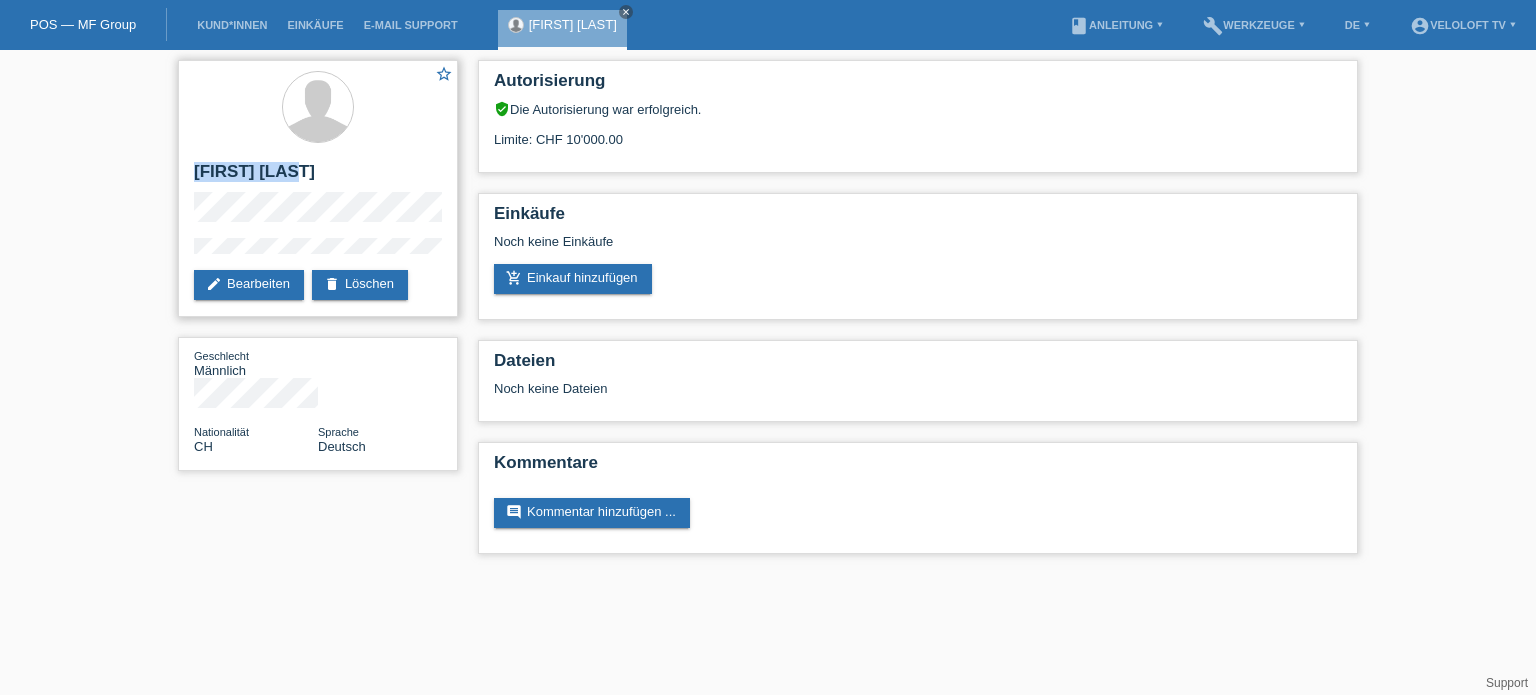 drag, startPoint x: 193, startPoint y: 167, endPoint x: 290, endPoint y: 167, distance: 97 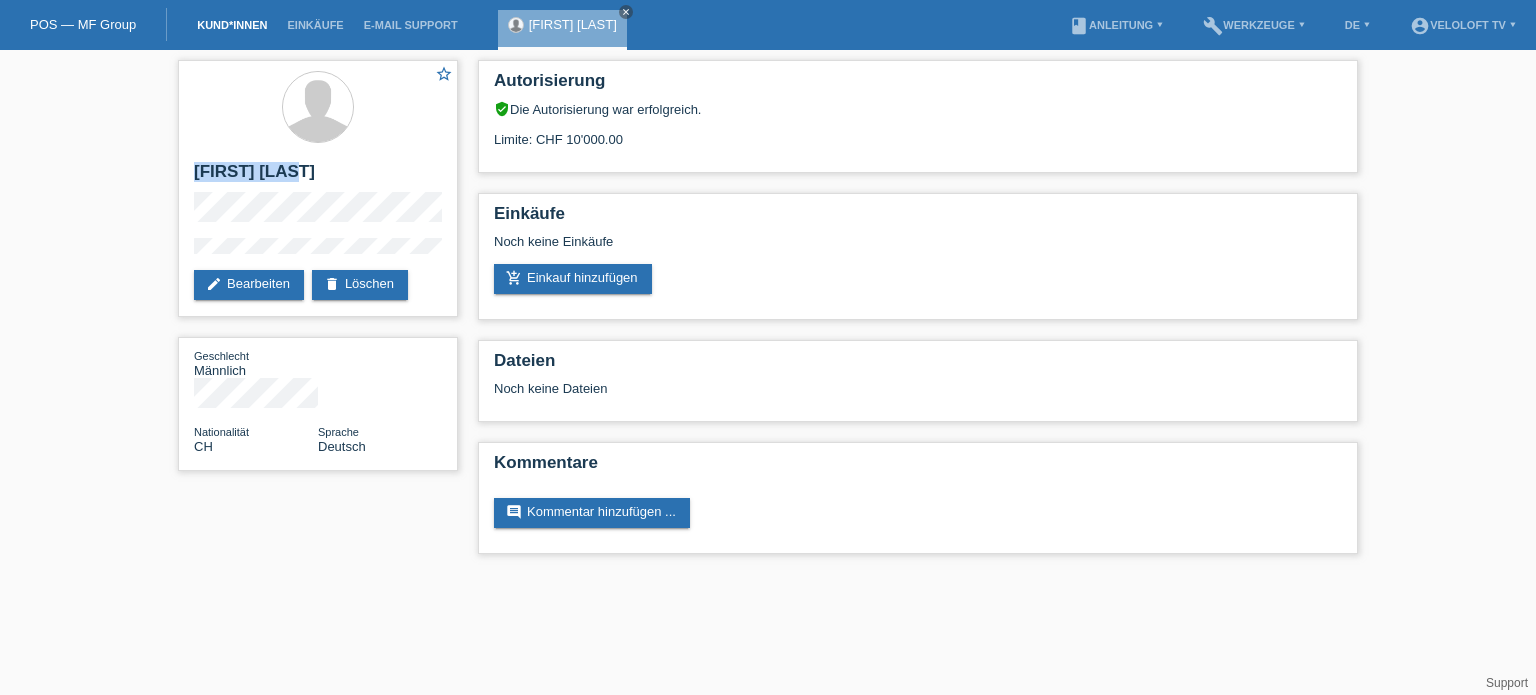 click on "Kund*innen" at bounding box center (232, 25) 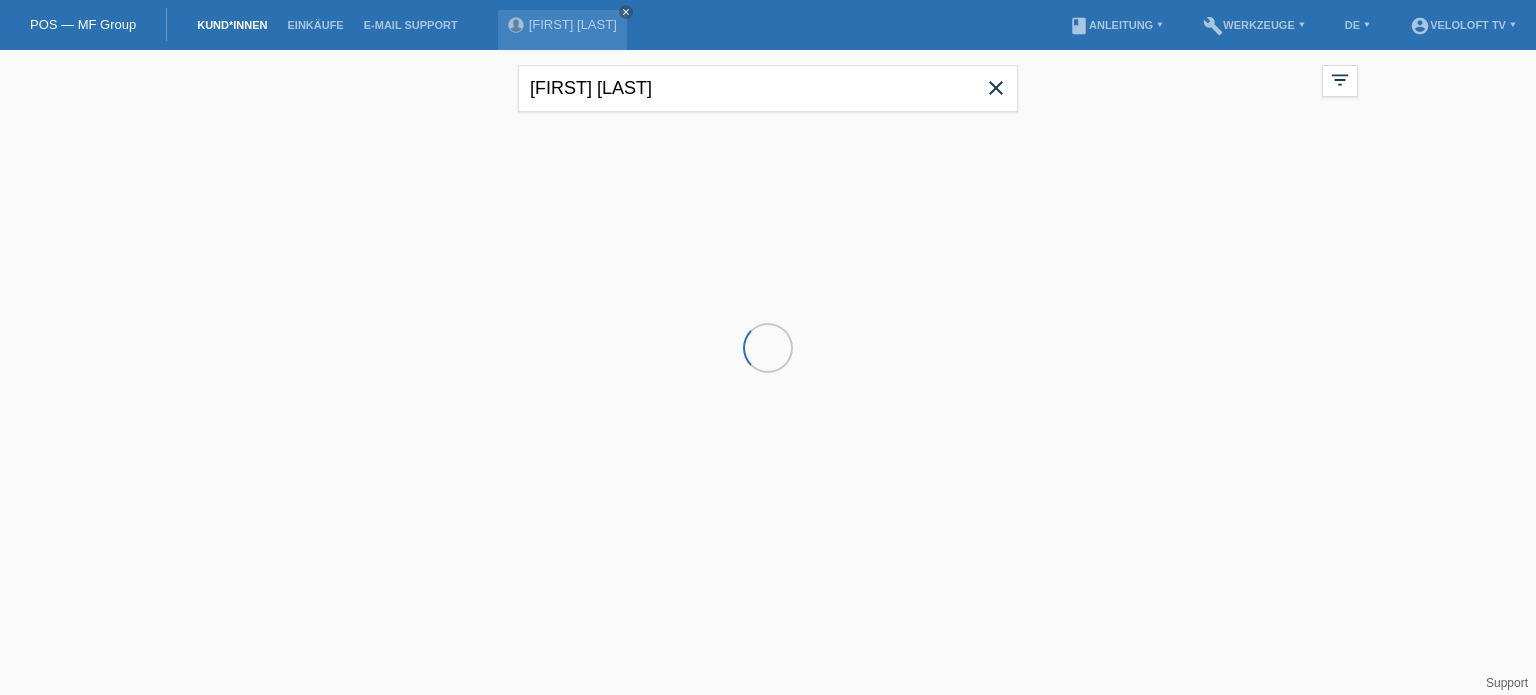 scroll, scrollTop: 0, scrollLeft: 0, axis: both 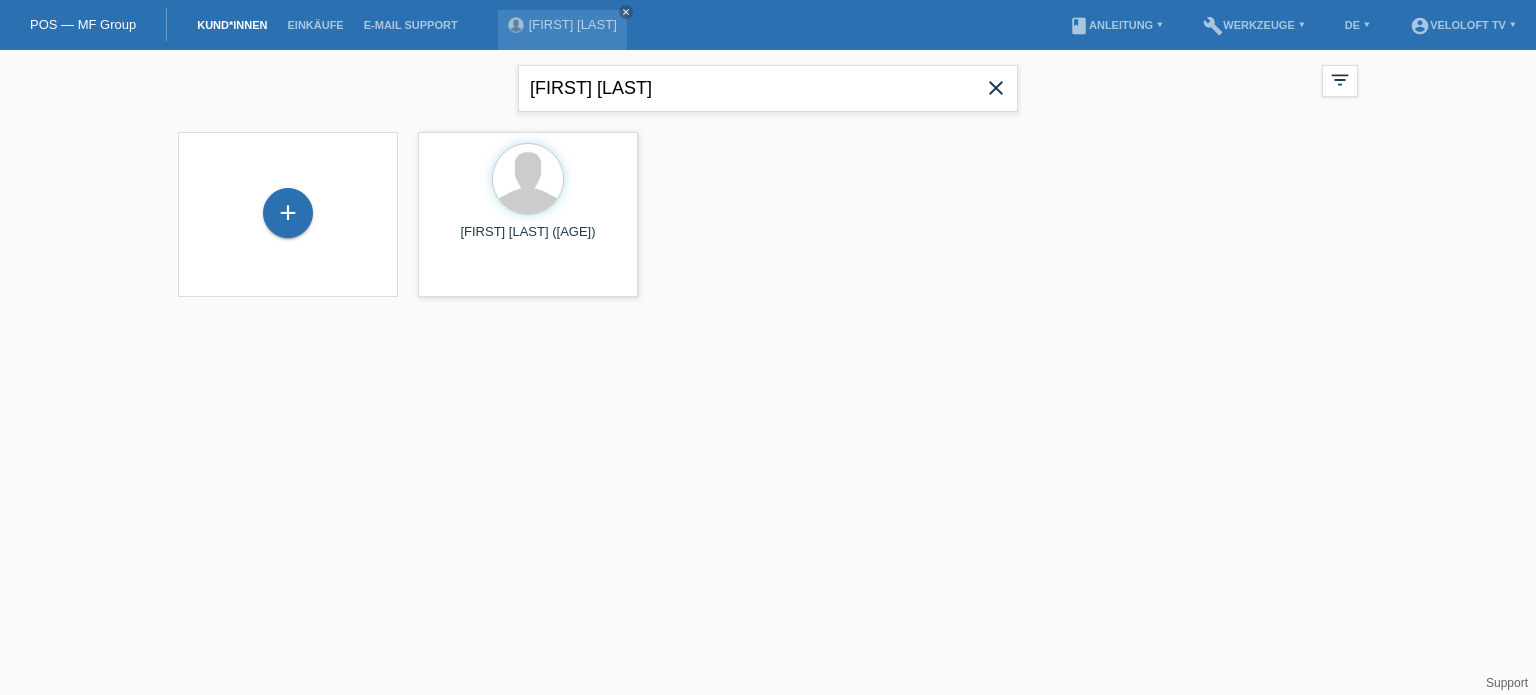 drag, startPoint x: 998, startPoint y: 81, endPoint x: 956, endPoint y: 77, distance: 42.190044 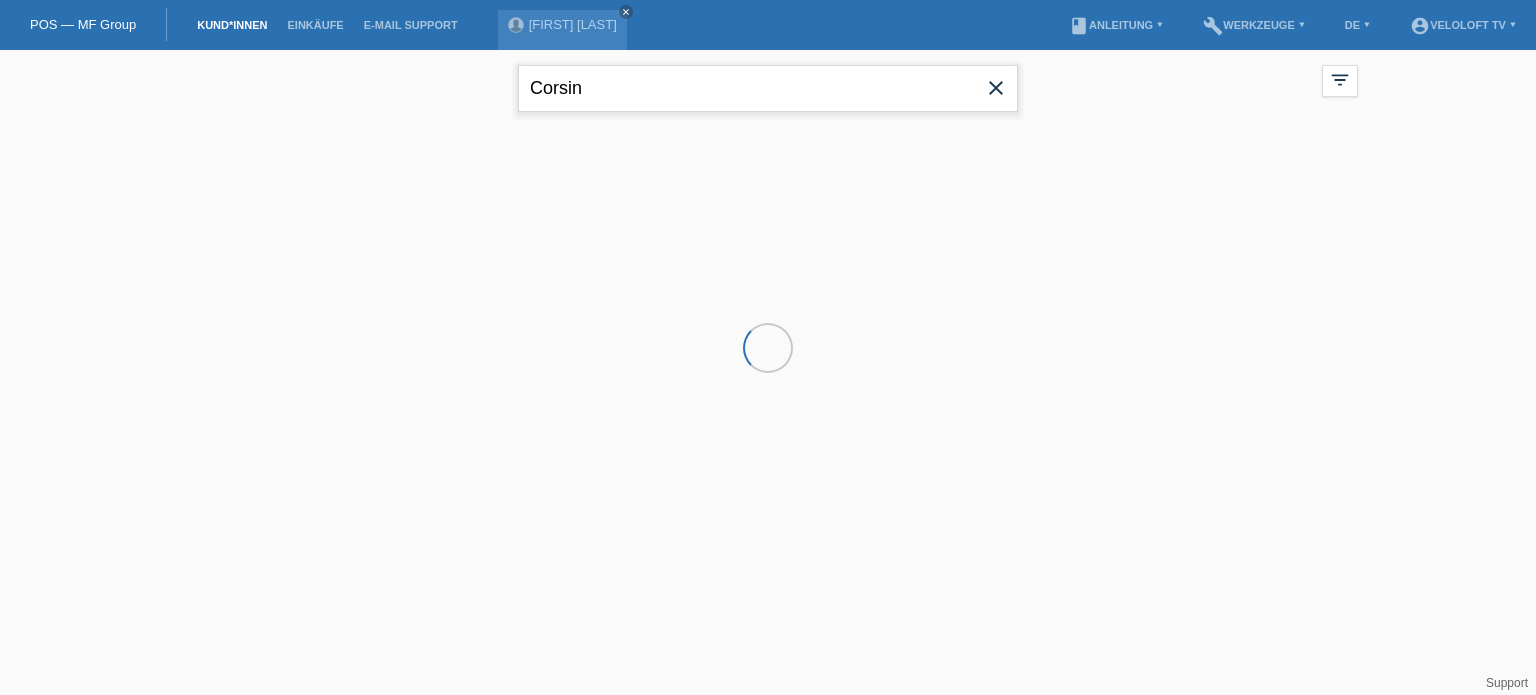 type on "[FIRST] [LAST]" 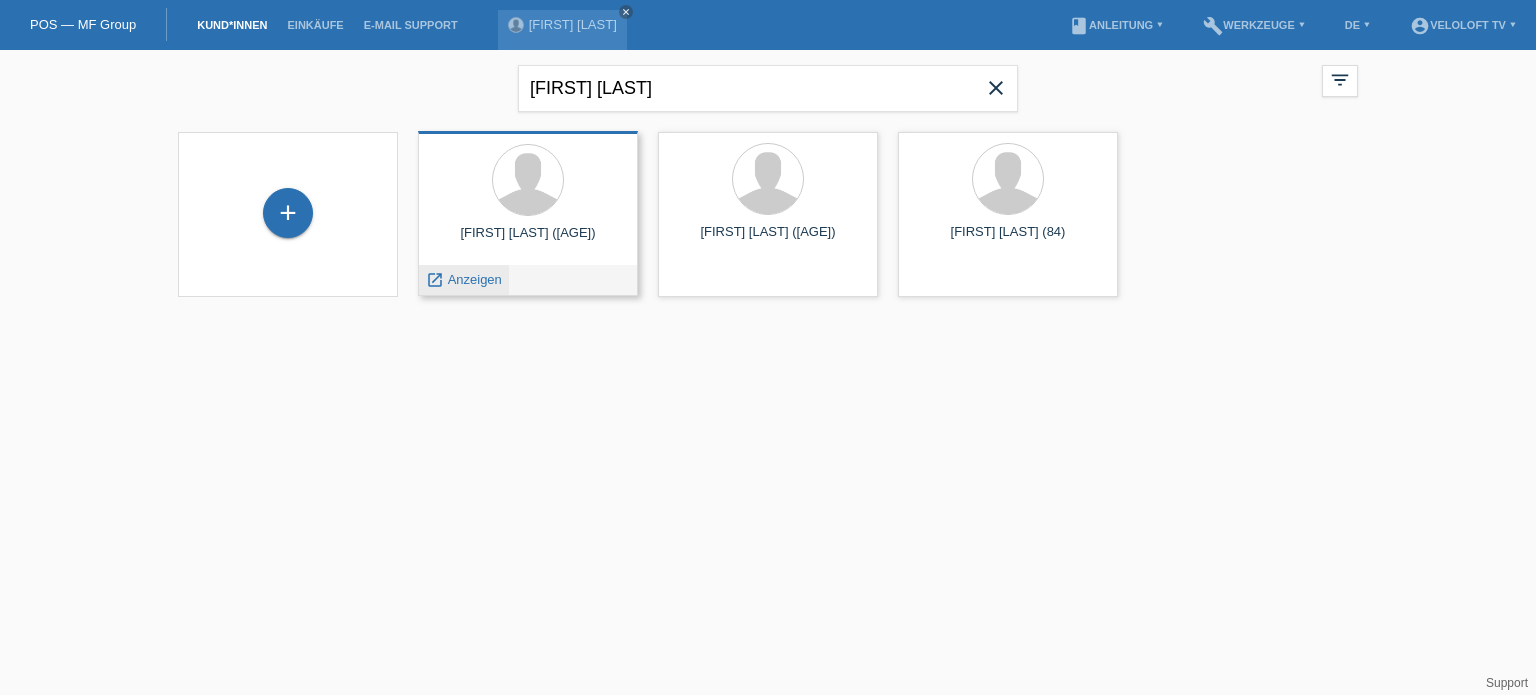 click on "Anzeigen" at bounding box center (475, 279) 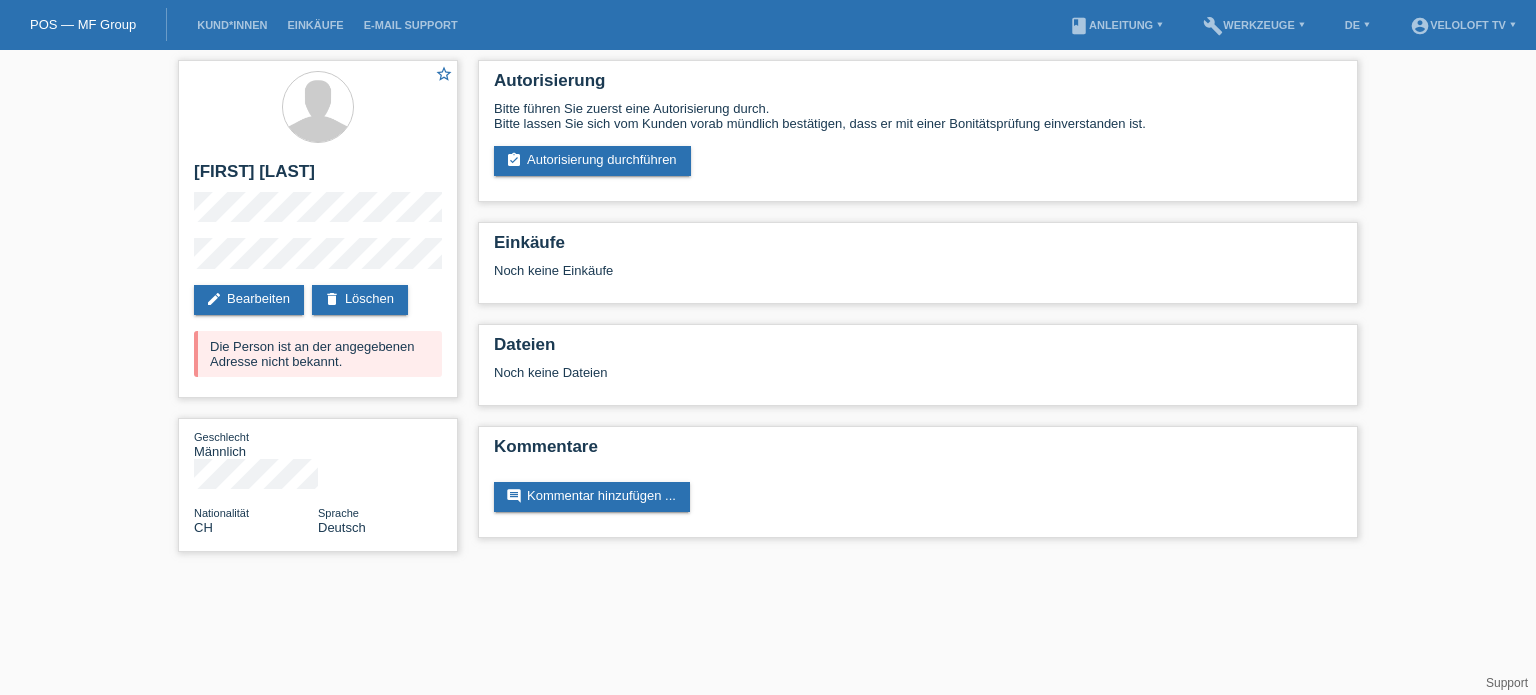 scroll, scrollTop: 0, scrollLeft: 0, axis: both 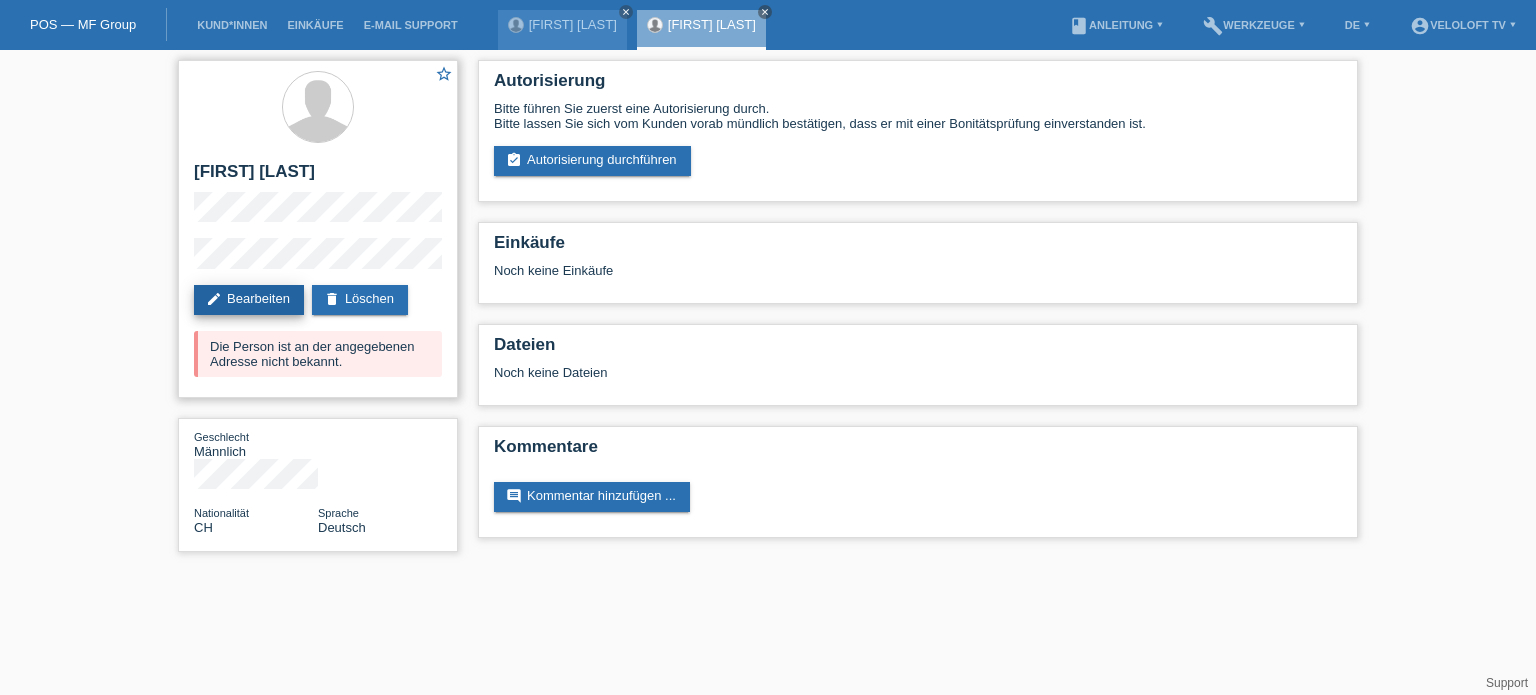 click on "edit  Bearbeiten" at bounding box center [249, 300] 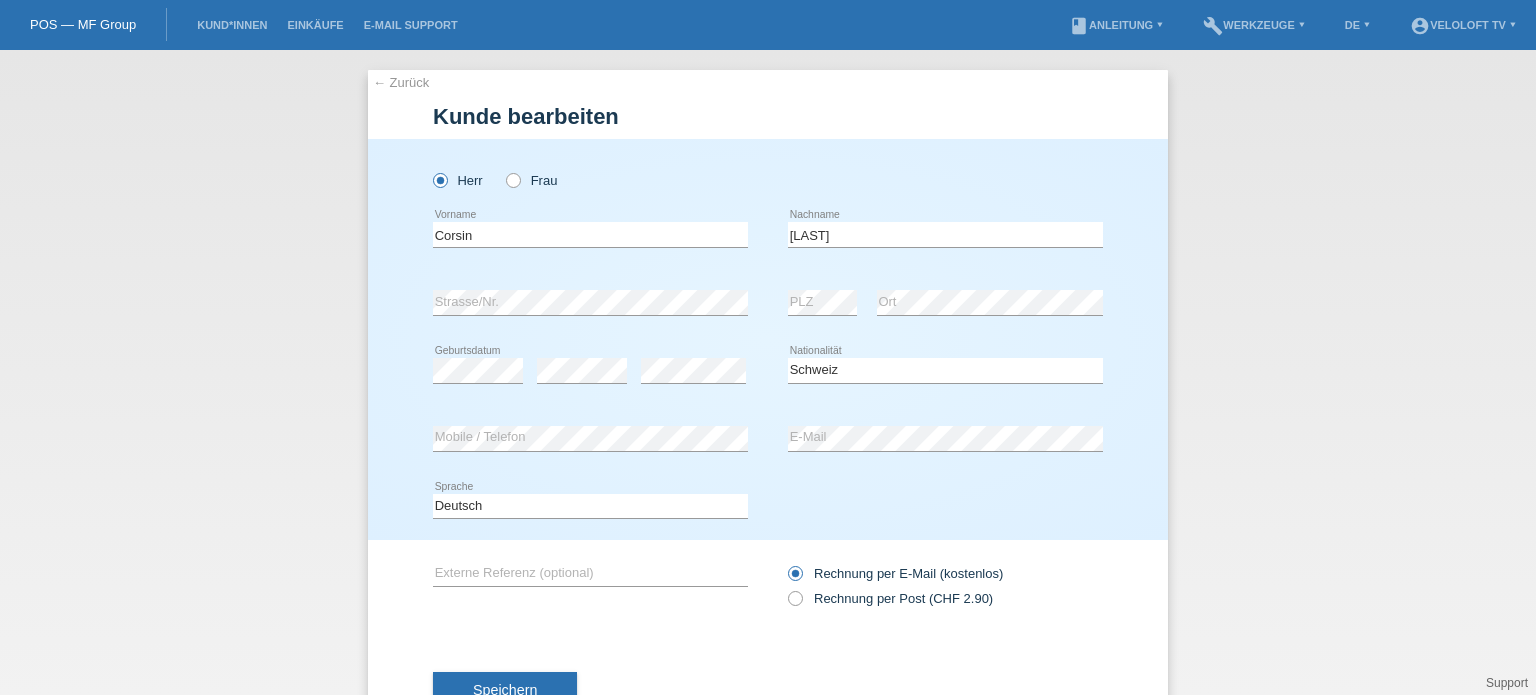 select on "CH" 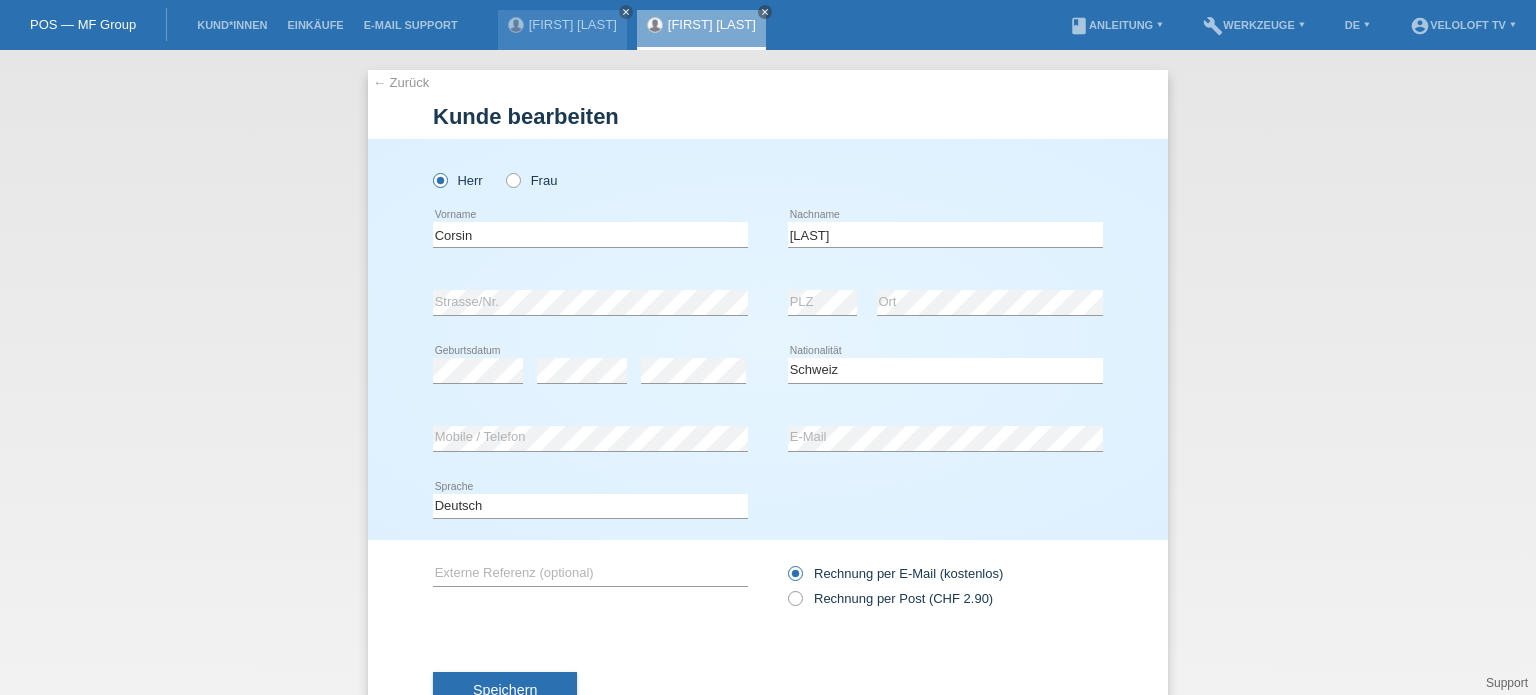 click on "Speichern" at bounding box center (505, 690) 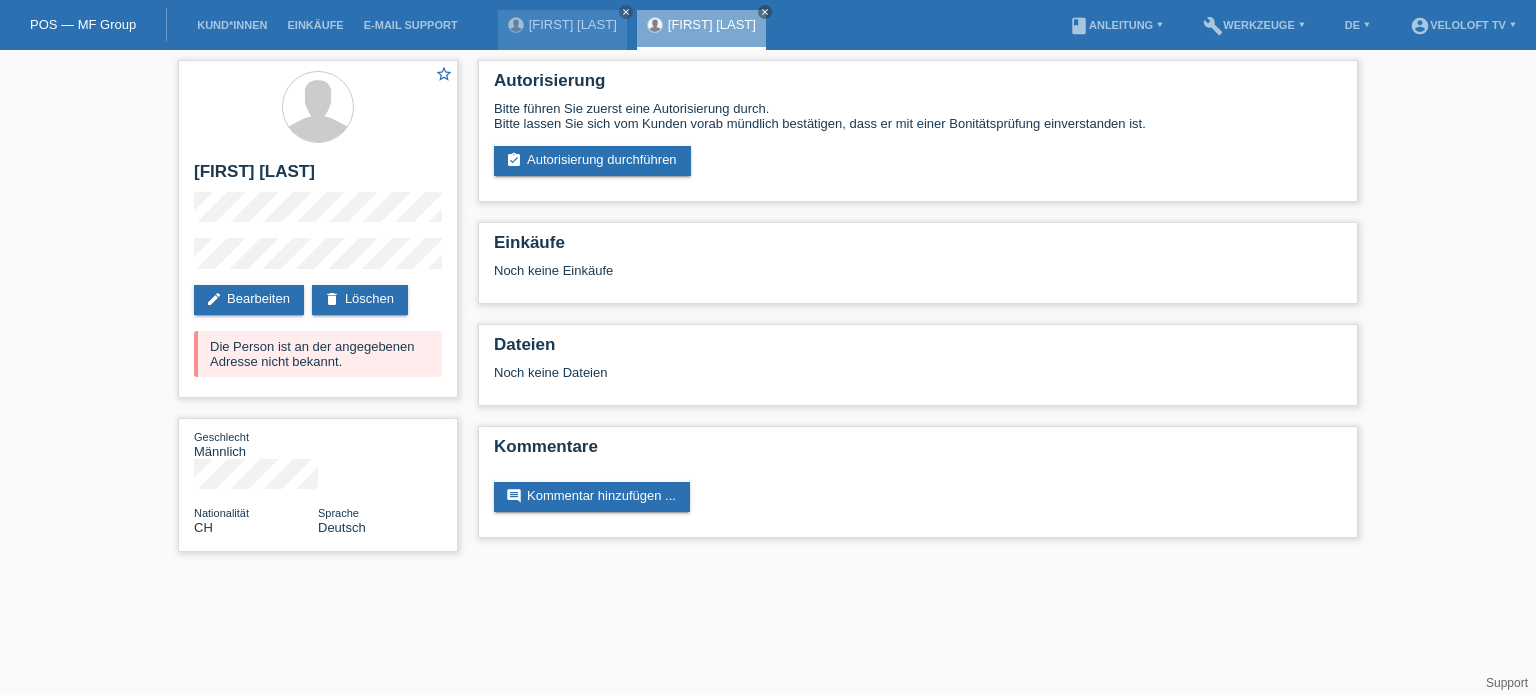 scroll, scrollTop: 0, scrollLeft: 0, axis: both 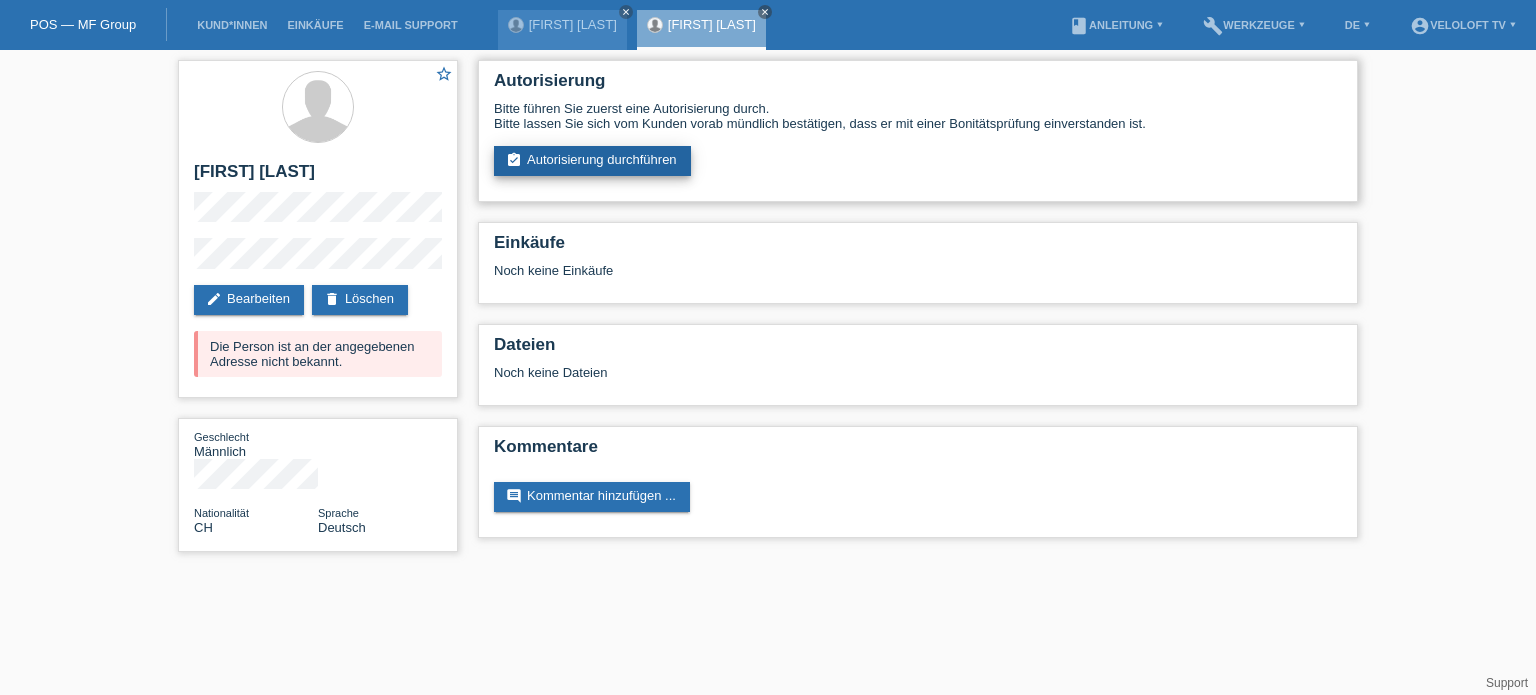 click on "assignment_turned_in  Autorisierung durchführen" at bounding box center (592, 161) 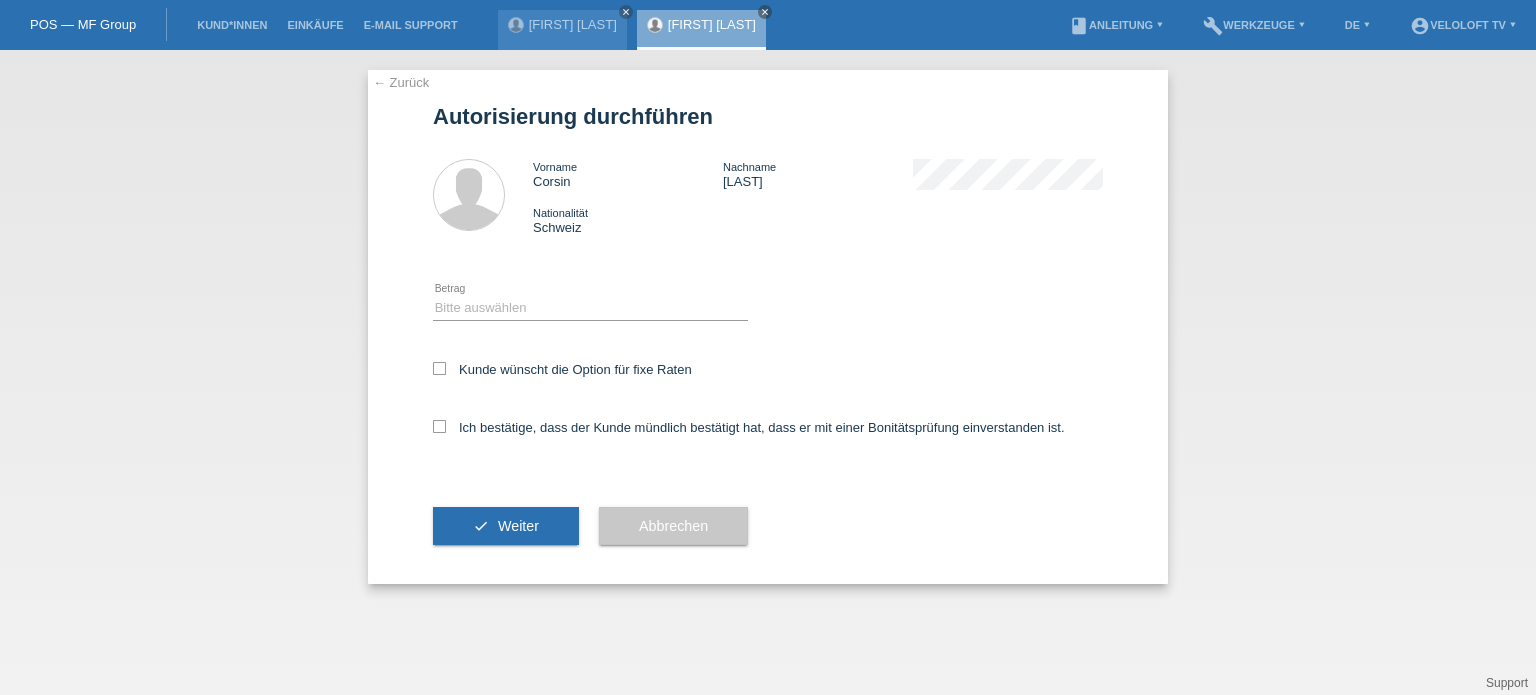 scroll, scrollTop: 0, scrollLeft: 0, axis: both 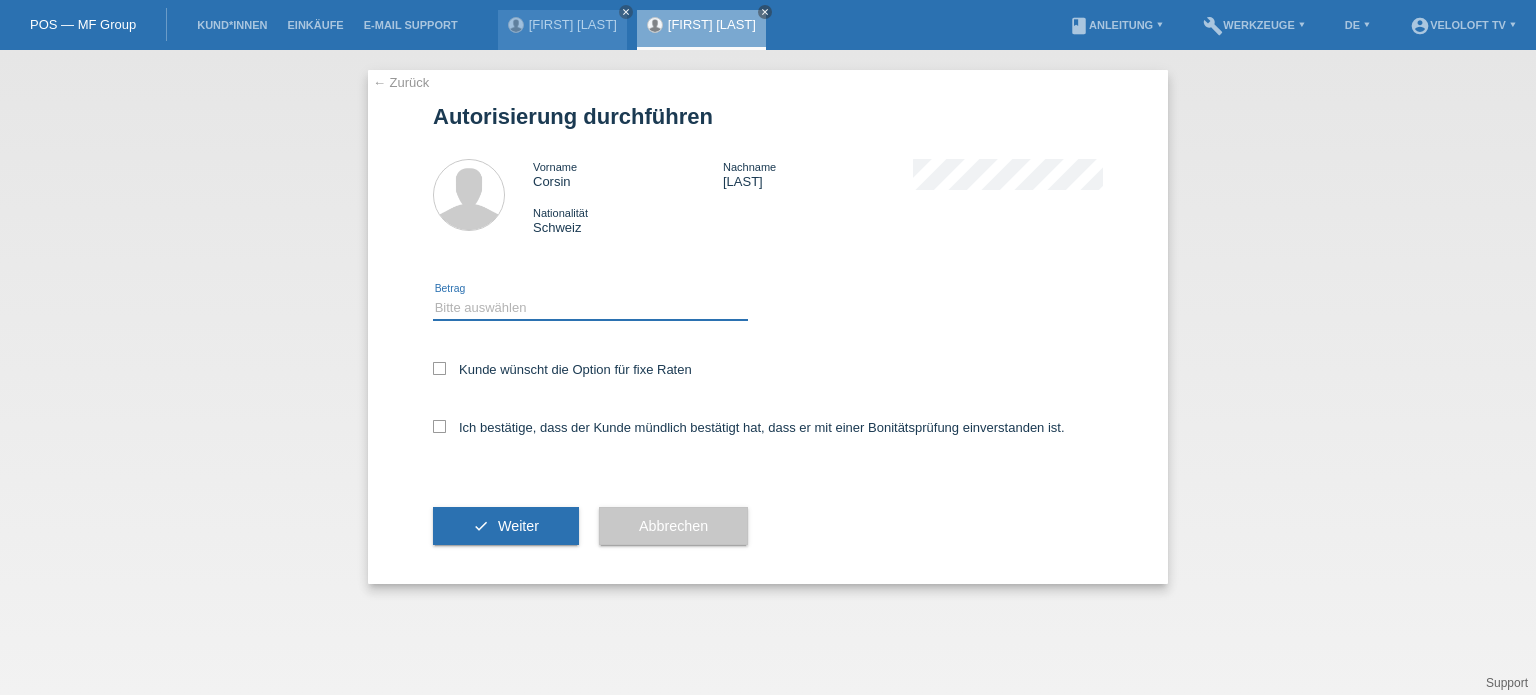 click on "Bitte auswählen
CHF 1.00 - CHF 499.00
CHF 500.00 - CHF 1'999.00
CHF 2'000.00 - CHF 15'000.00" at bounding box center [590, 308] 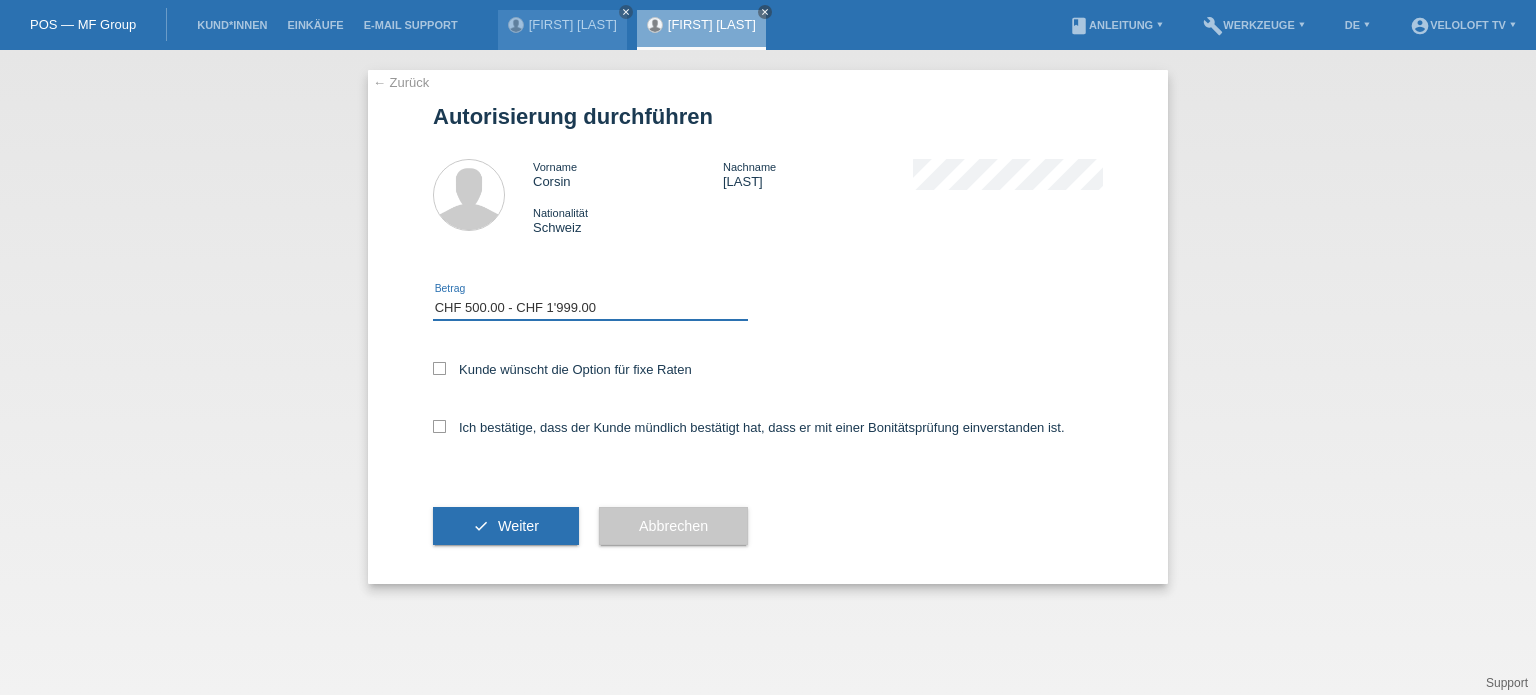 click on "Bitte auswählen
CHF 1.00 - CHF 499.00
CHF 500.00 - CHF 1'999.00
CHF 2'000.00 - CHF 15'000.00" at bounding box center (590, 308) 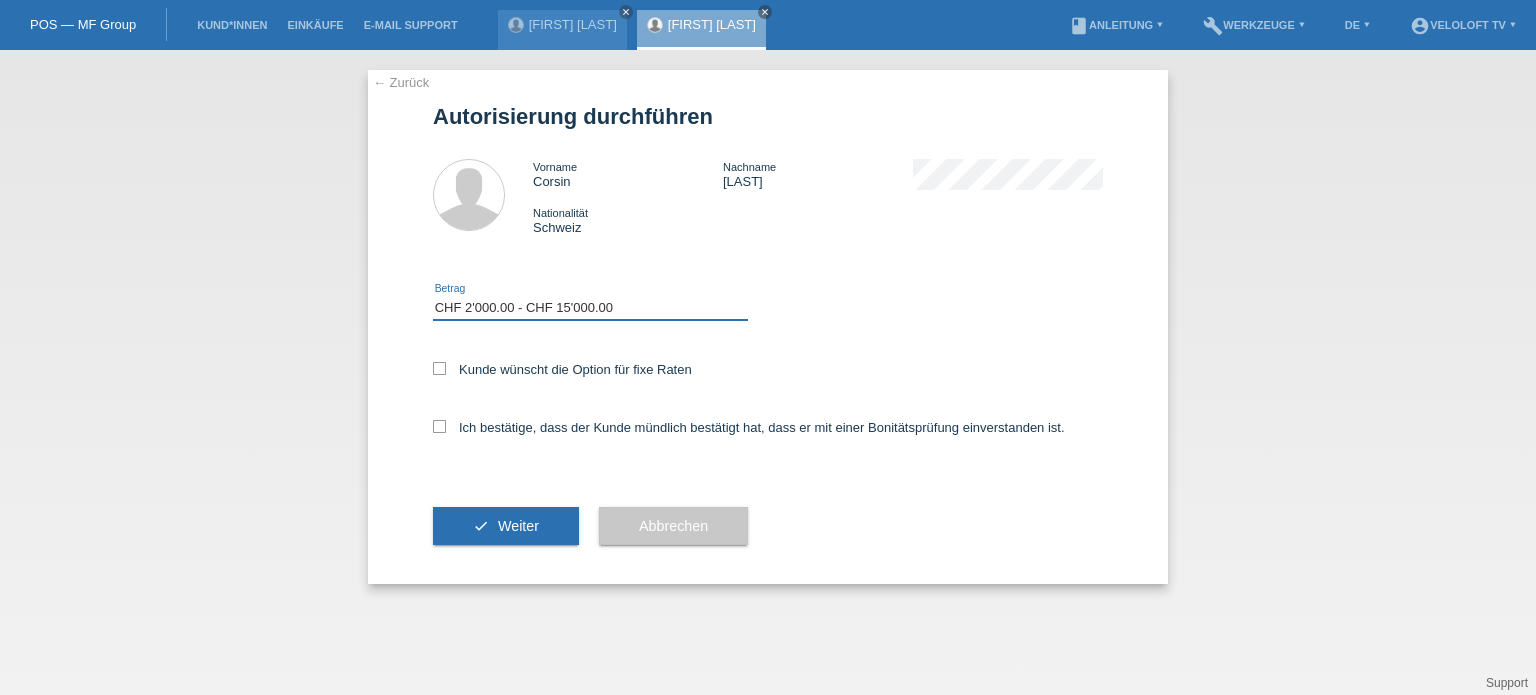 click on "Bitte auswählen
CHF 1.00 - CHF 499.00
CHF 500.00 - CHF 1'999.00
CHF 2'000.00 - CHF 15'000.00" at bounding box center [590, 308] 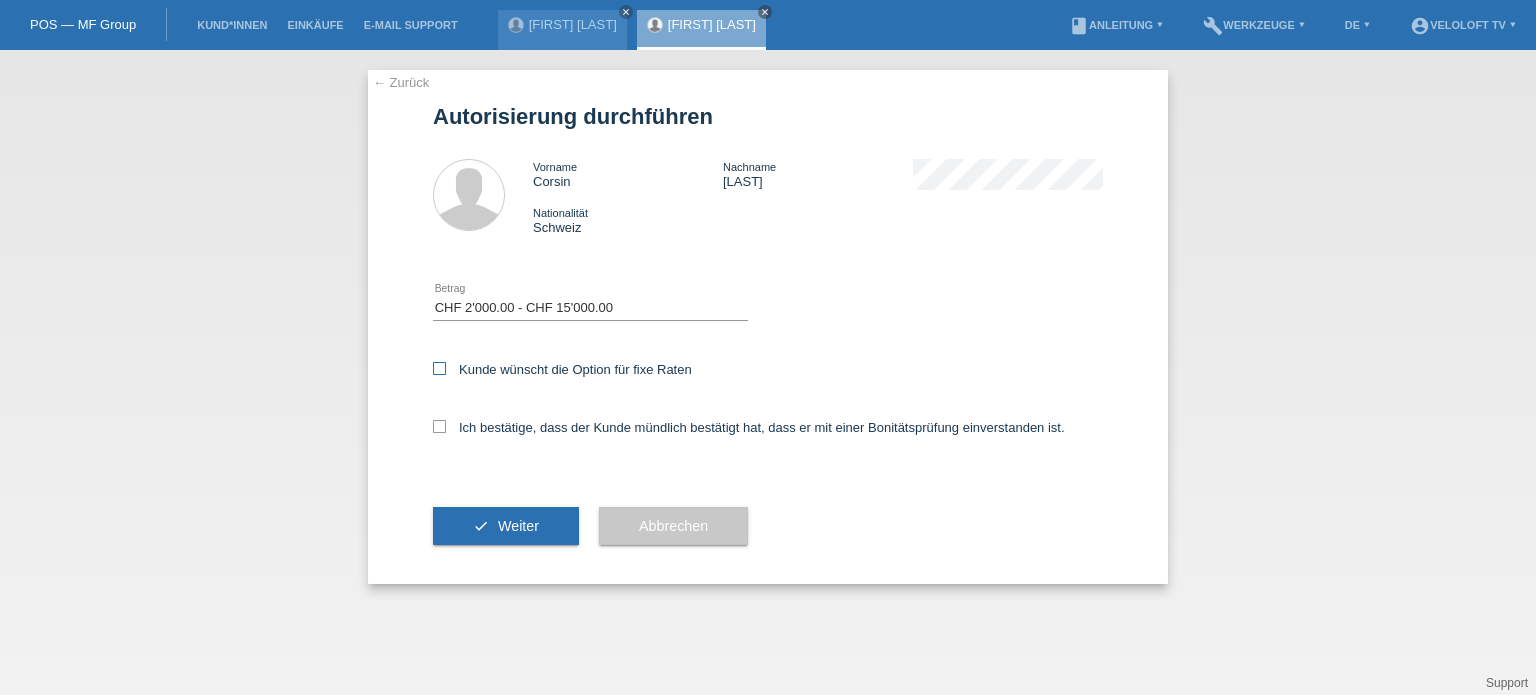 click at bounding box center (439, 368) 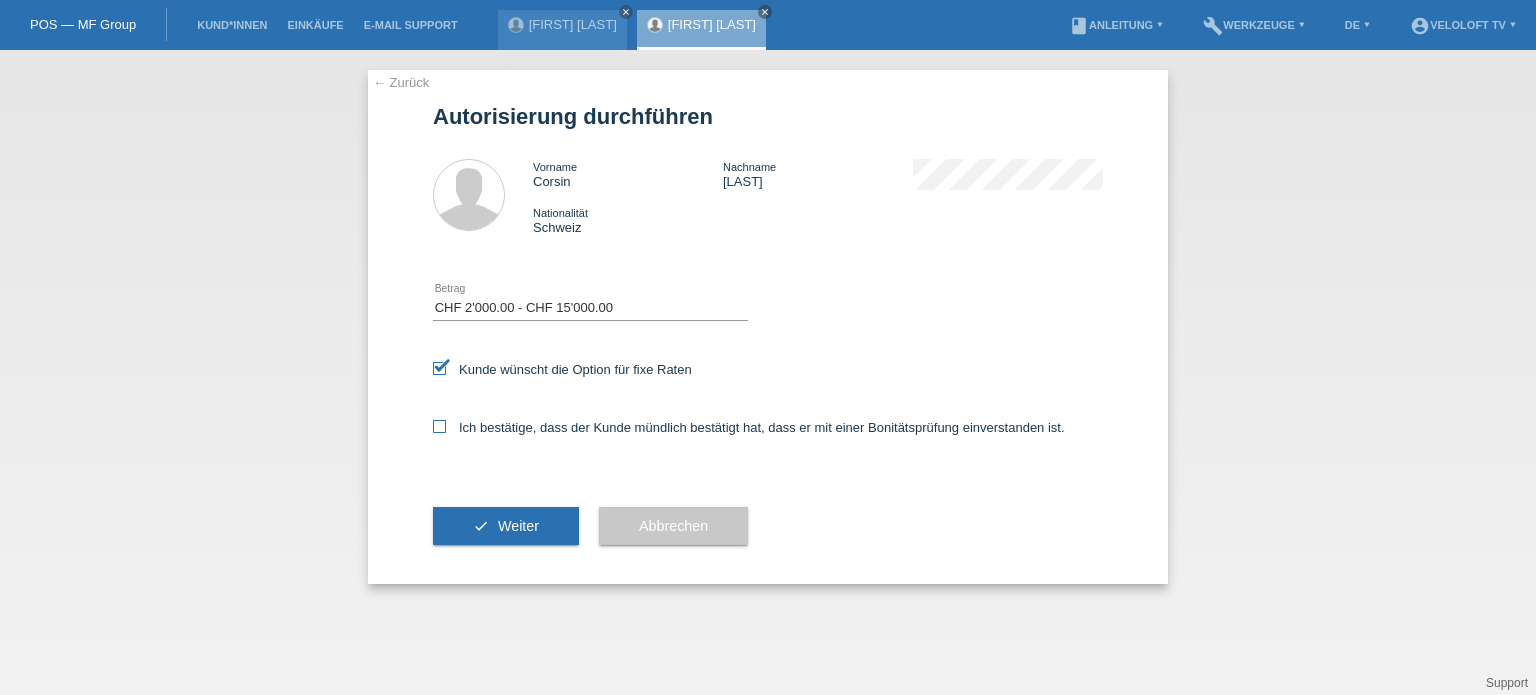 click at bounding box center (439, 426) 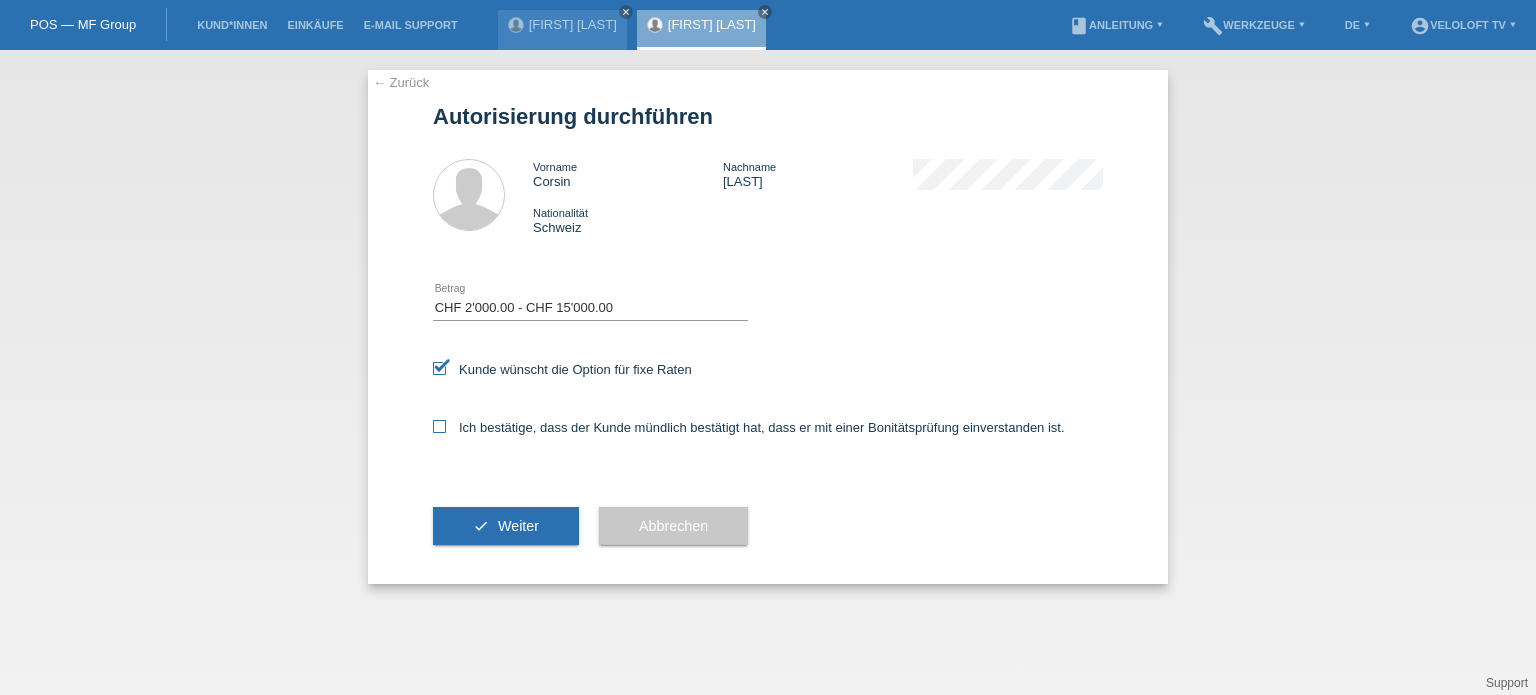 checkbox on "true" 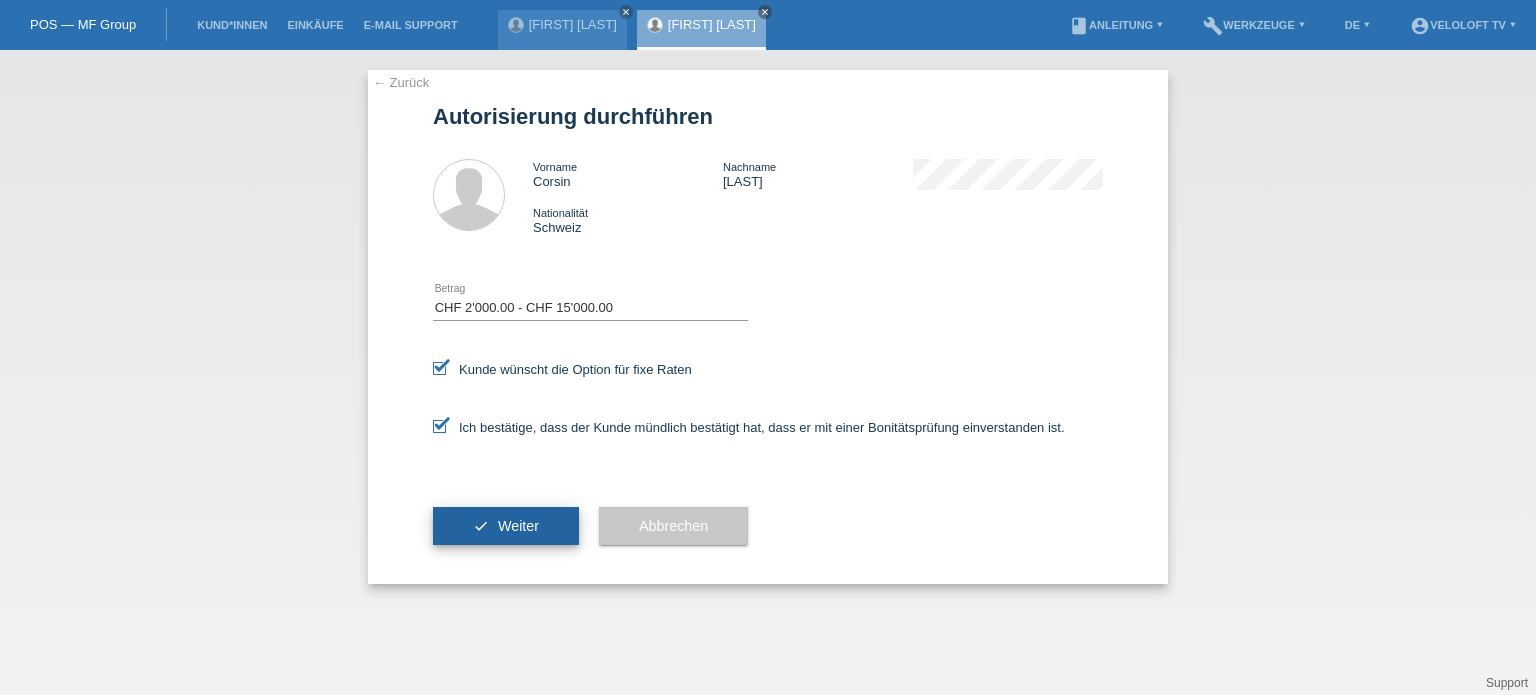click on "Weiter" at bounding box center [518, 526] 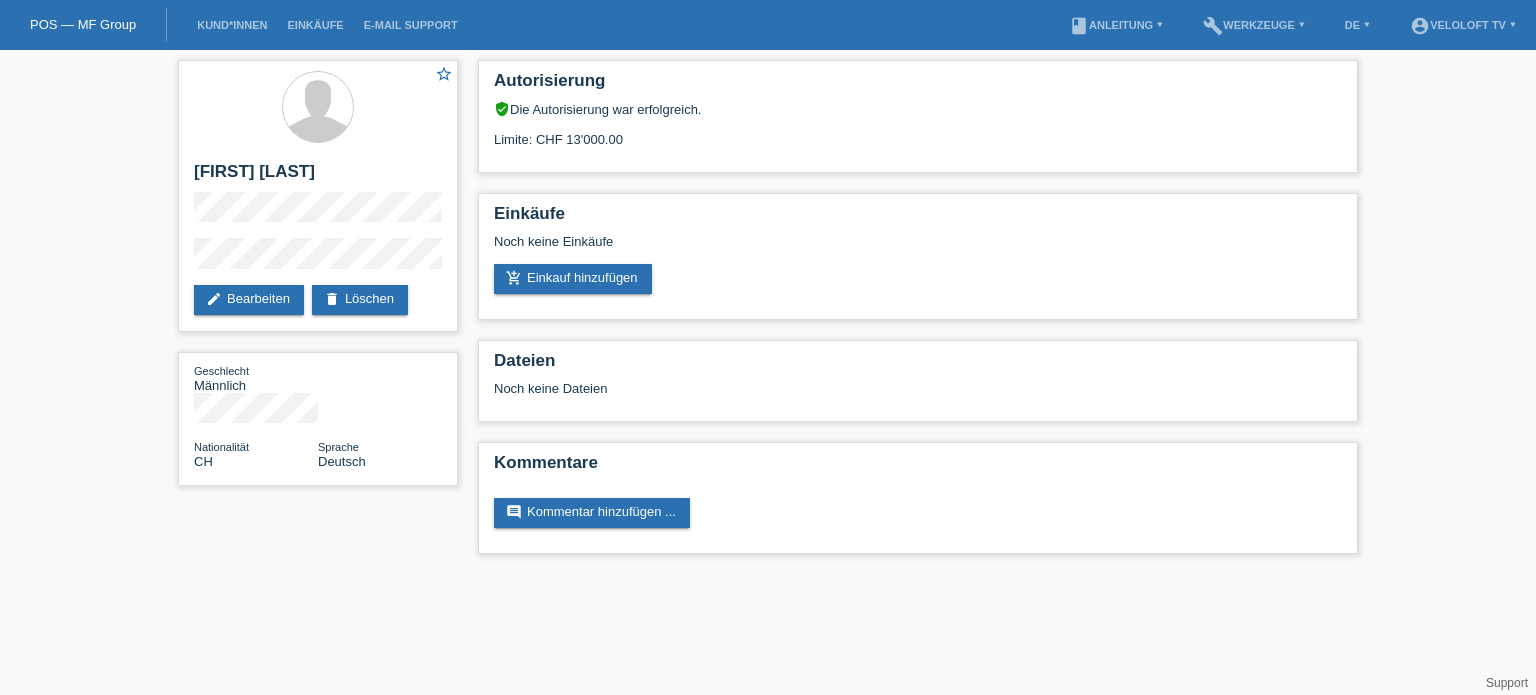 scroll, scrollTop: 0, scrollLeft: 0, axis: both 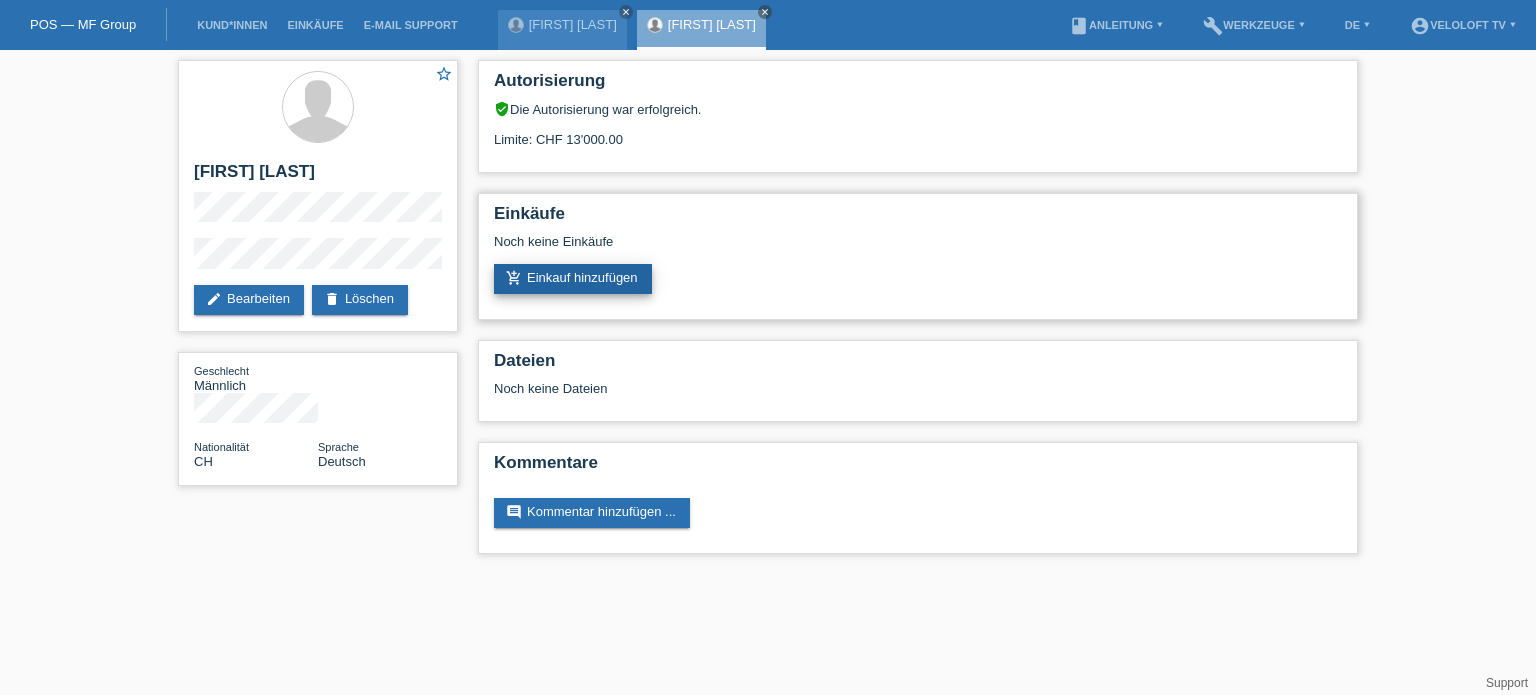 click on "add_shopping_cart  Einkauf hinzufügen" at bounding box center [573, 279] 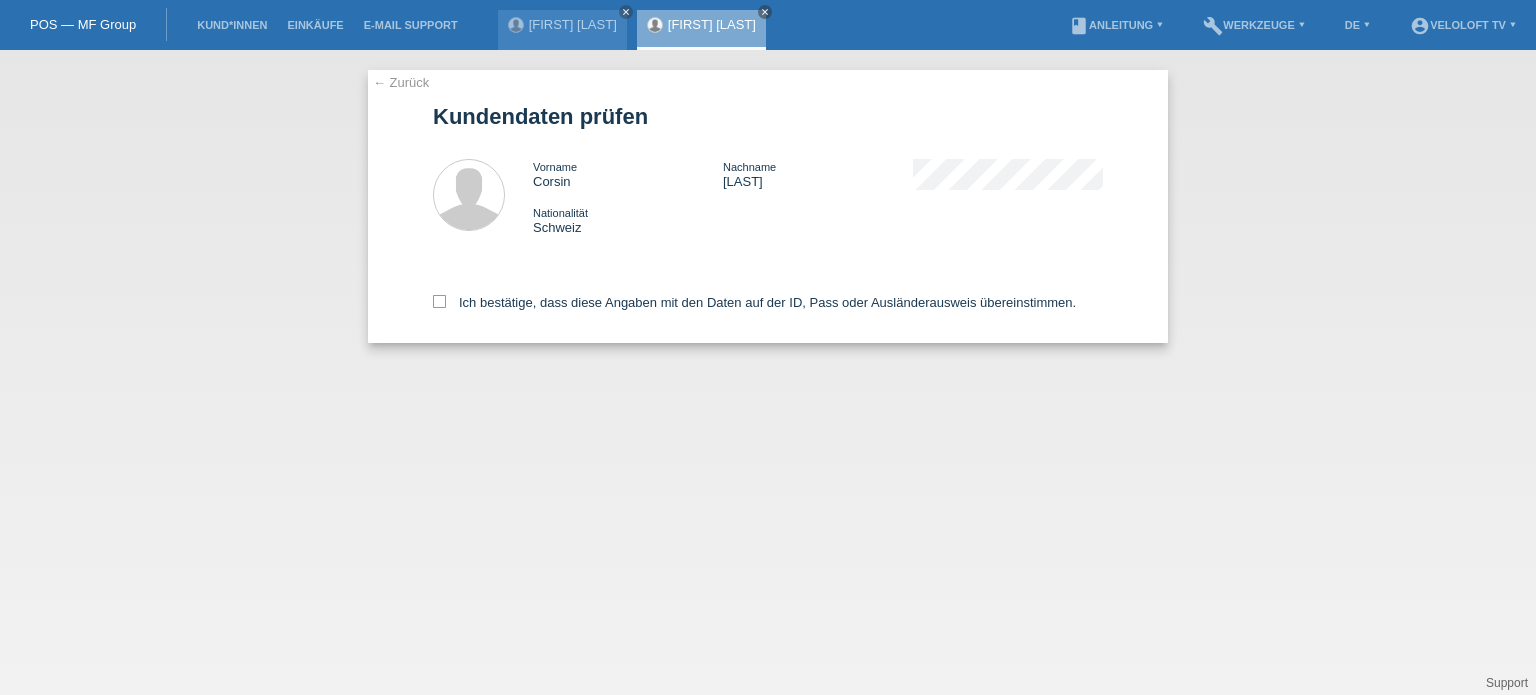 scroll, scrollTop: 0, scrollLeft: 0, axis: both 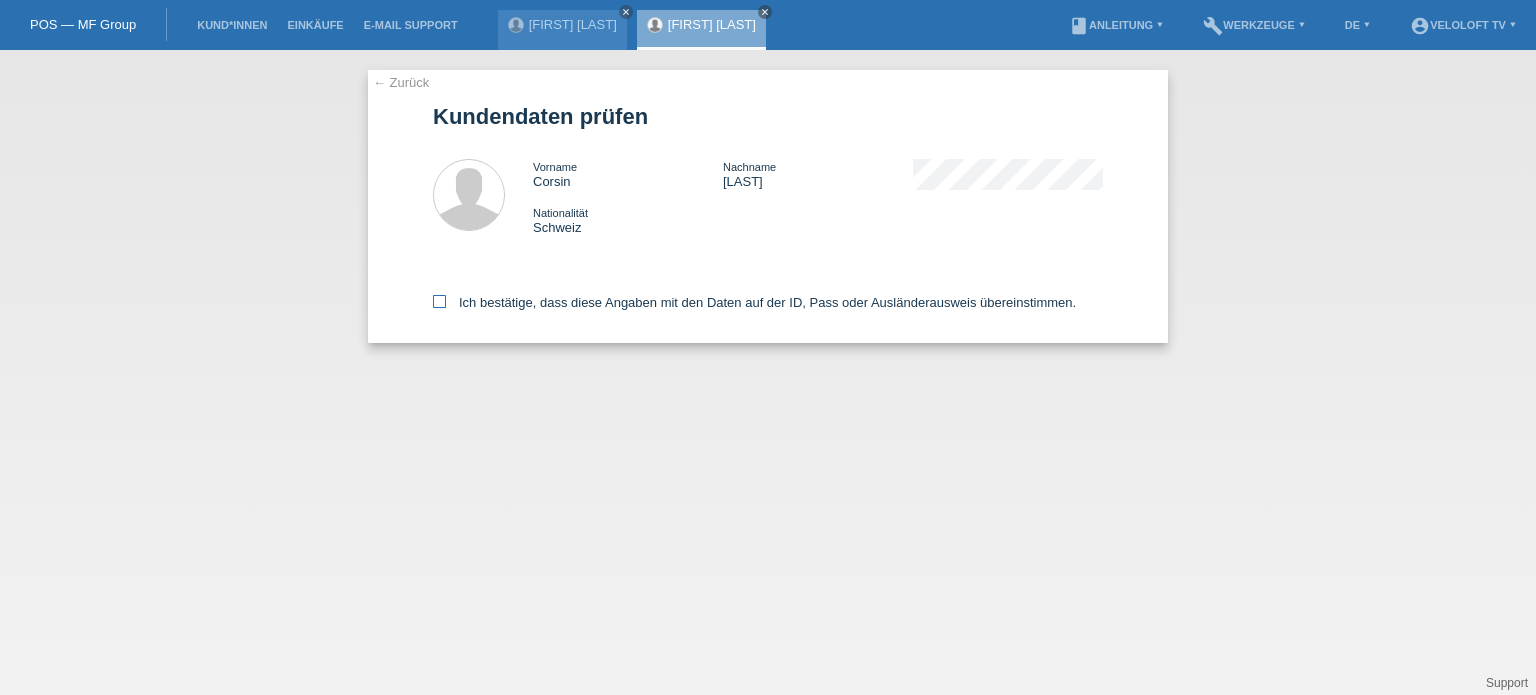 click at bounding box center (439, 301) 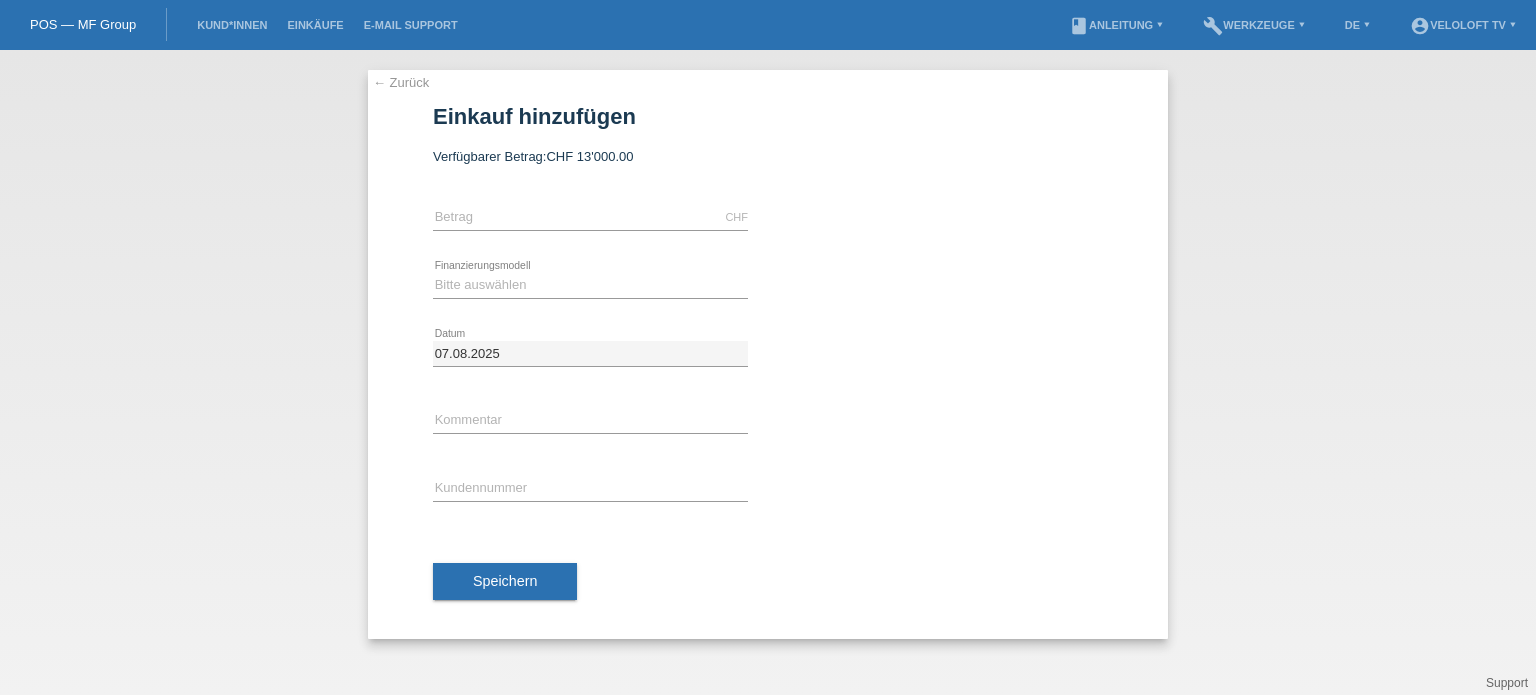 scroll, scrollTop: 0, scrollLeft: 0, axis: both 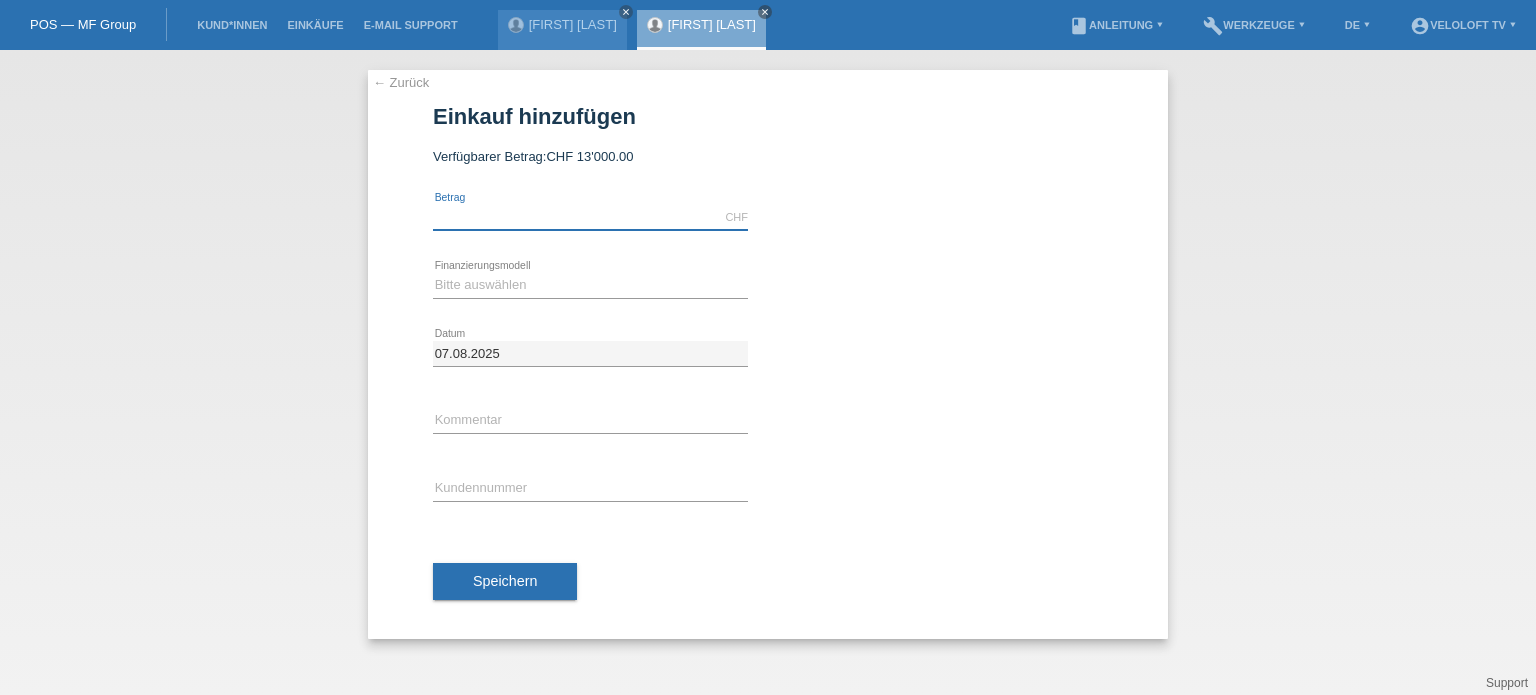 click at bounding box center [590, 217] 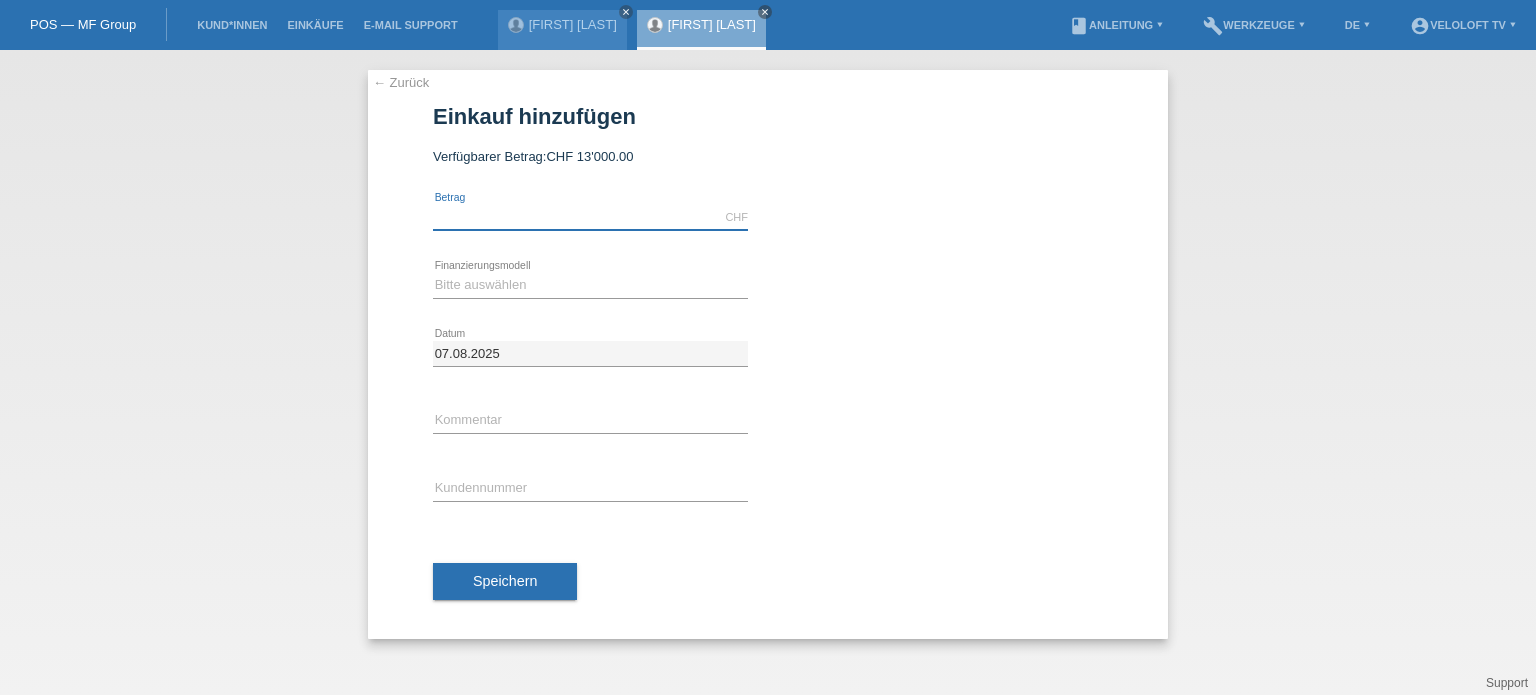 type on "2990.00" 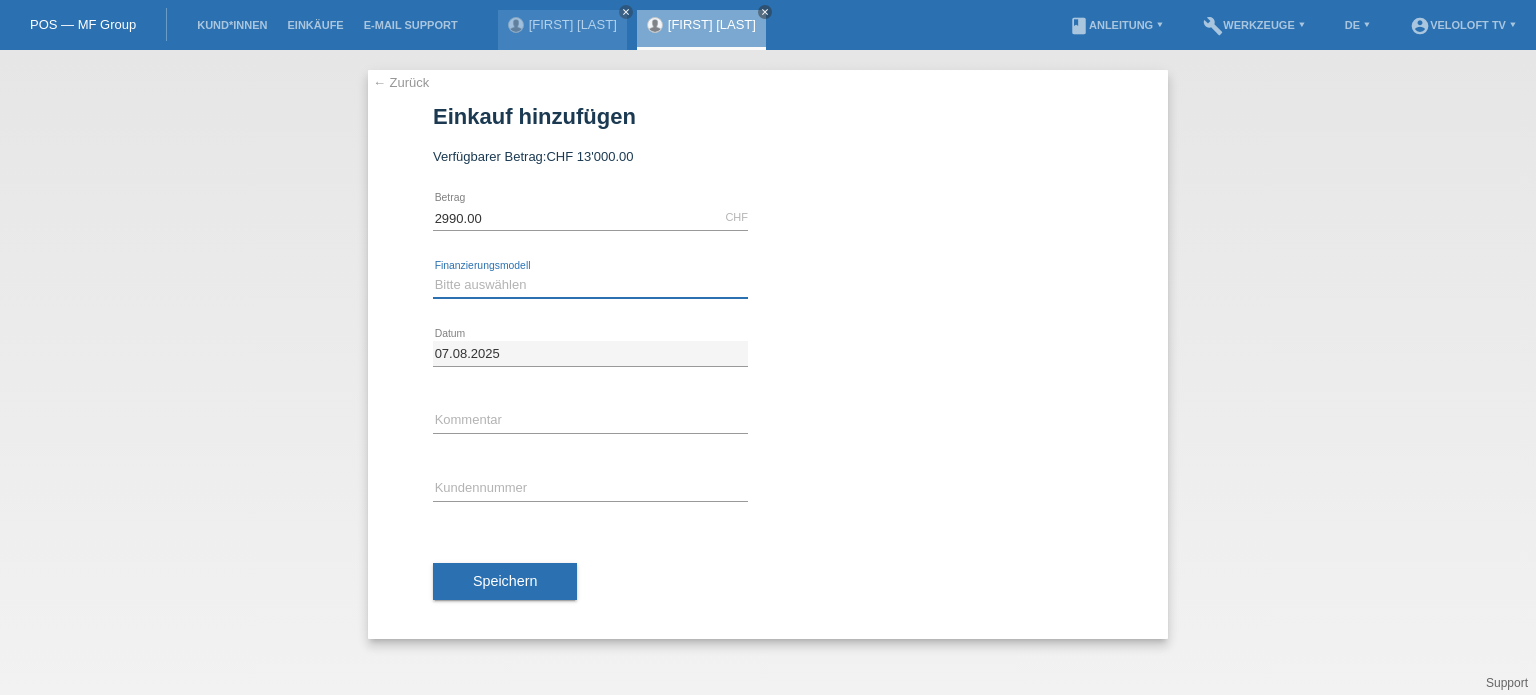 click on "Bitte auswählen
Fixe Raten
Kauf auf Rechnung mit Teilzahlungsoption" at bounding box center [590, 285] 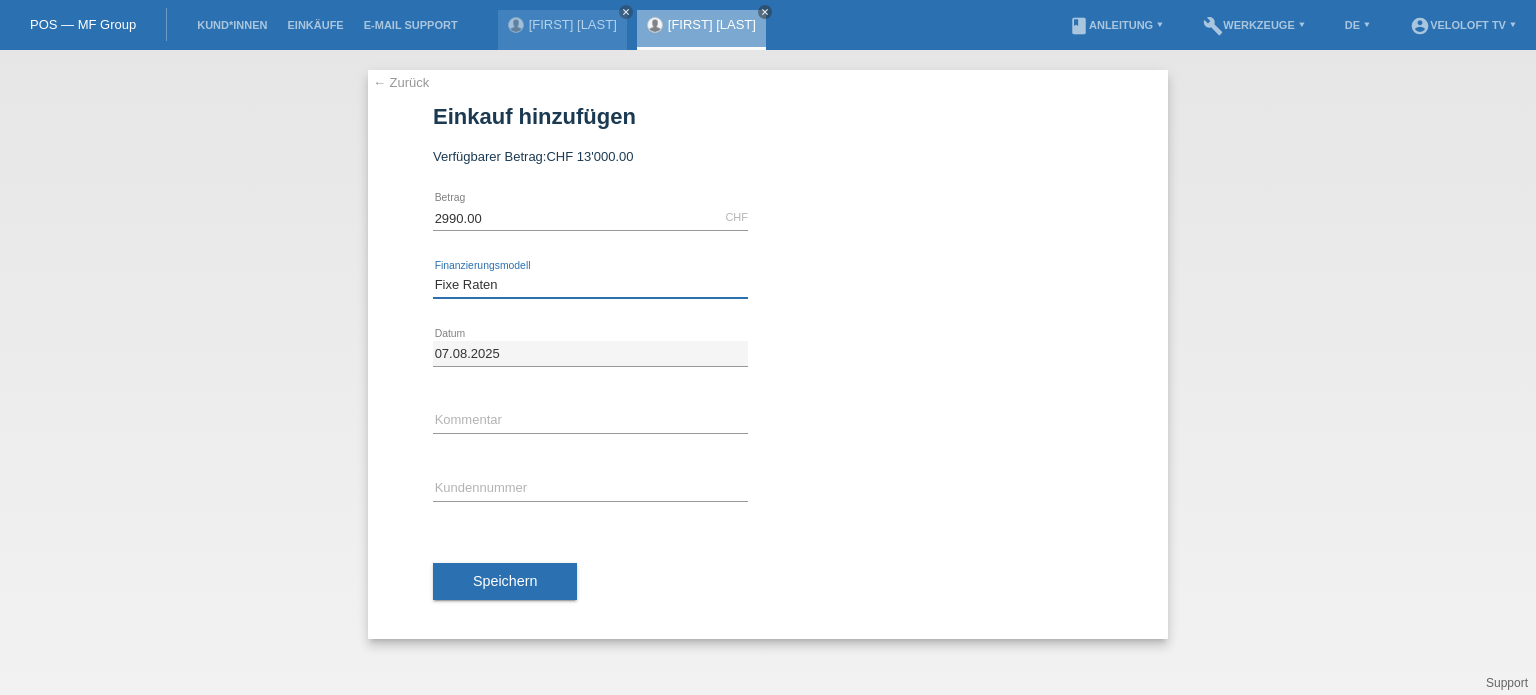 click on "Bitte auswählen
Fixe Raten
Kauf auf Rechnung mit Teilzahlungsoption" at bounding box center [590, 285] 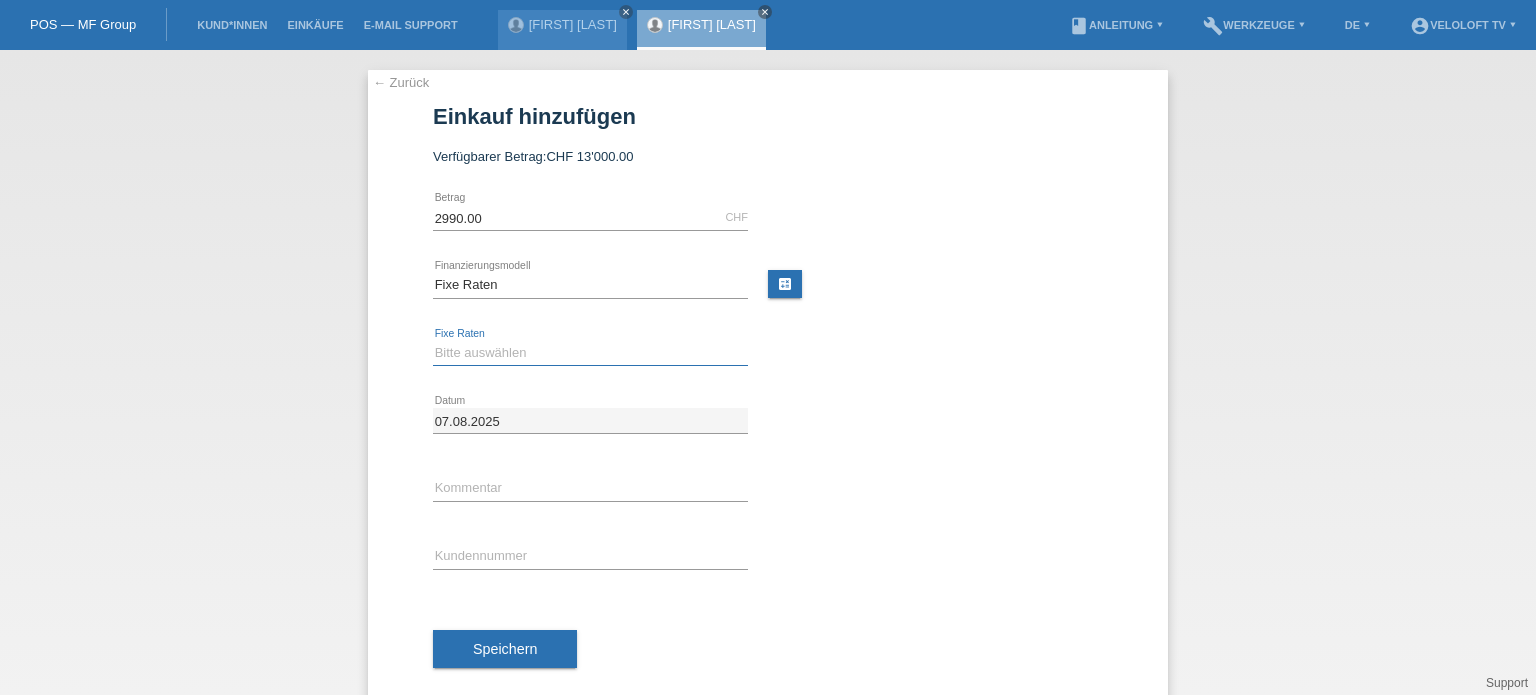 click on "Bitte auswählen
4 Raten
5 Raten
6 Raten
7 Raten
8 Raten
9 Raten
10 Raten
11 Raten" at bounding box center [590, 353] 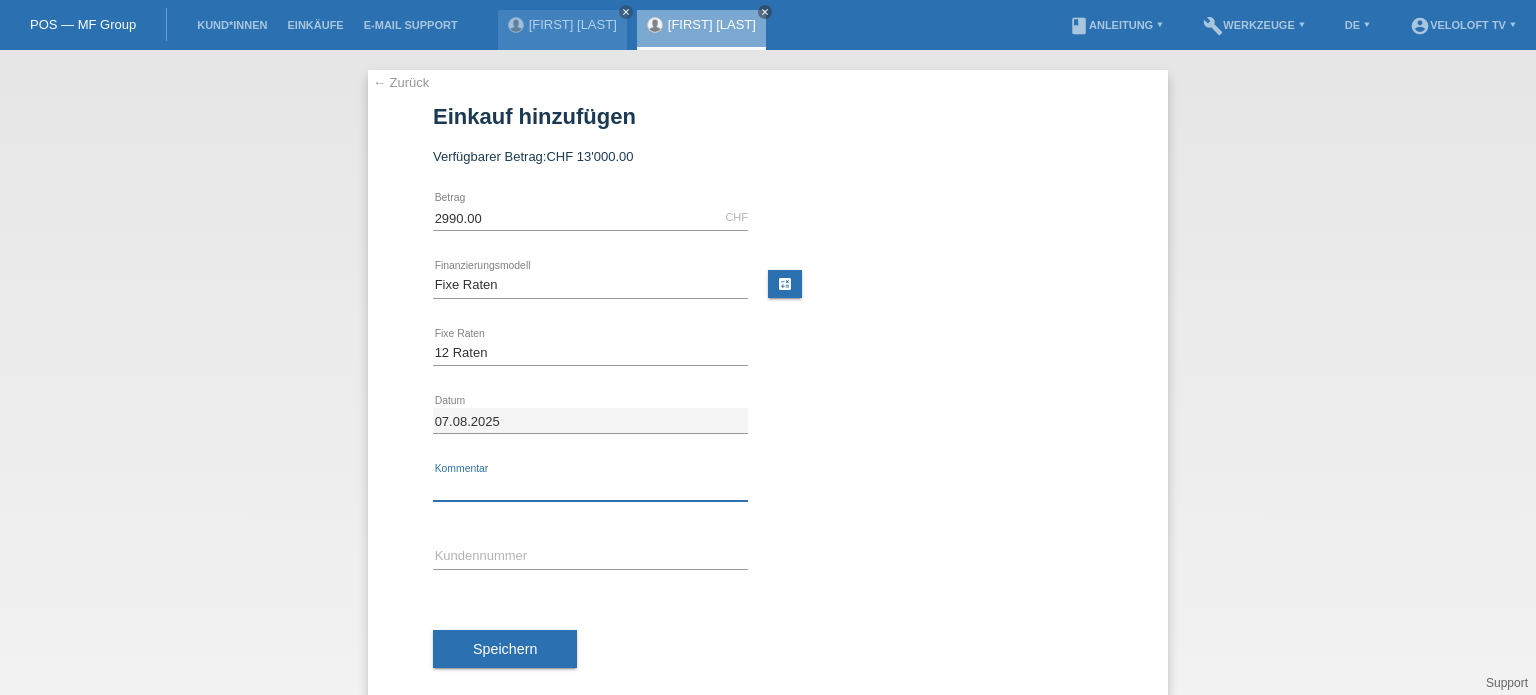 click at bounding box center (590, 488) 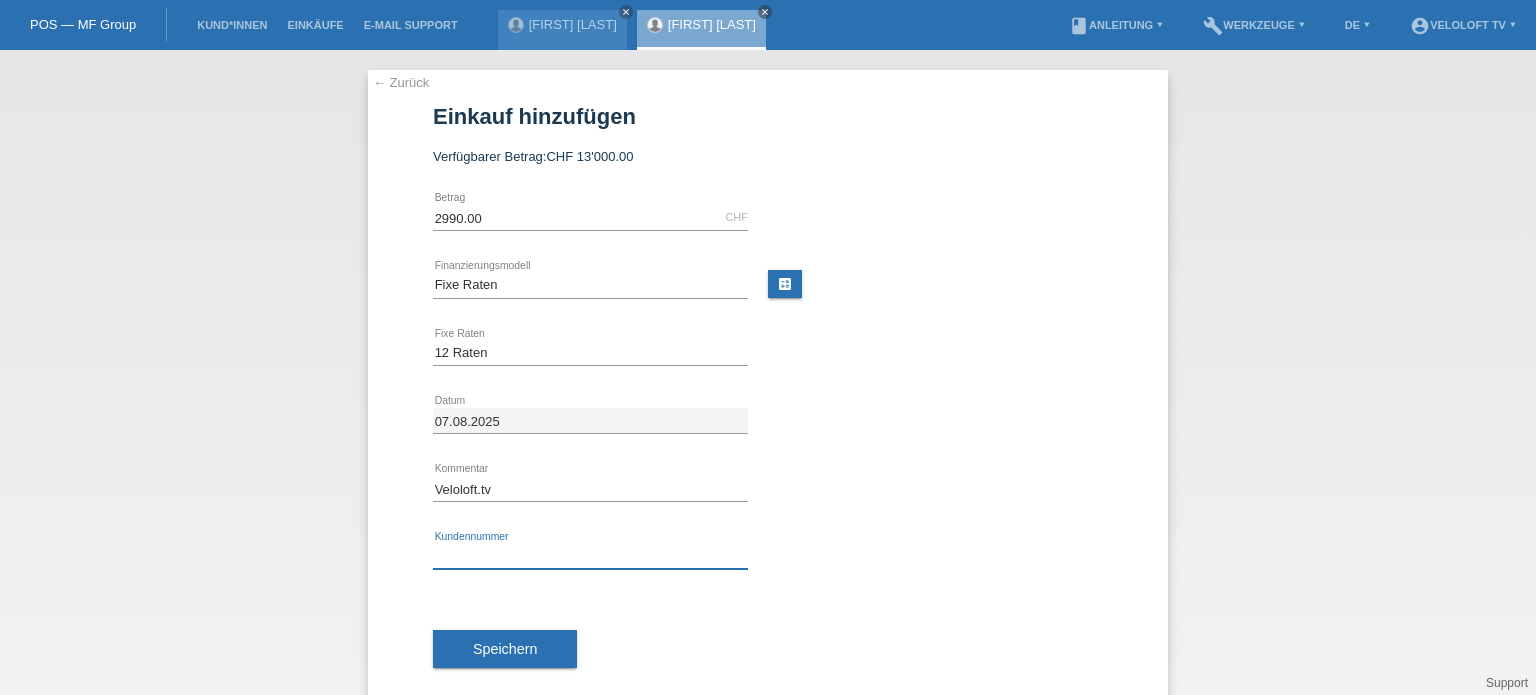 click at bounding box center (590, 556) 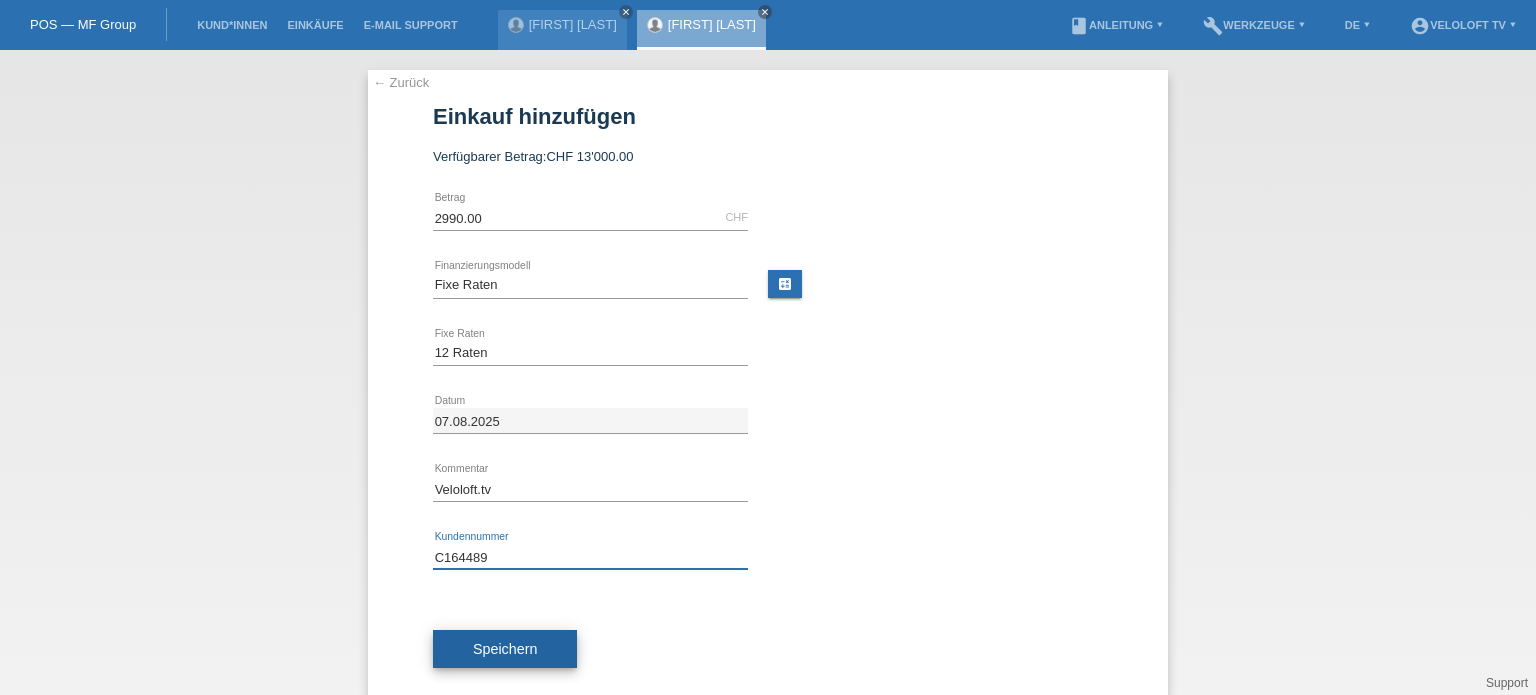 type on "C164489" 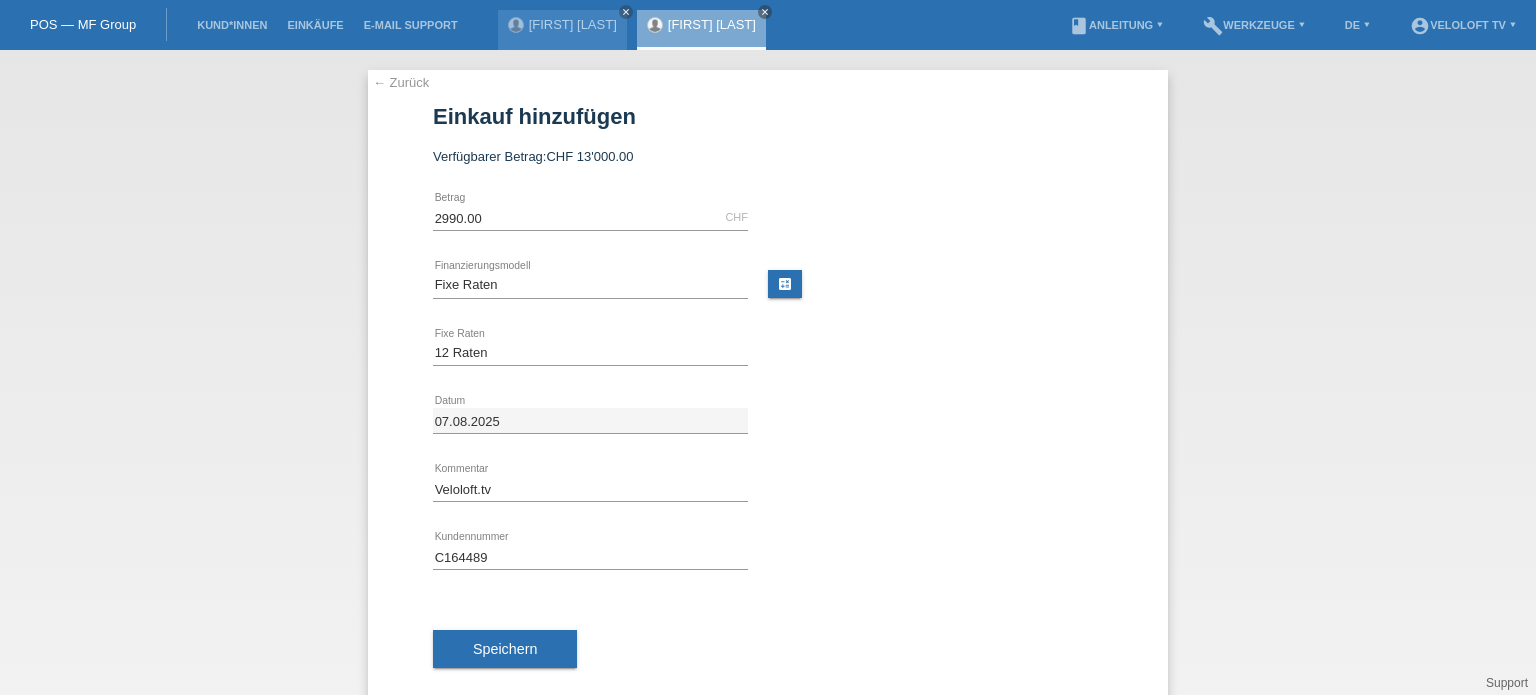 click on "Speichern" at bounding box center (505, 649) 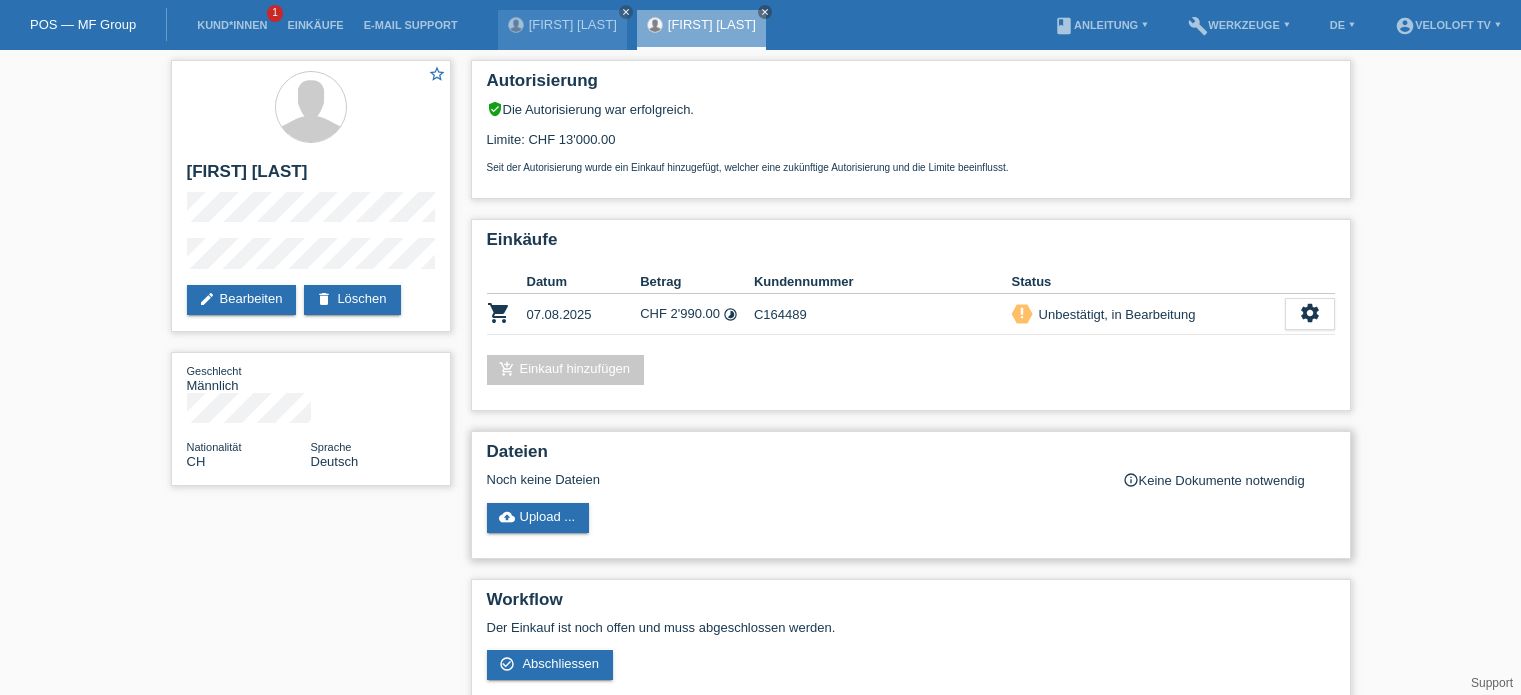 scroll, scrollTop: 0, scrollLeft: 0, axis: both 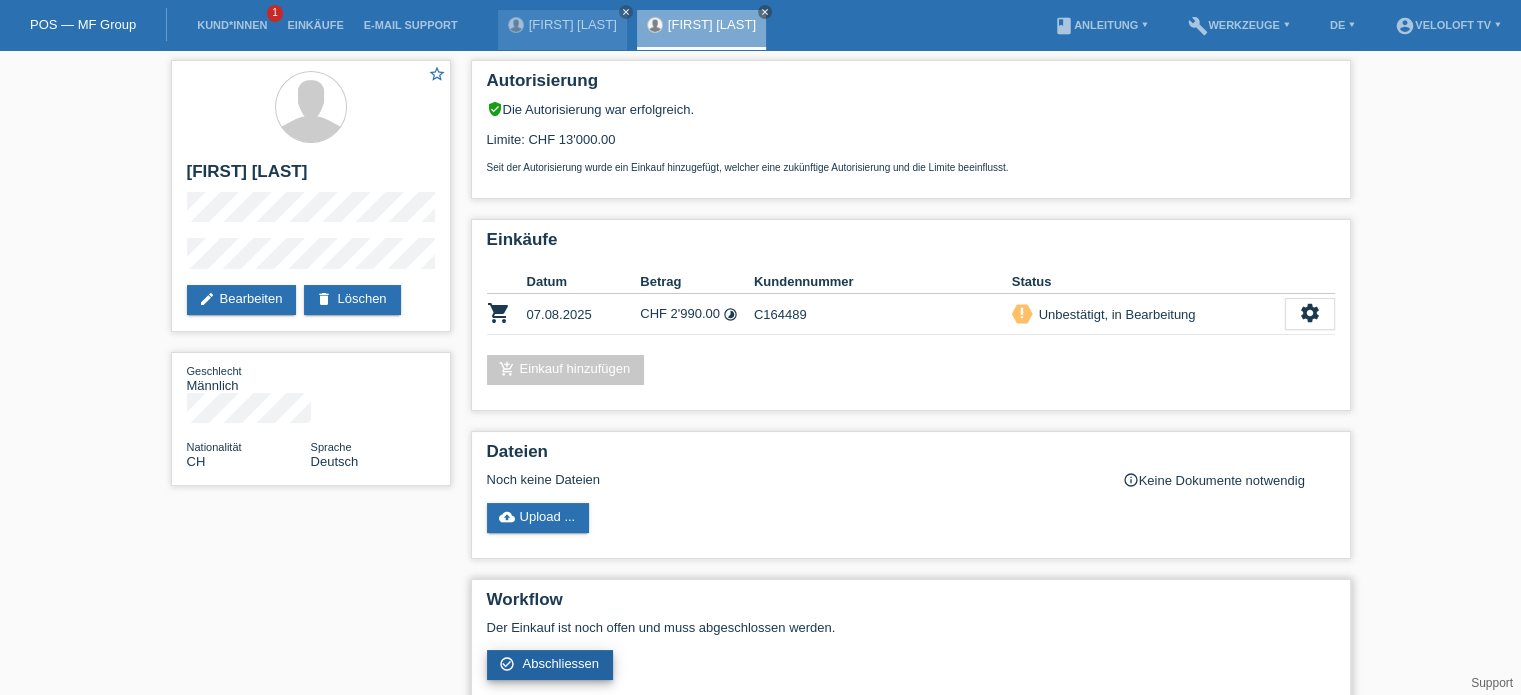 click on "Abschliessen" at bounding box center (560, 663) 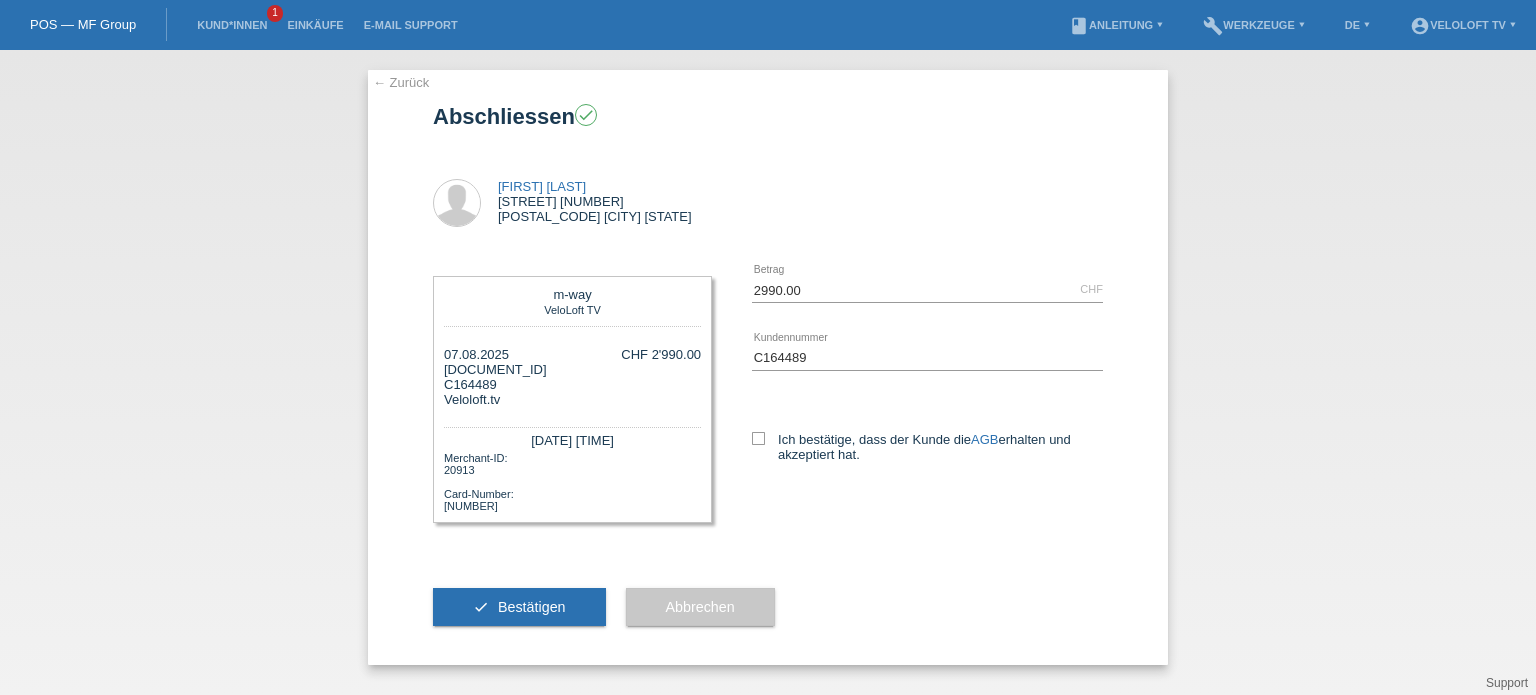 scroll, scrollTop: 0, scrollLeft: 0, axis: both 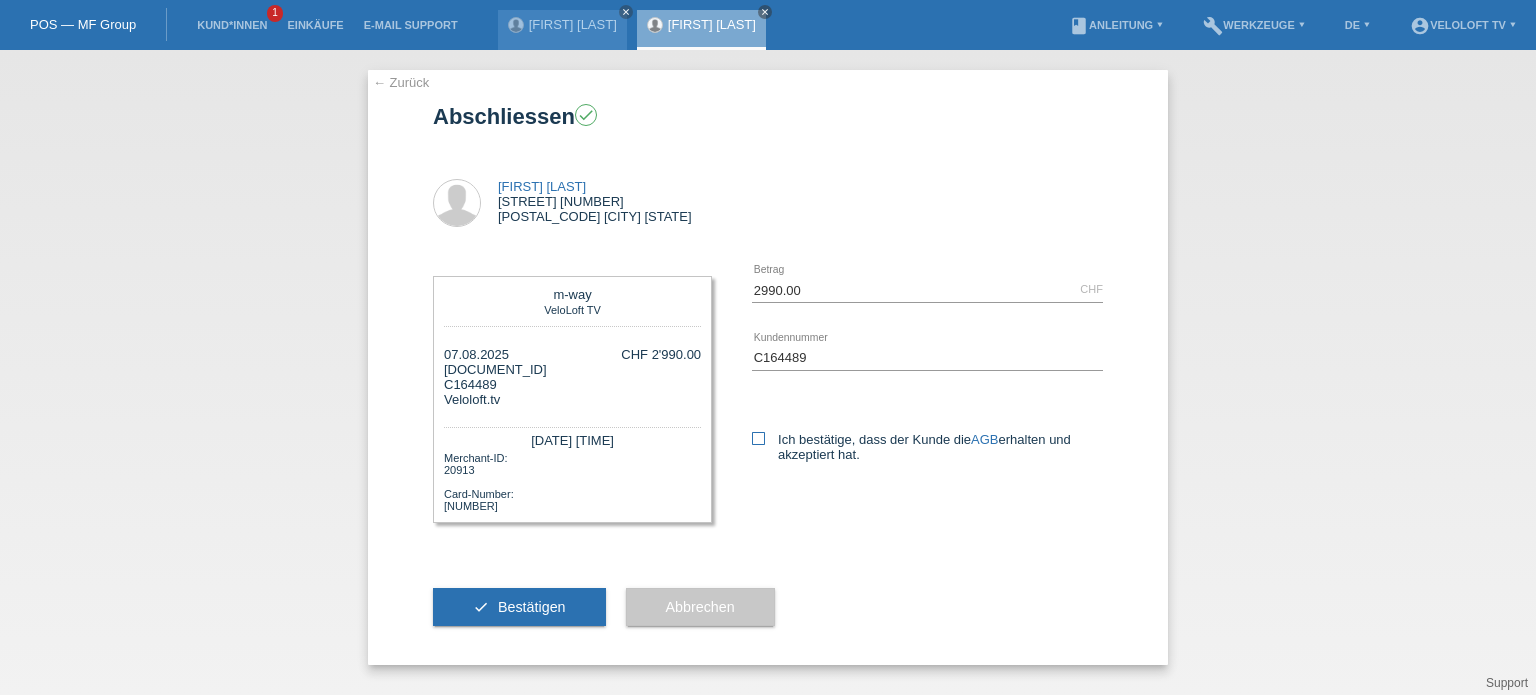 click at bounding box center [758, 438] 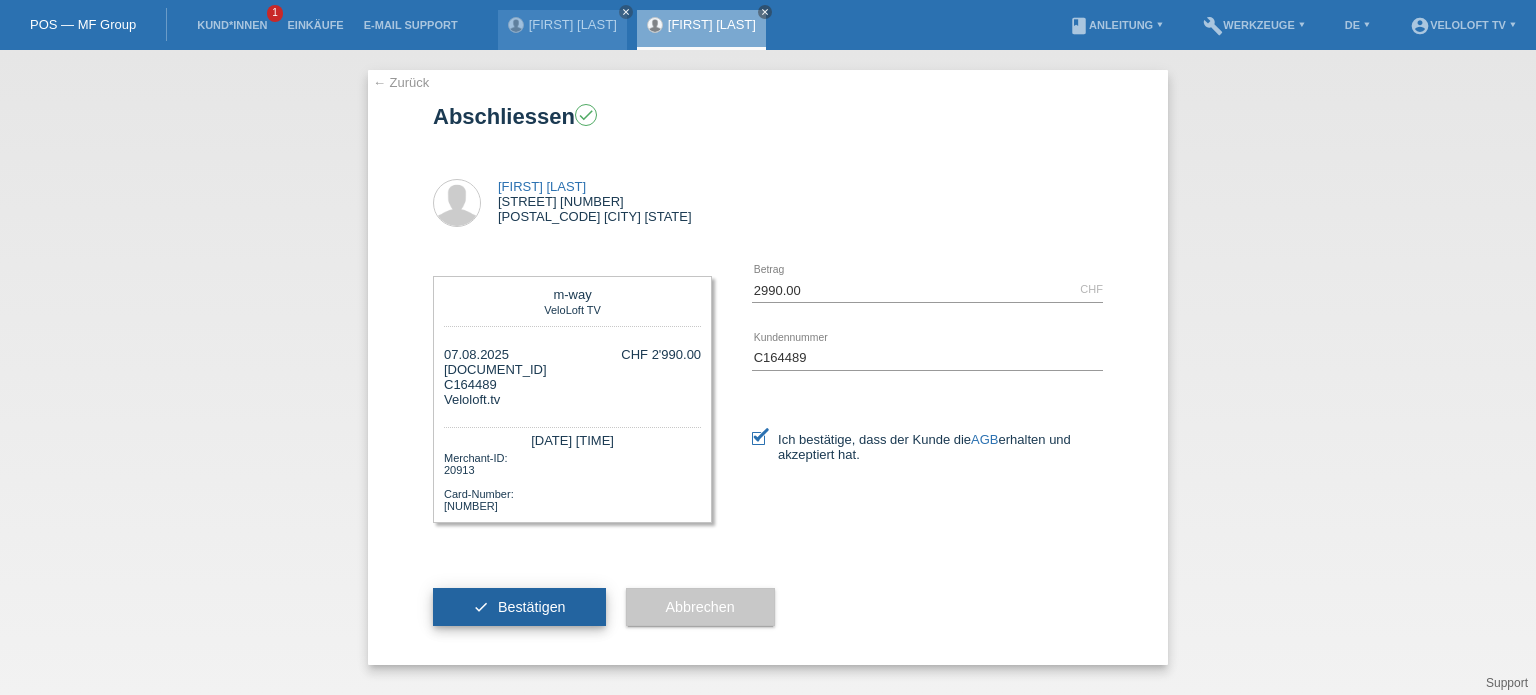 click on "check   Bestätigen" at bounding box center [519, 607] 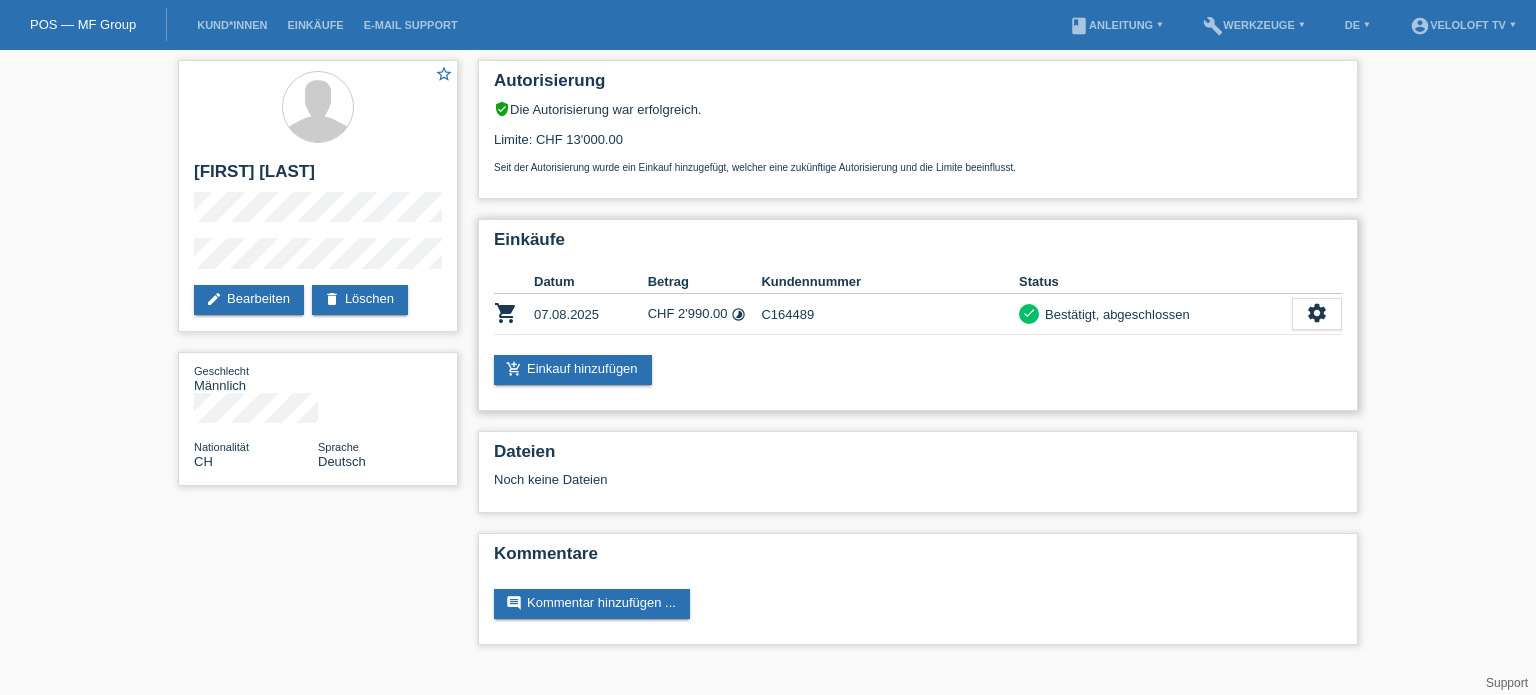 scroll, scrollTop: 0, scrollLeft: 0, axis: both 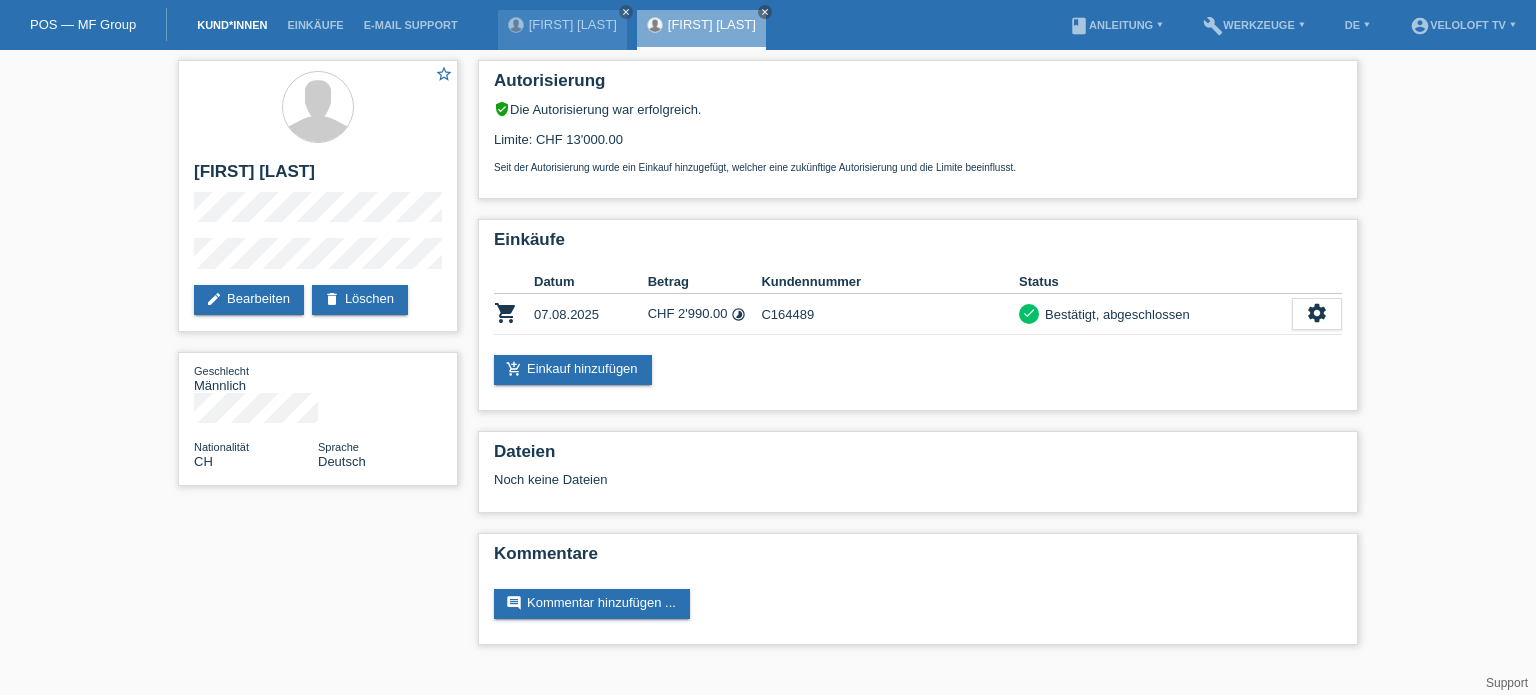click on "Kund*innen" at bounding box center [232, 25] 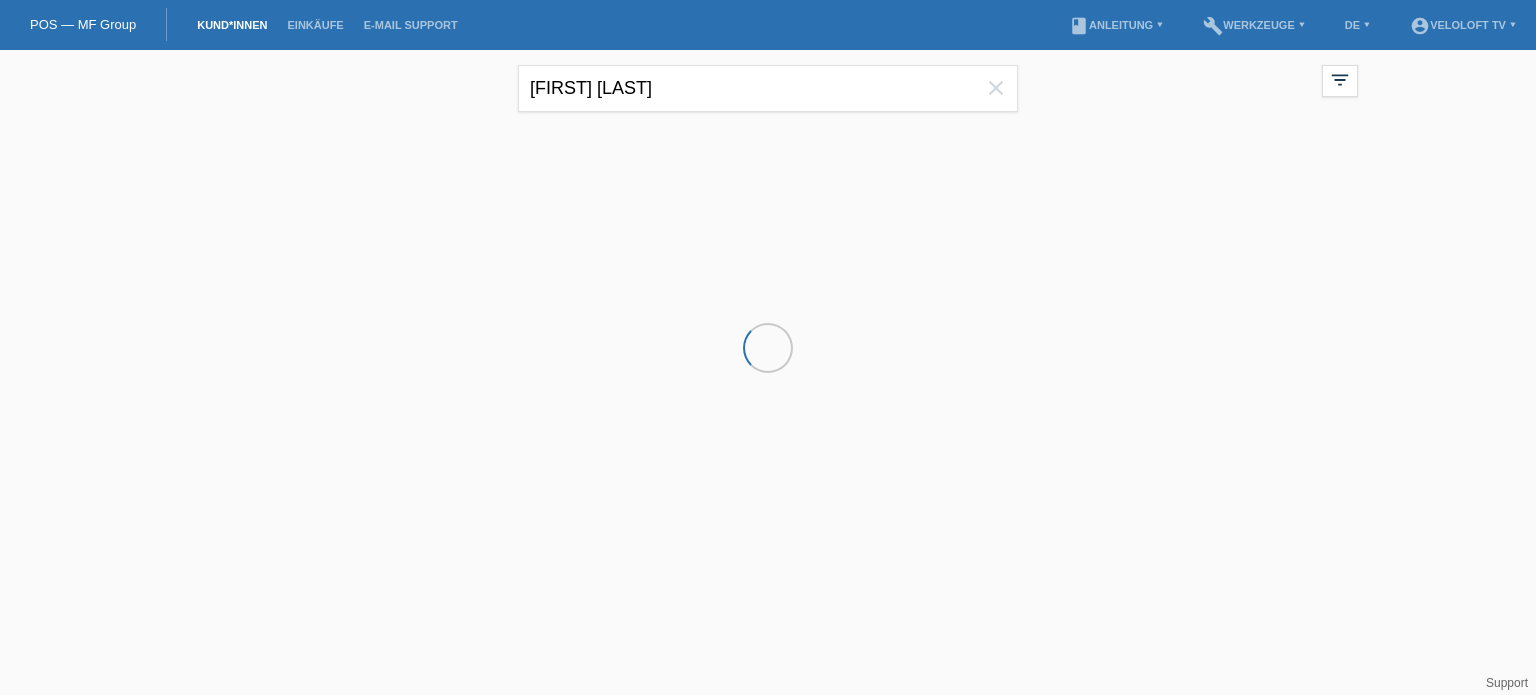 scroll, scrollTop: 0, scrollLeft: 0, axis: both 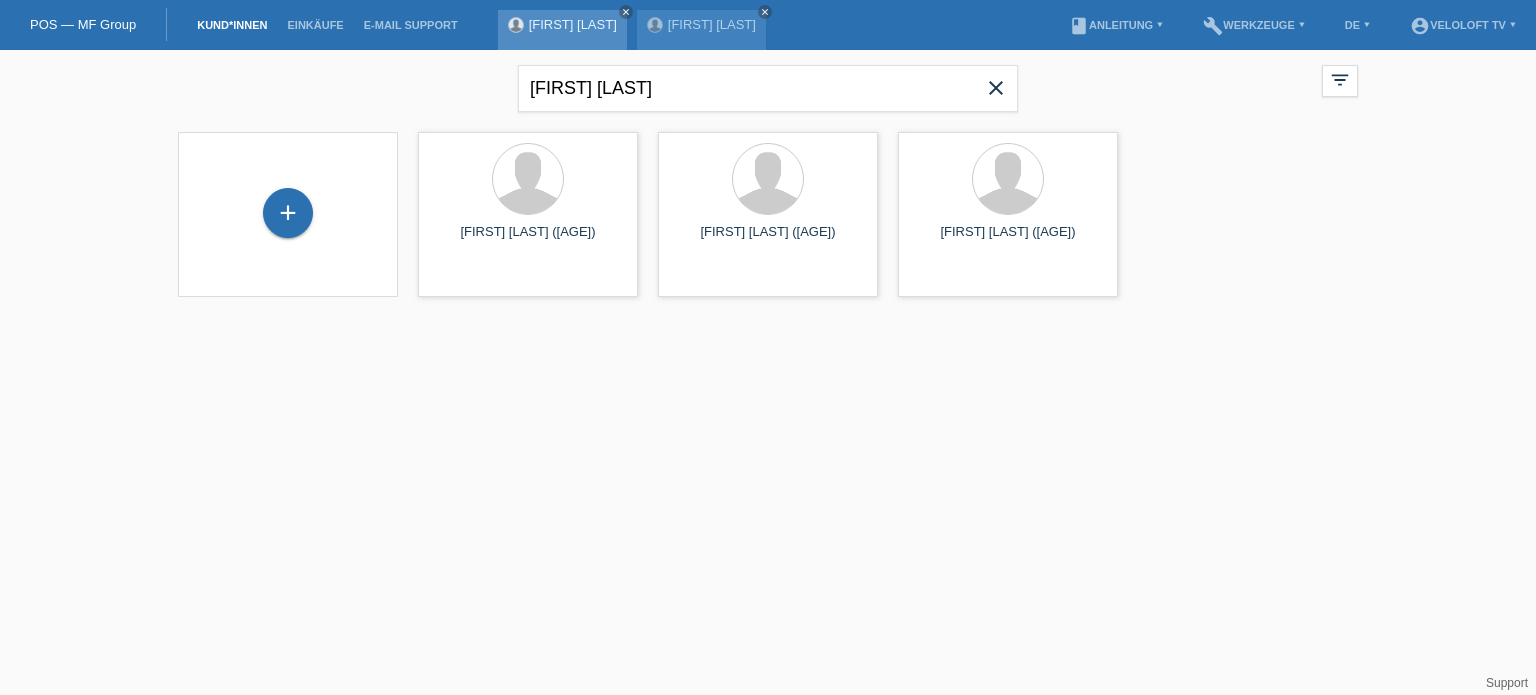 click on "[FIRST] [LAST]" at bounding box center (573, 24) 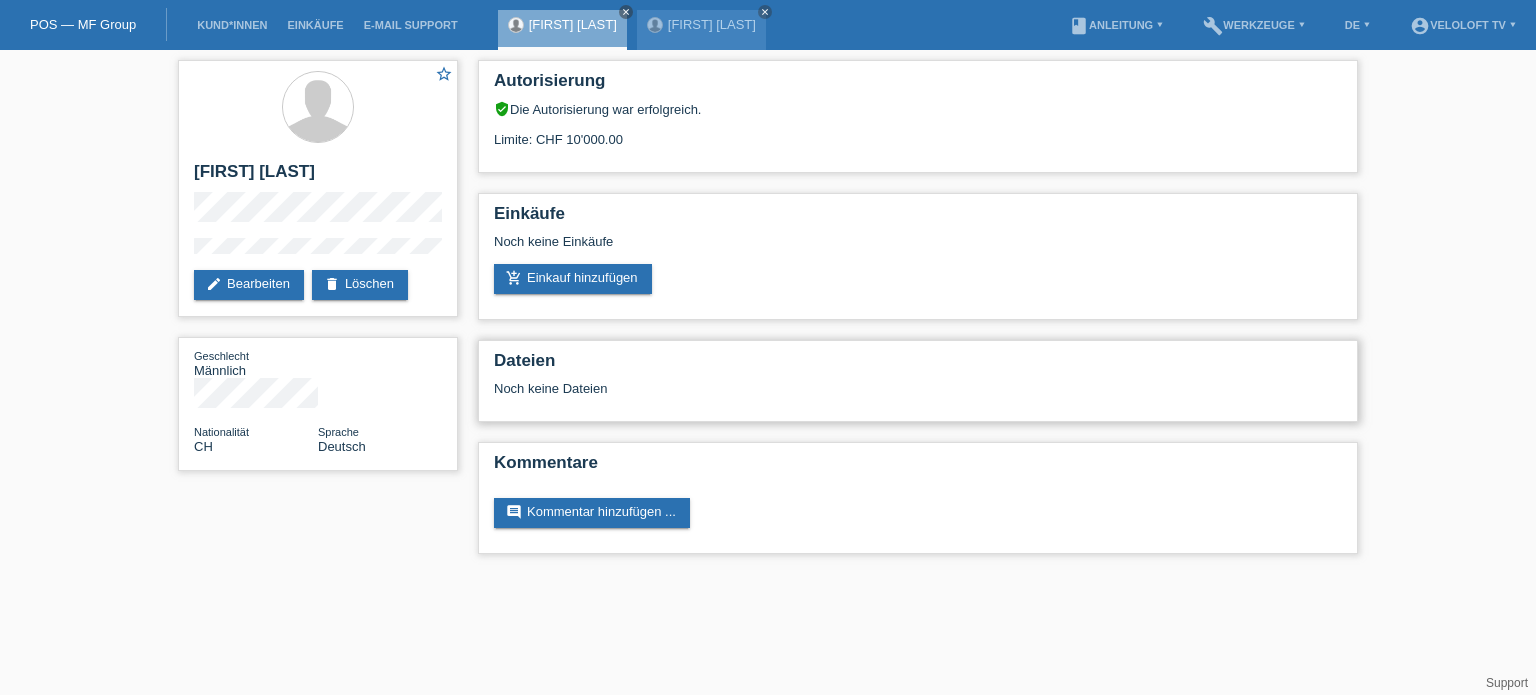 scroll, scrollTop: 0, scrollLeft: 0, axis: both 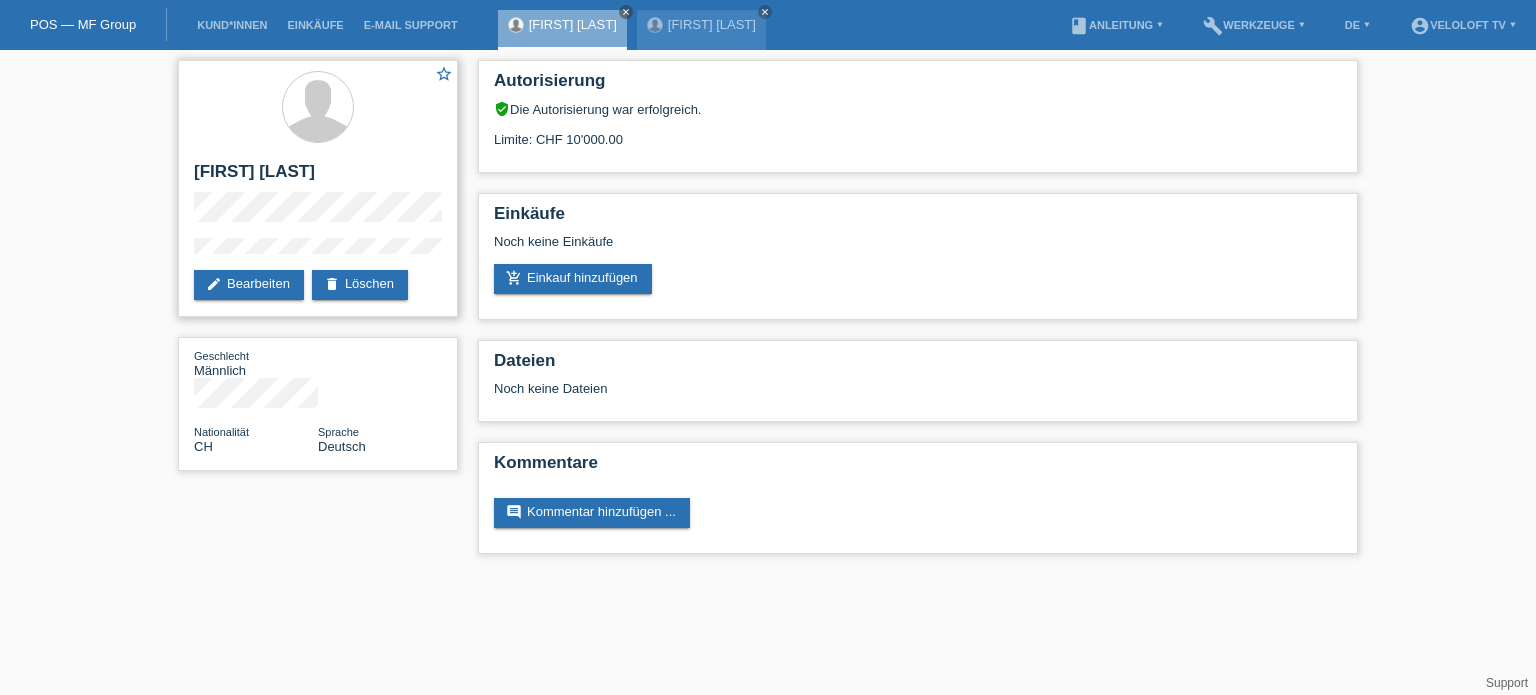 click on "[FIRST] [LAST]" at bounding box center [318, 177] 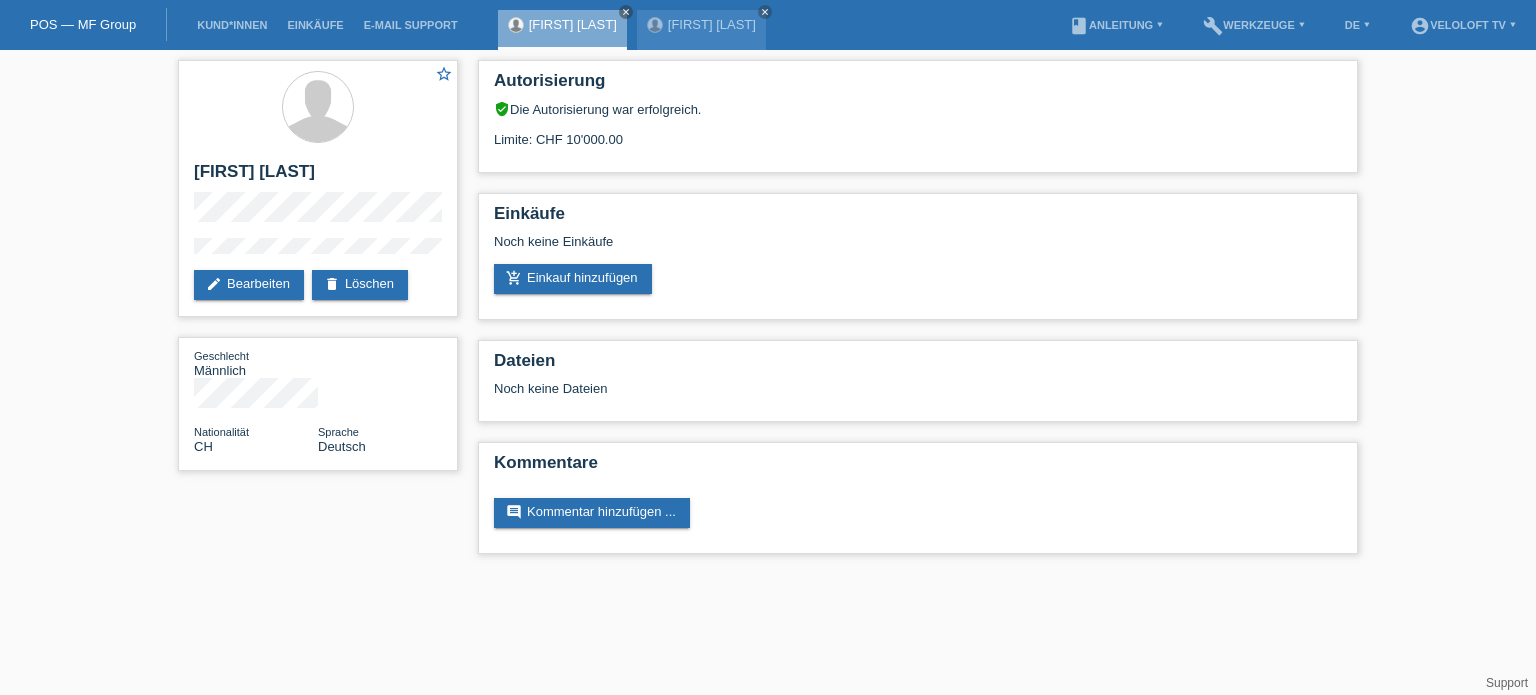 click on "POS — MF Group
Kund*innen
Einkäufe
E-Mail Support
[FIRST] [LAST]
close
close" at bounding box center (768, 287) 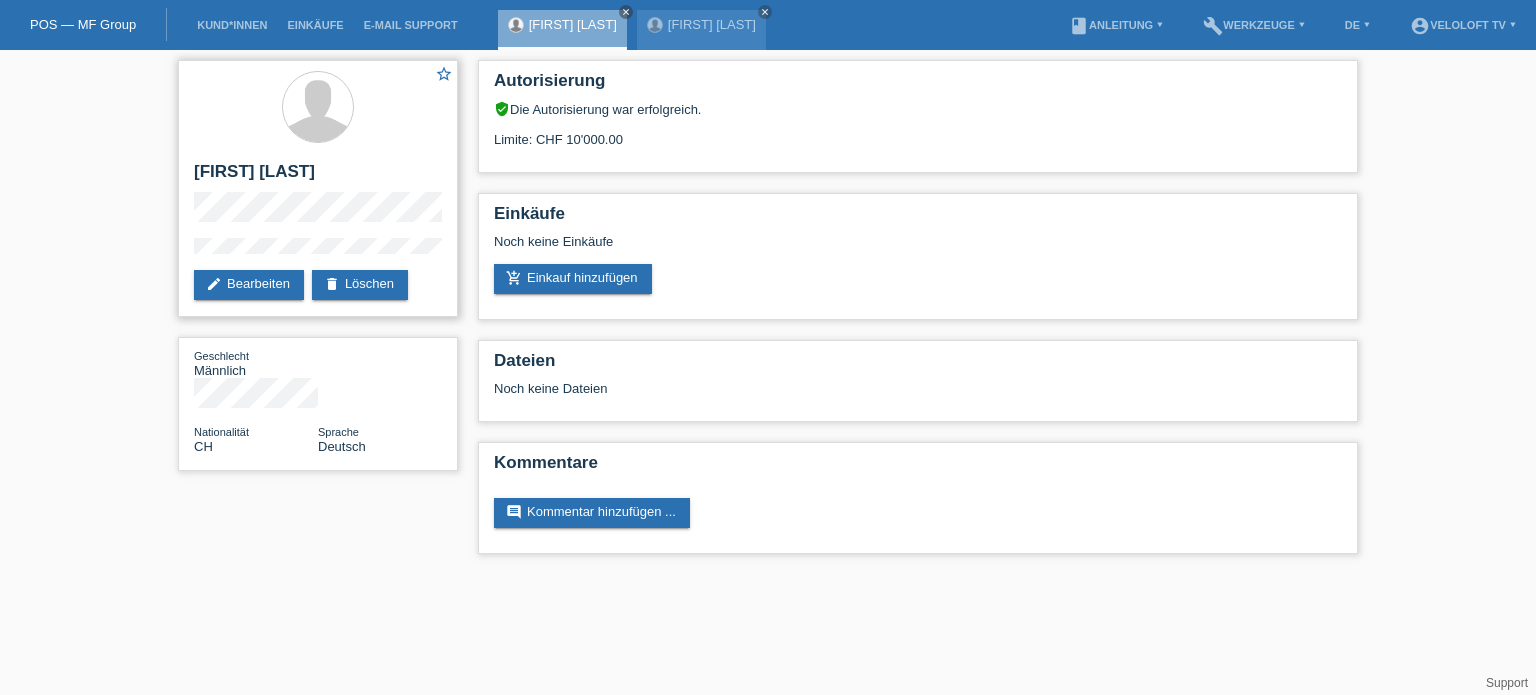 click on "[FIRST] [LAST]" at bounding box center [318, 188] 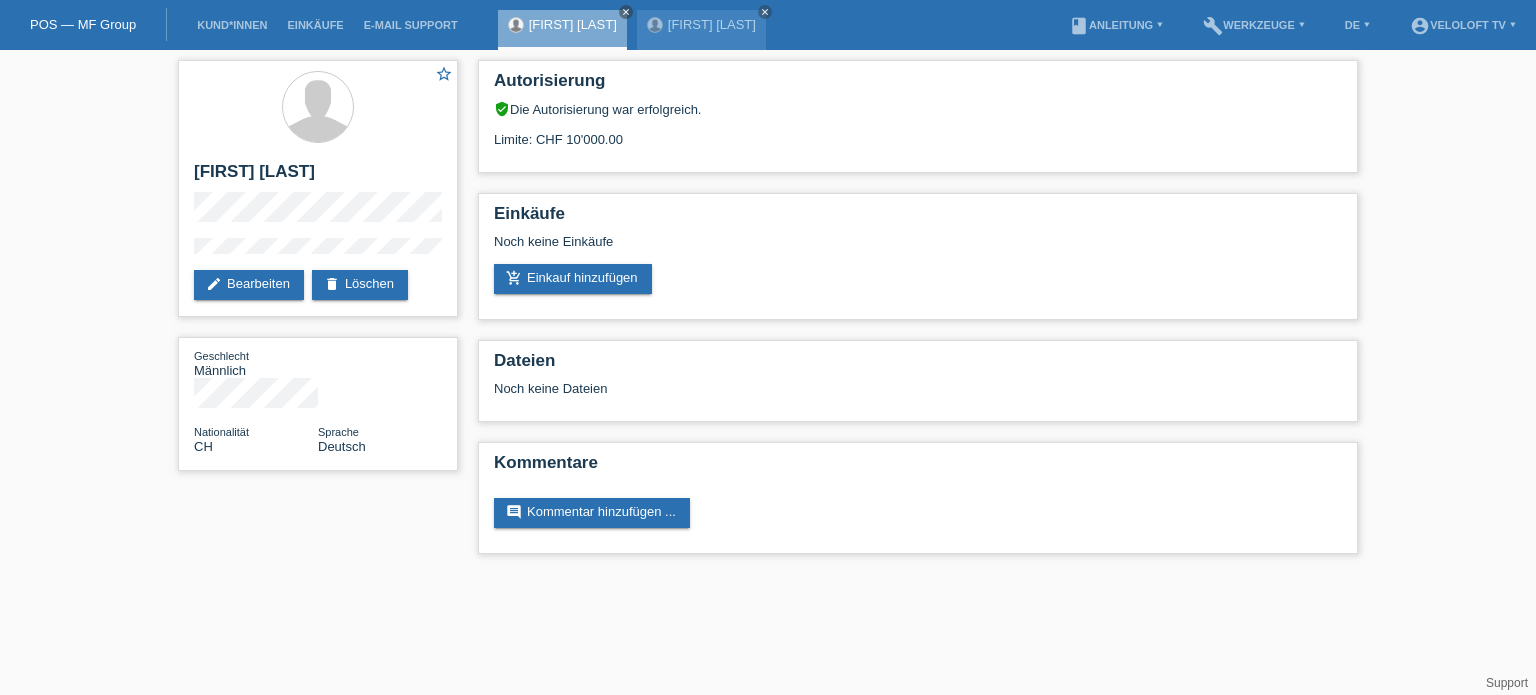 click on "POS — MF Group
Kund*innen
Einkäufe
E-Mail Support
[FIRST] [LAST]
close
close" at bounding box center (768, 287) 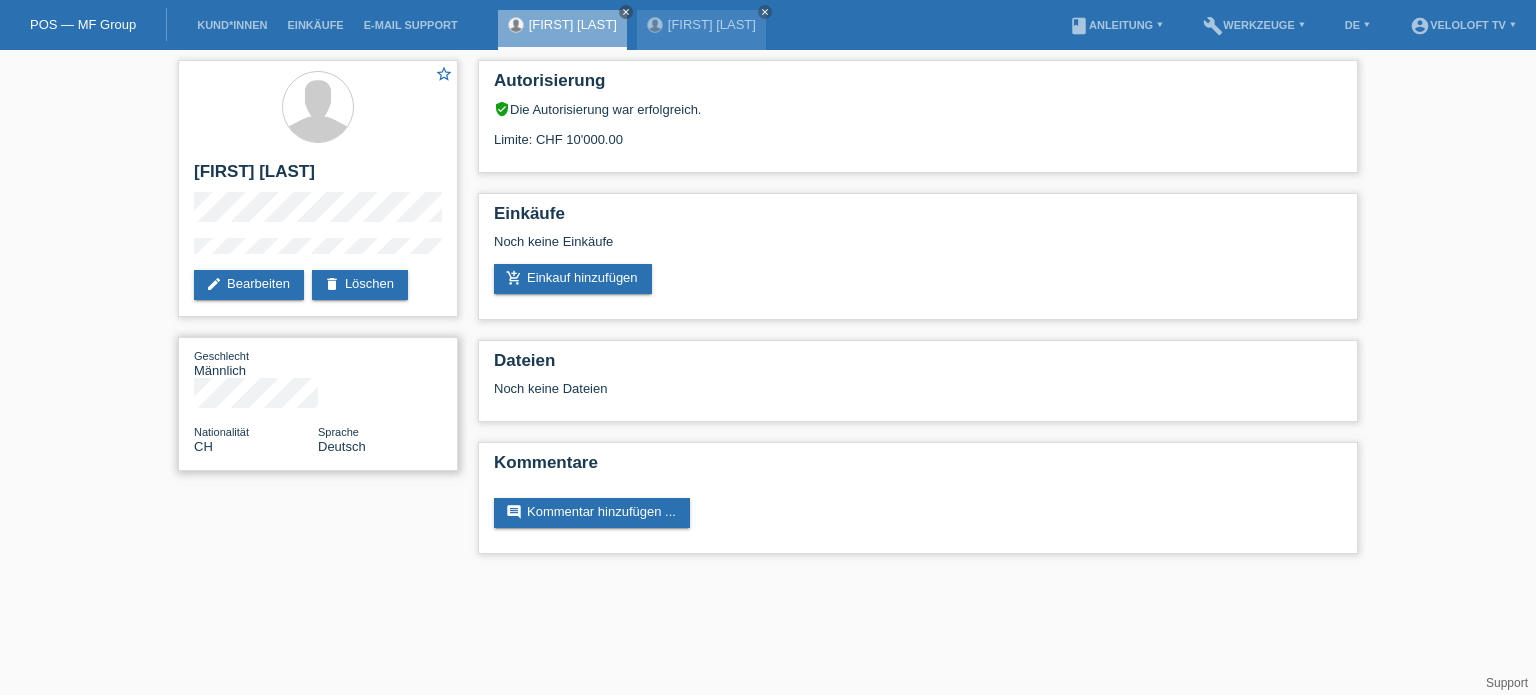 click on "Geschlecht
Männlich
Nationalität
[COUNTRY]
Sprache
Deutsch" at bounding box center [318, 404] 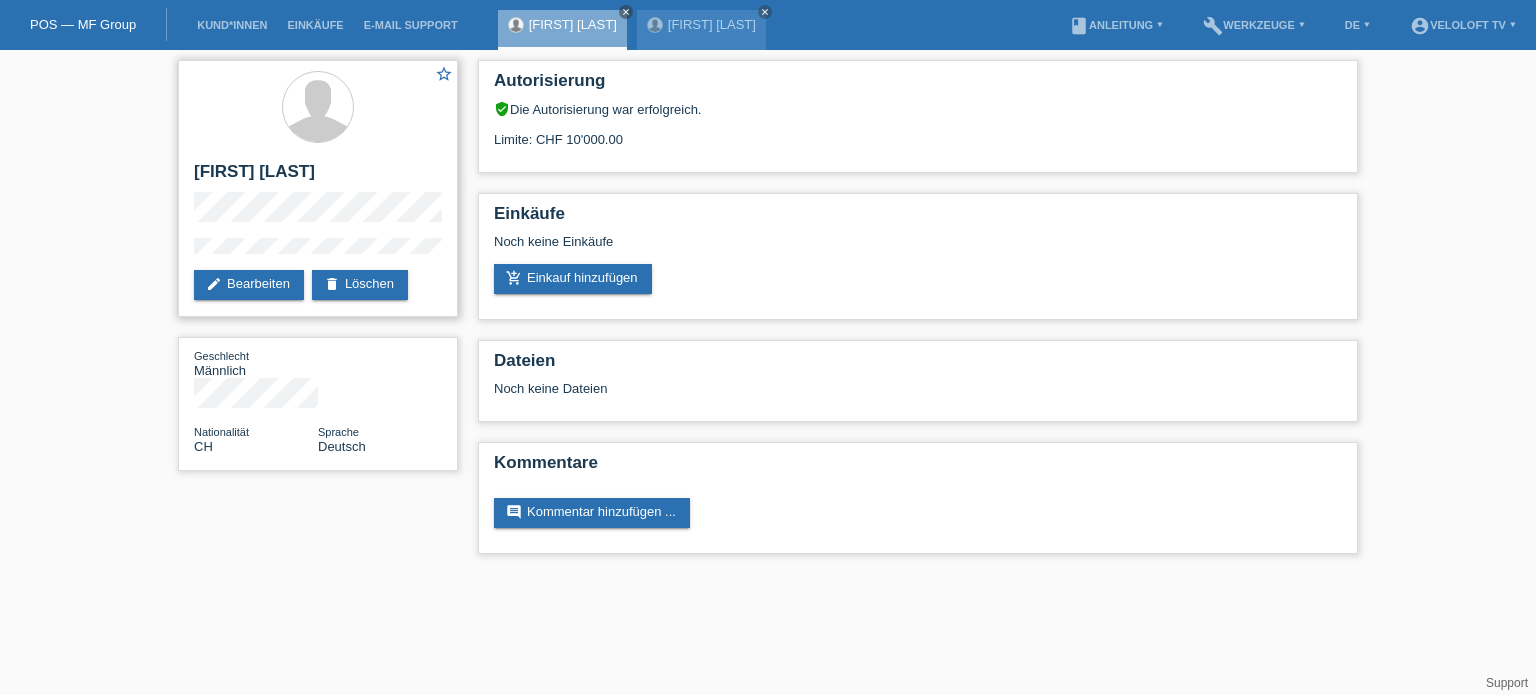 click on "[FIRST] [LAST]" at bounding box center (318, 188) 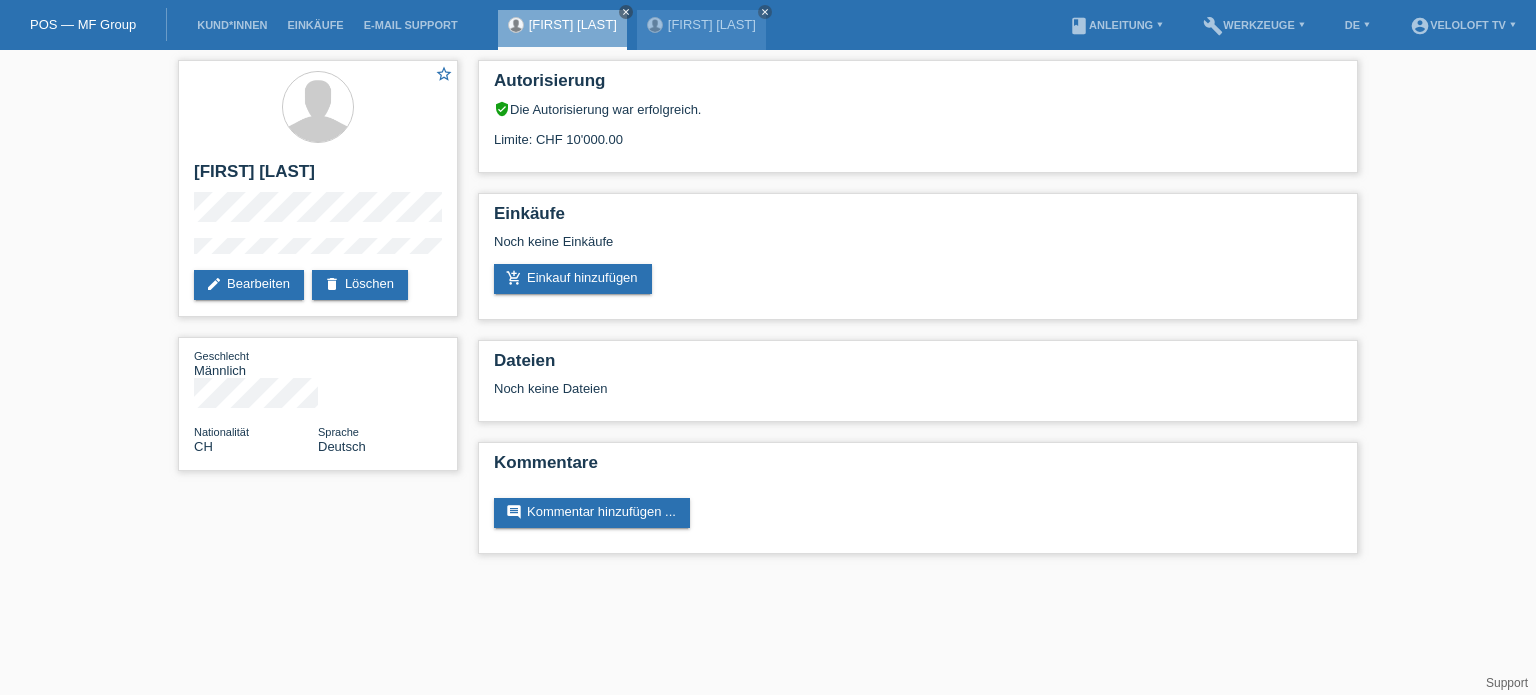 click on "POS — MF Group
Kund*innen
Einkäufe
E-Mail Support
[FIRST] [LAST]
close
close" at bounding box center [768, 287] 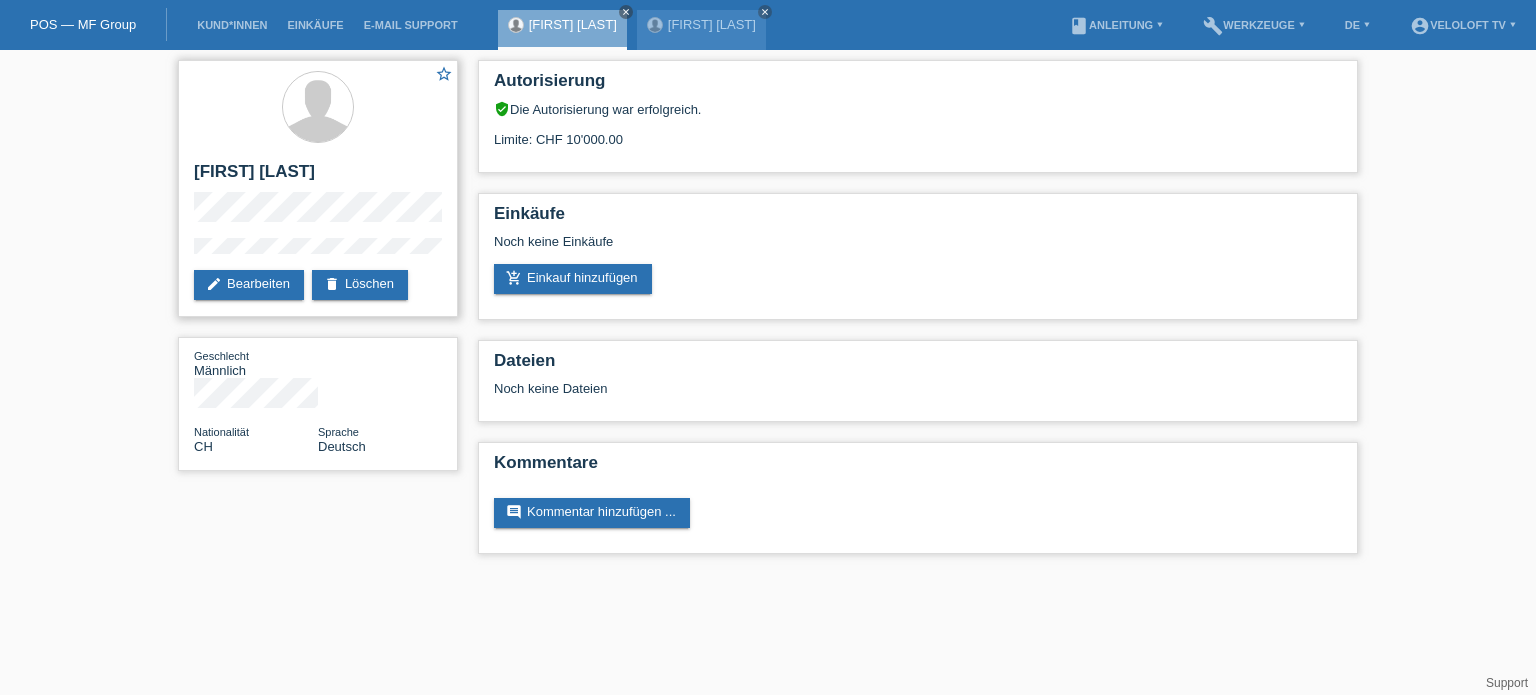 click on "[FIRST] [LAST]" at bounding box center [318, 188] 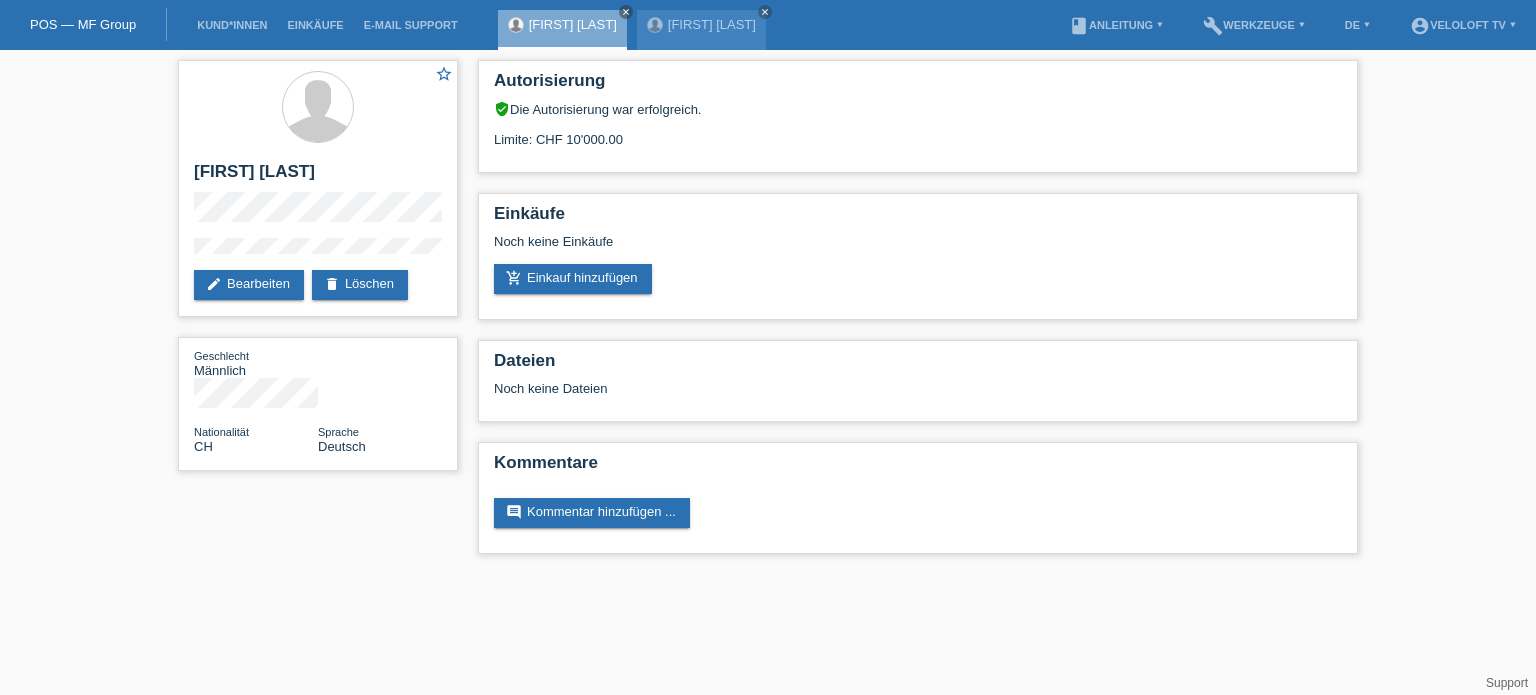 click on "POS — MF Group
Kund*innen
Einkäufe
E-Mail Support
[FIRST] [LAST]
close
close" at bounding box center (768, 287) 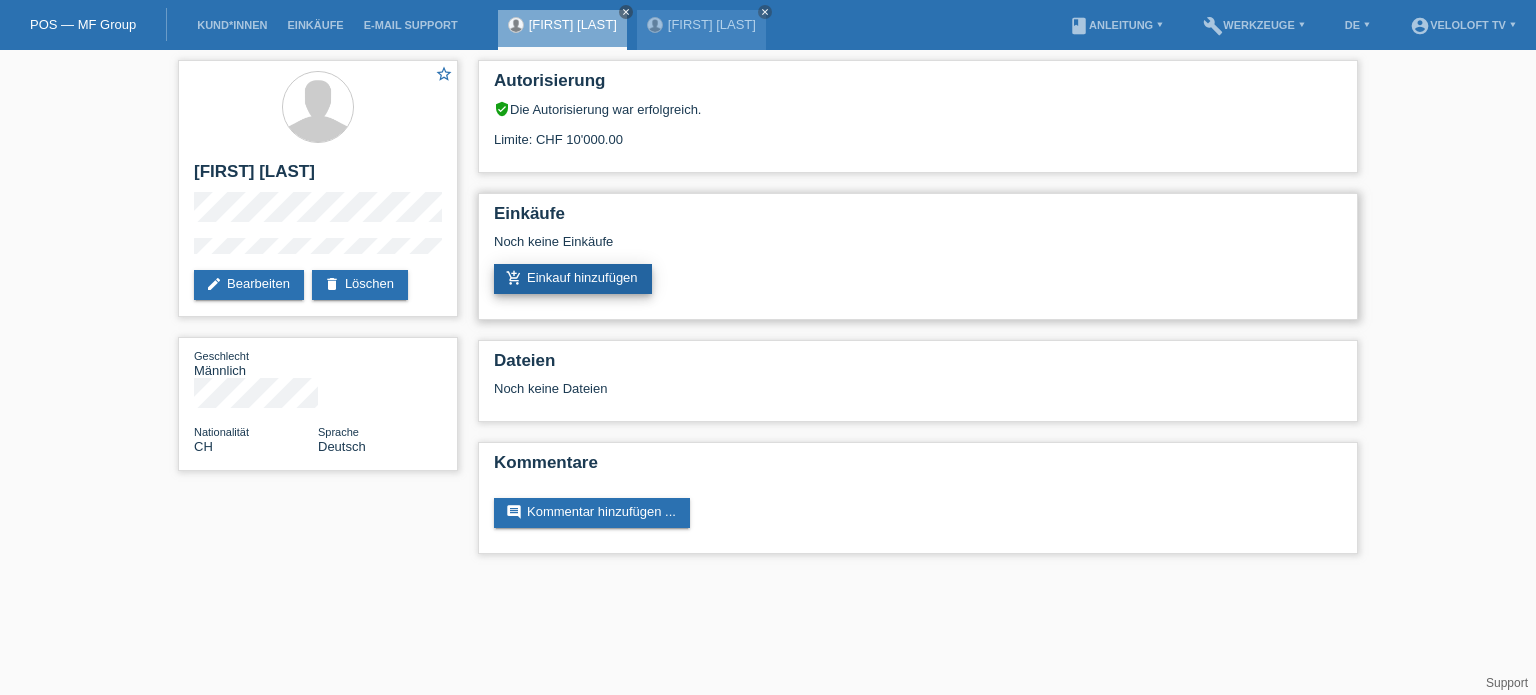 click on "add_shopping_cart  Einkauf hinzufügen" at bounding box center (573, 279) 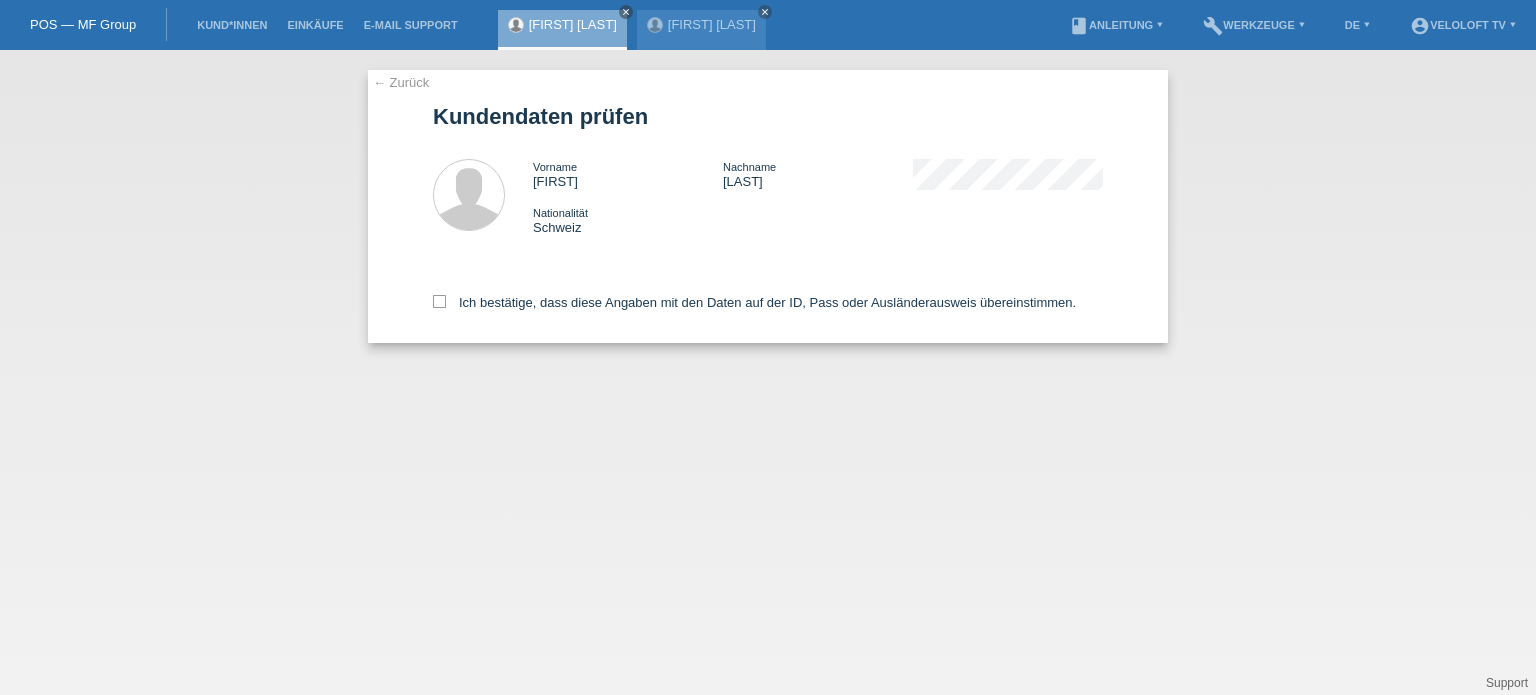 scroll, scrollTop: 0, scrollLeft: 0, axis: both 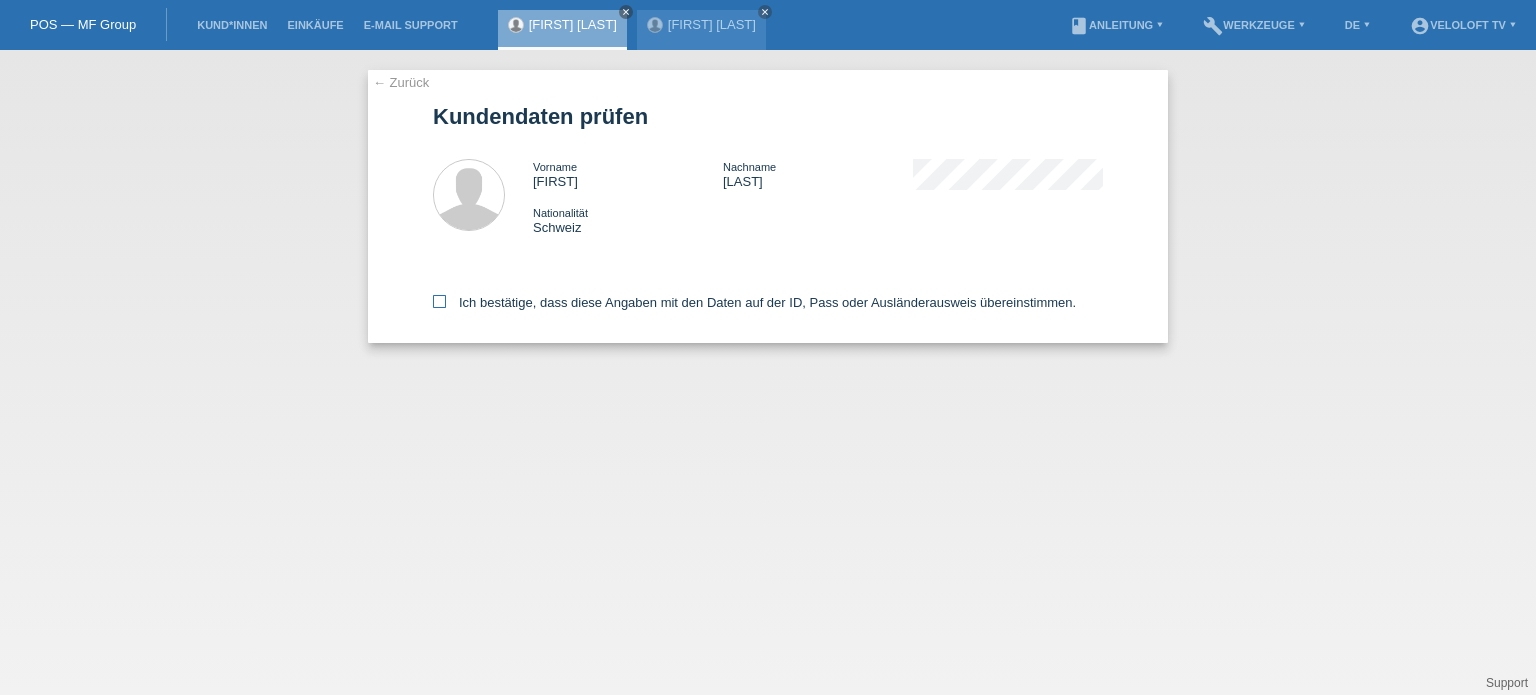 click at bounding box center [439, 301] 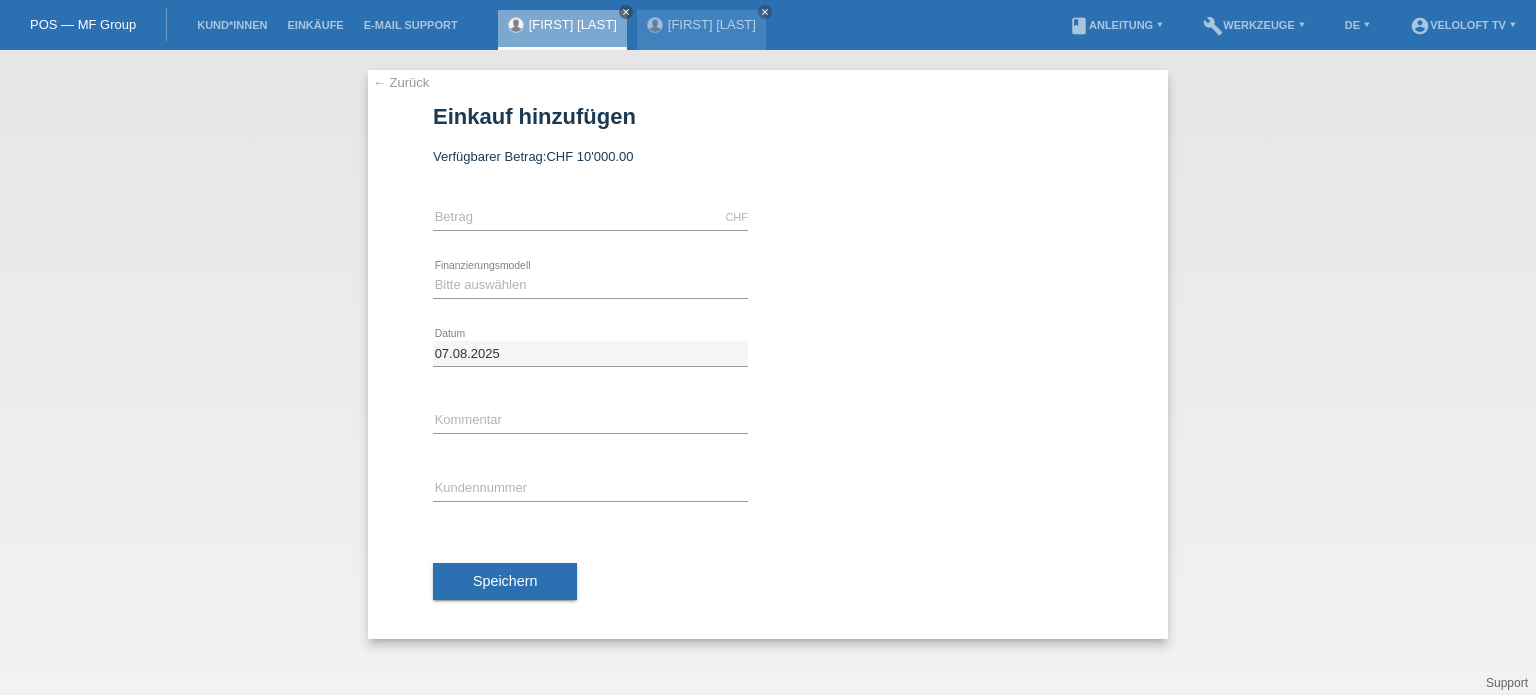 scroll, scrollTop: 0, scrollLeft: 0, axis: both 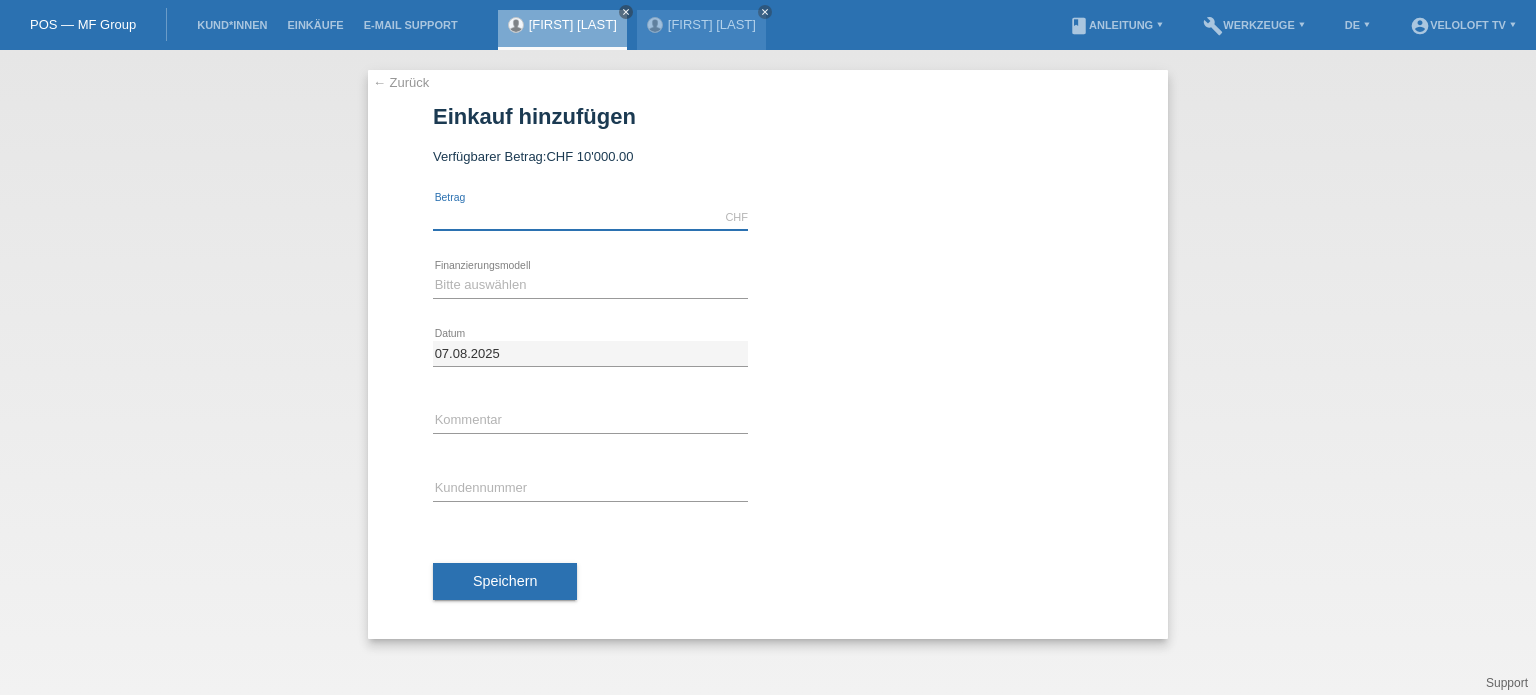 click at bounding box center [590, 217] 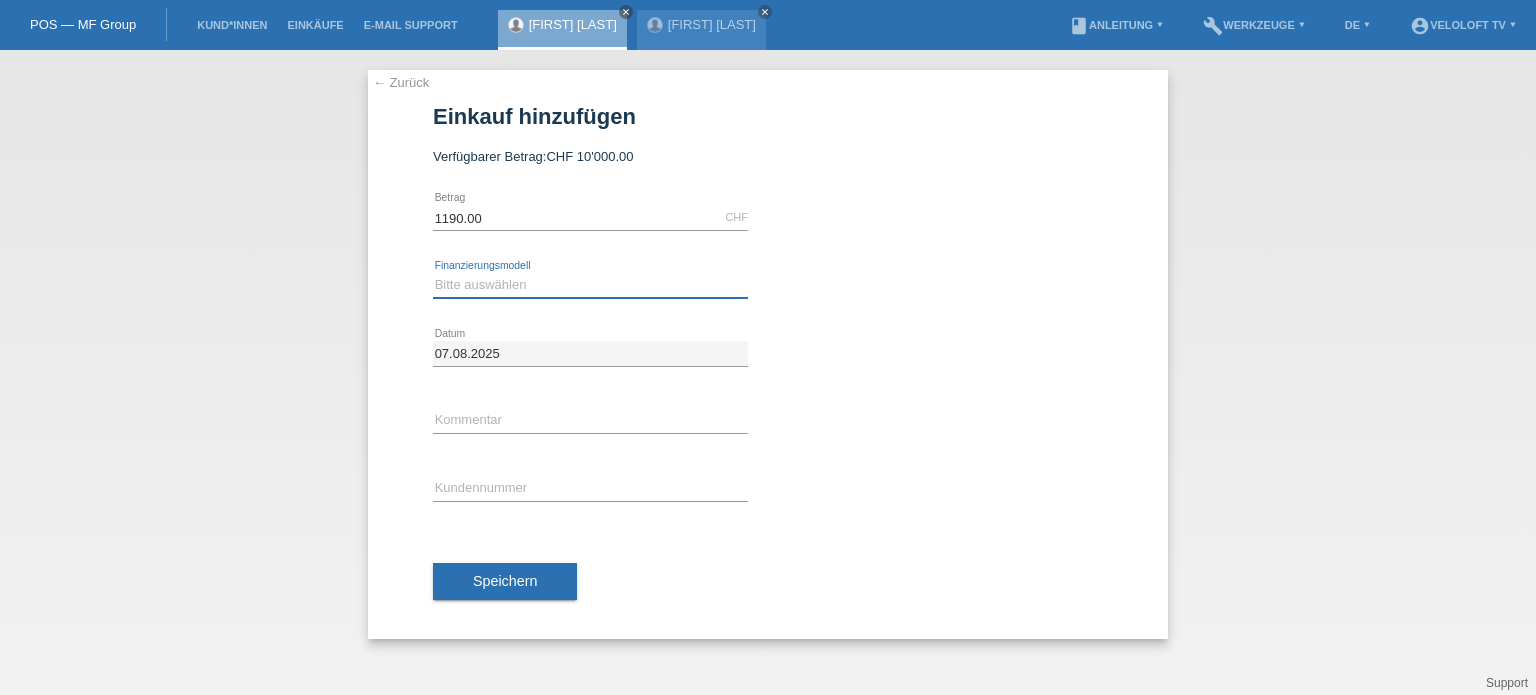 drag, startPoint x: 473, startPoint y: 284, endPoint x: 473, endPoint y: 295, distance: 11 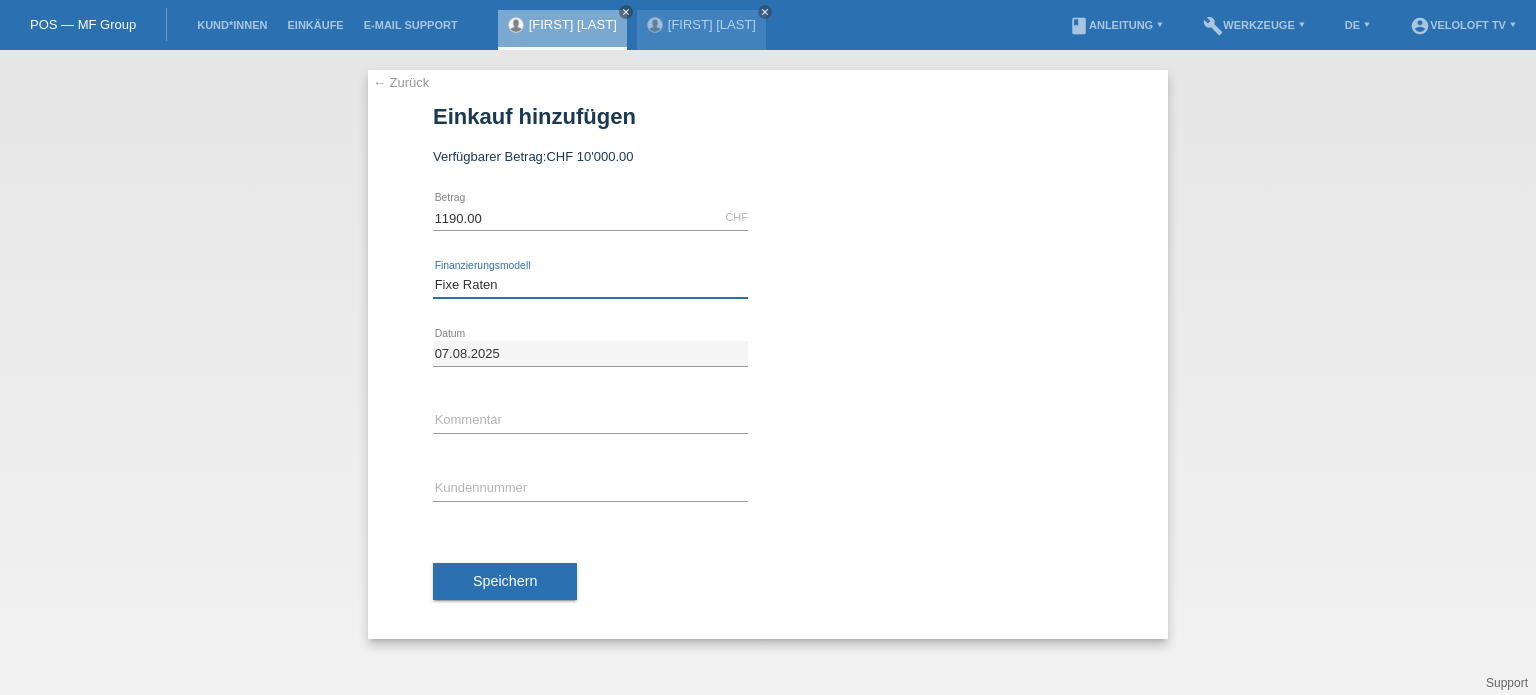 click on "Bitte auswählen
Fixe Raten
Kauf auf Rechnung mit Teilzahlungsoption" at bounding box center [590, 285] 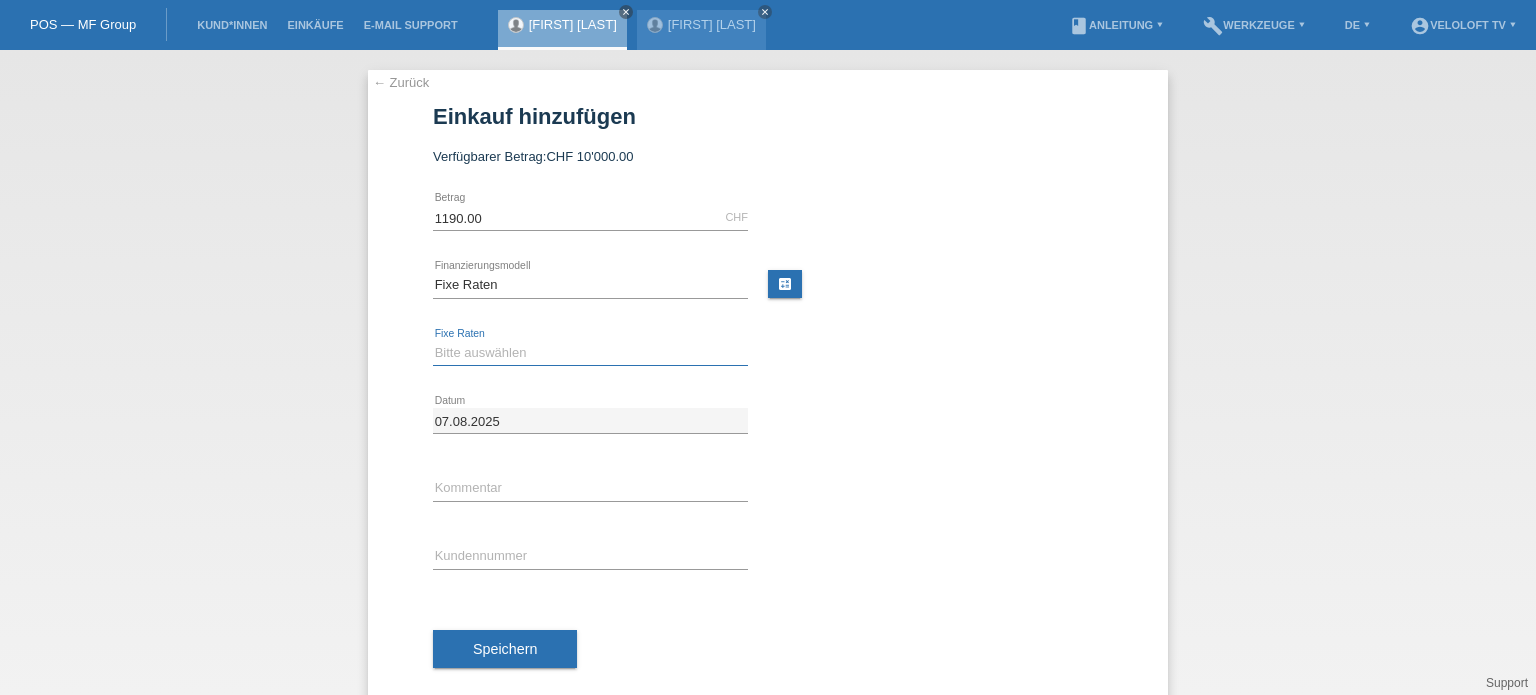 click on "Bitte auswählen
4 Raten
5 Raten
6 Raten
7 Raten
8 Raten
9 Raten
10 Raten
11 Raten" at bounding box center [590, 353] 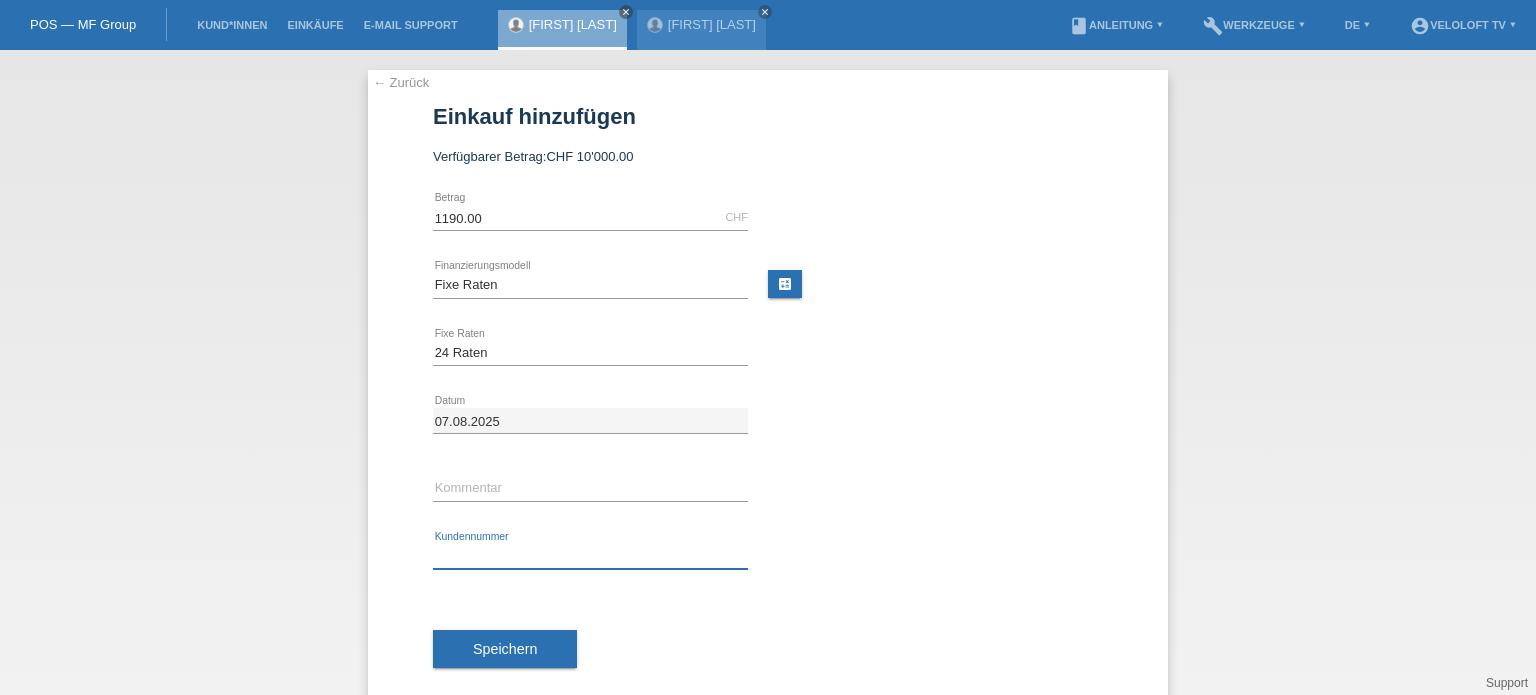 click at bounding box center [590, 556] 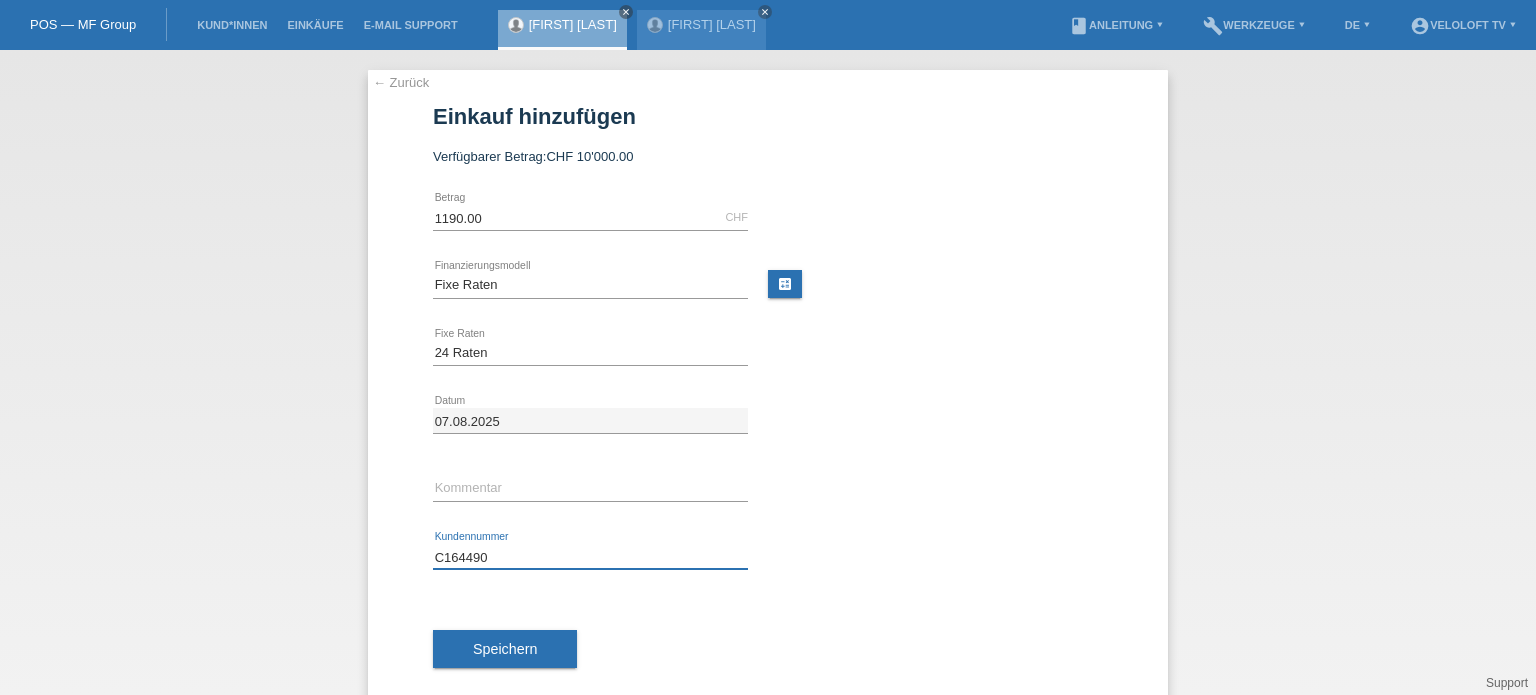 type on "C164490" 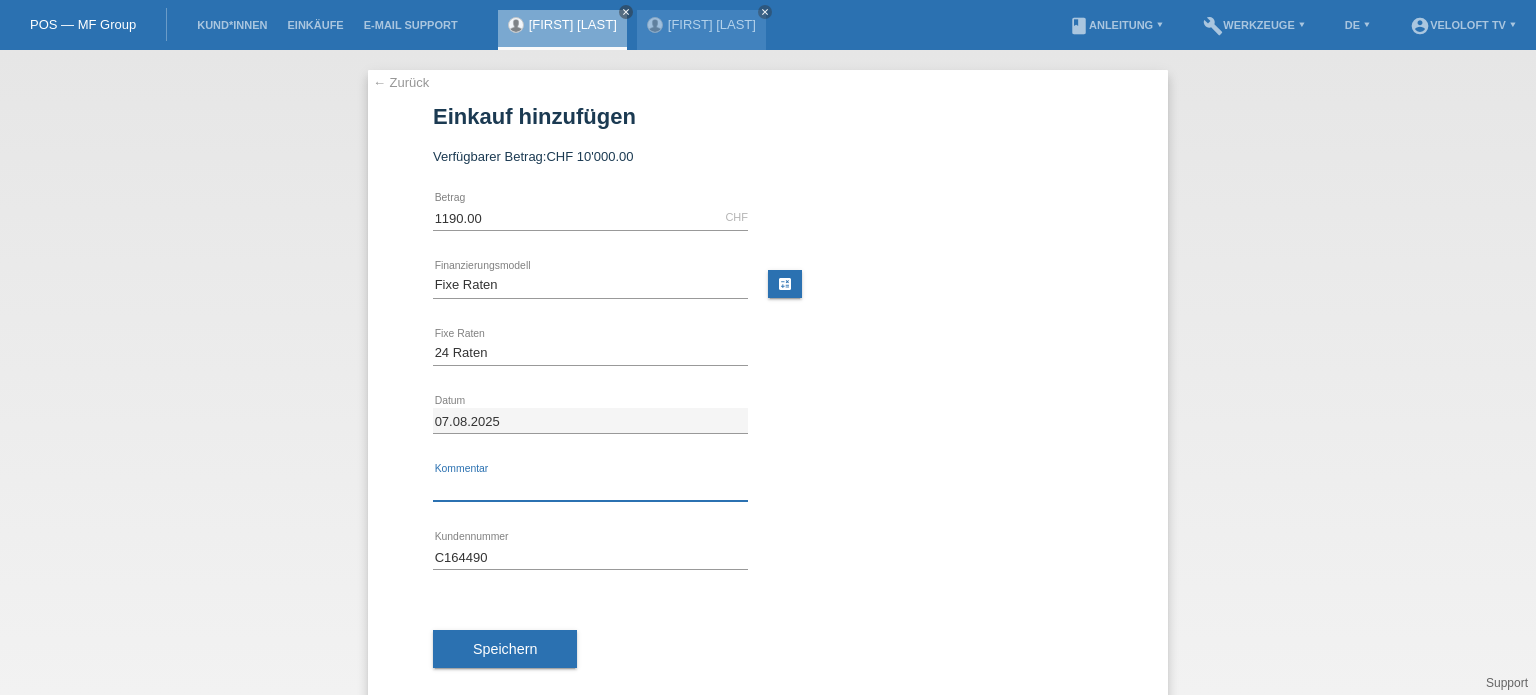 click at bounding box center [590, 488] 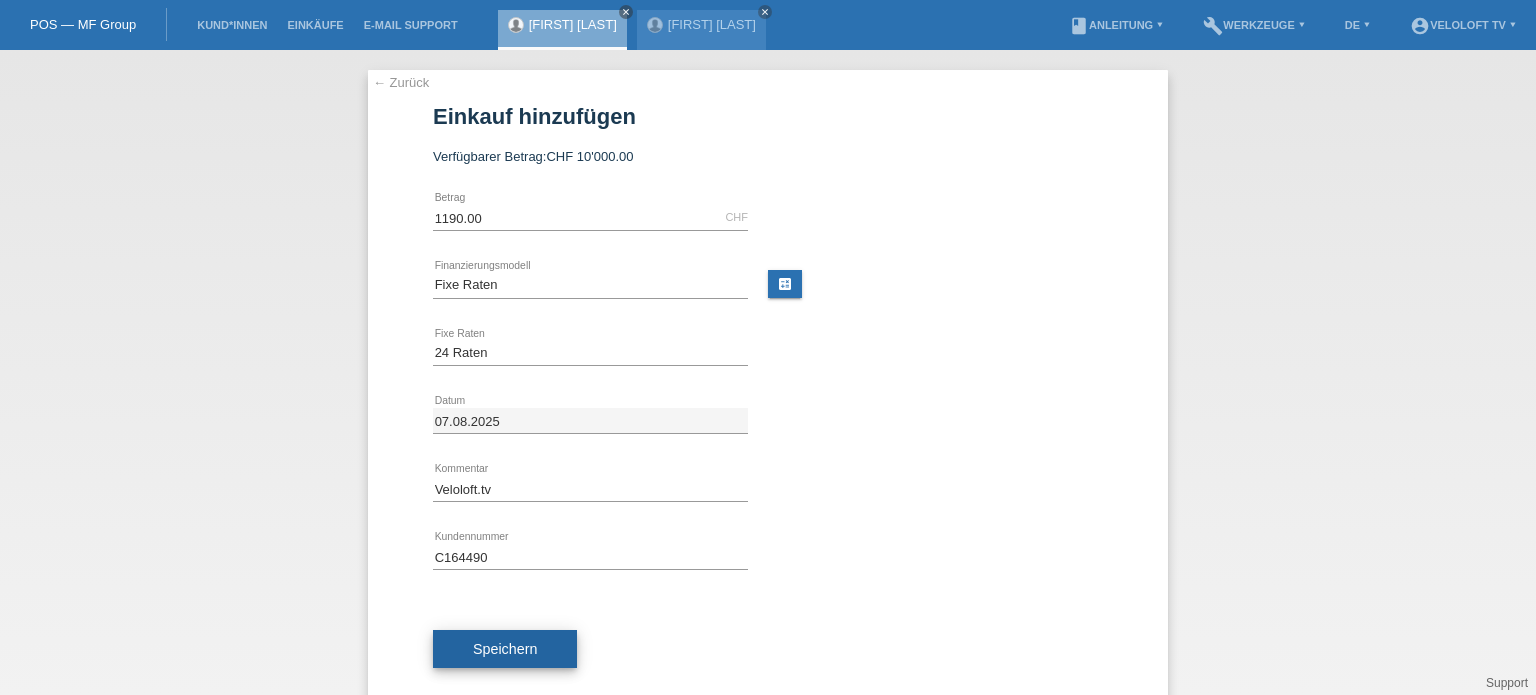 click on "Speichern" at bounding box center (505, 649) 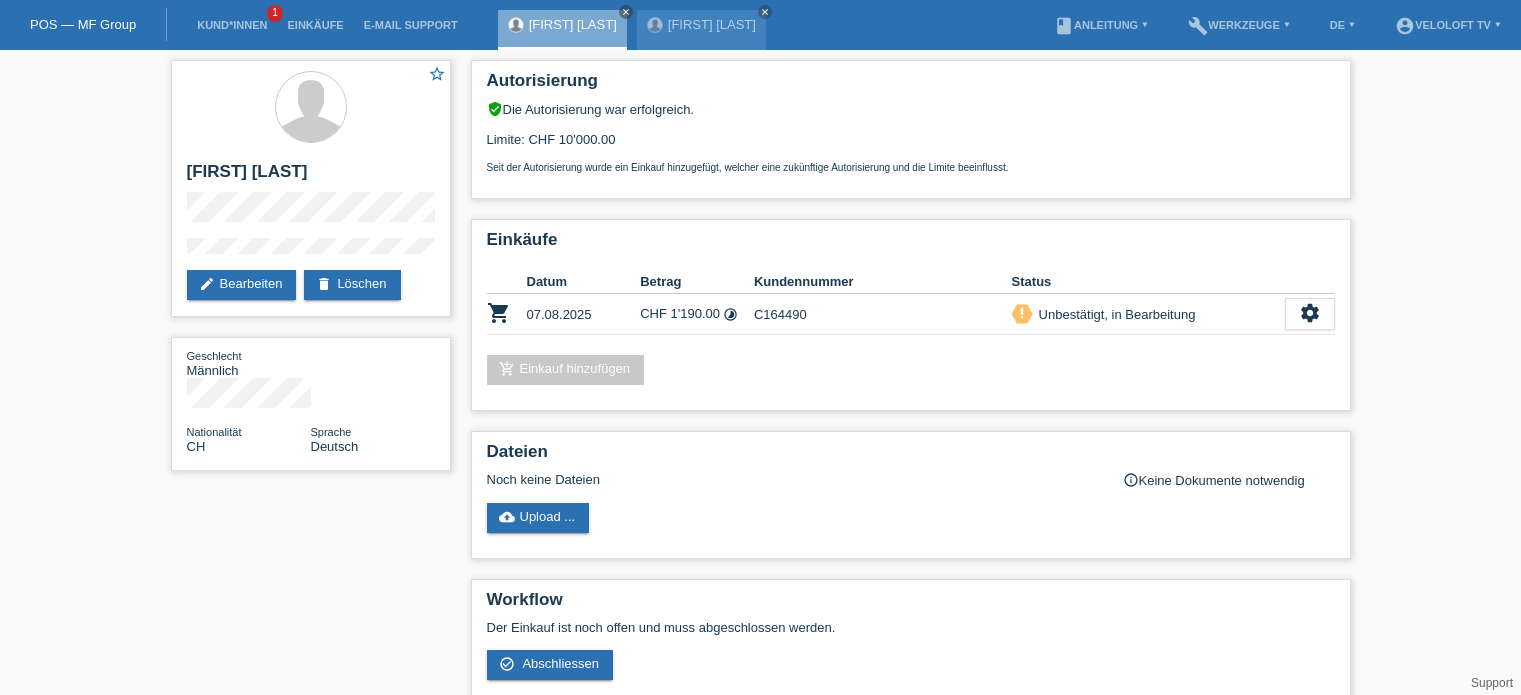 scroll, scrollTop: 0, scrollLeft: 0, axis: both 